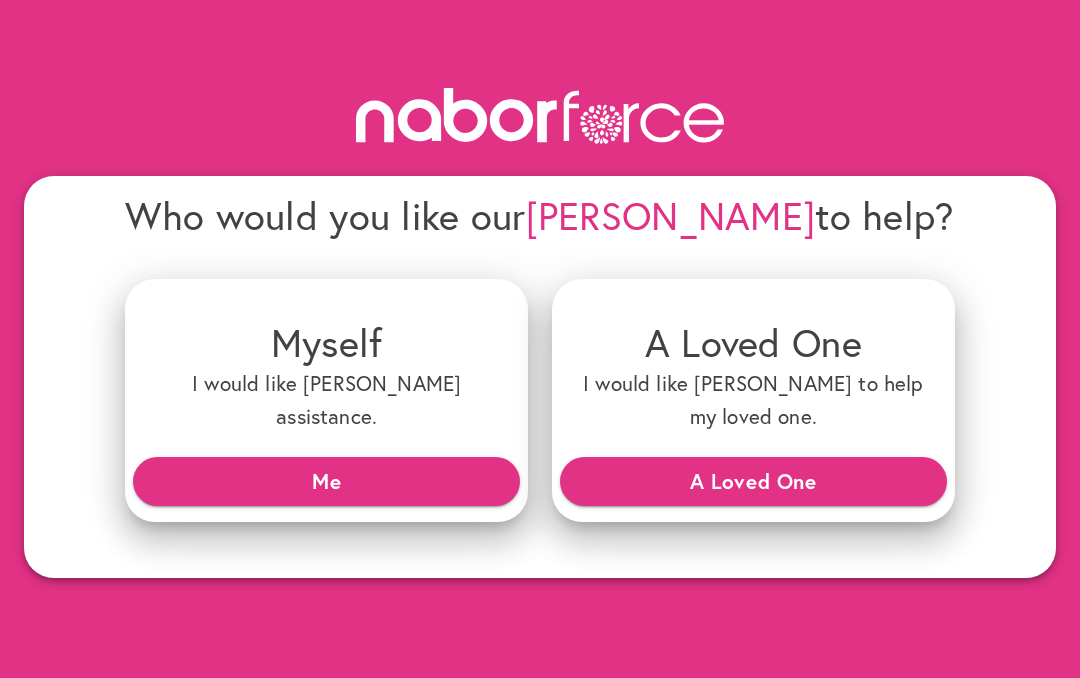 scroll, scrollTop: 0, scrollLeft: 0, axis: both 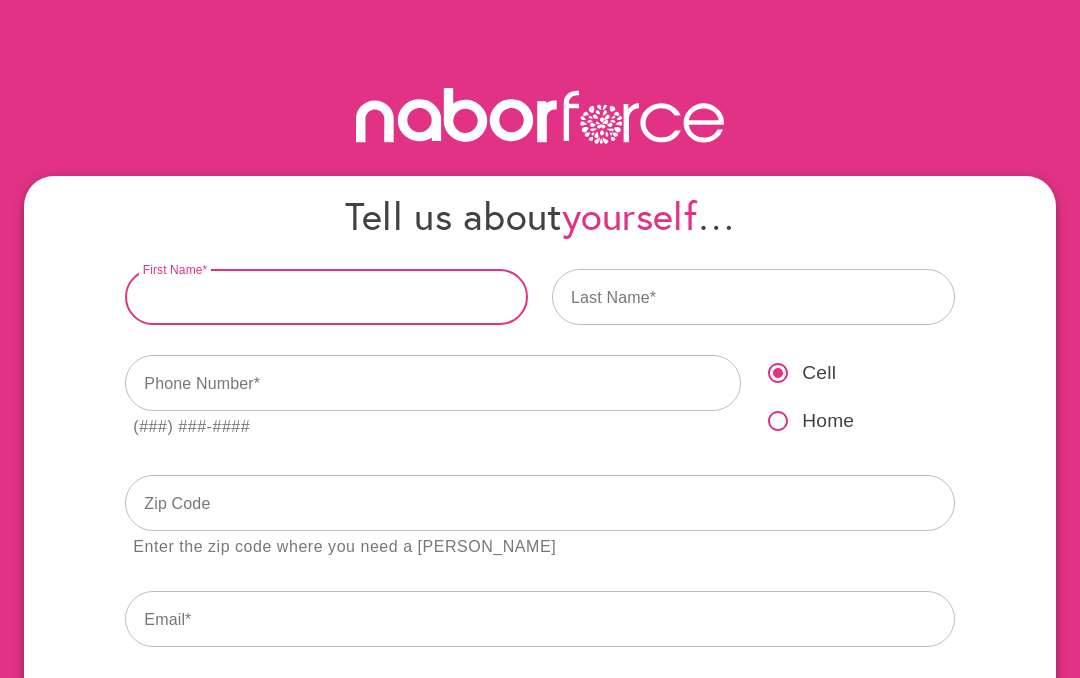 click at bounding box center [326, 297] 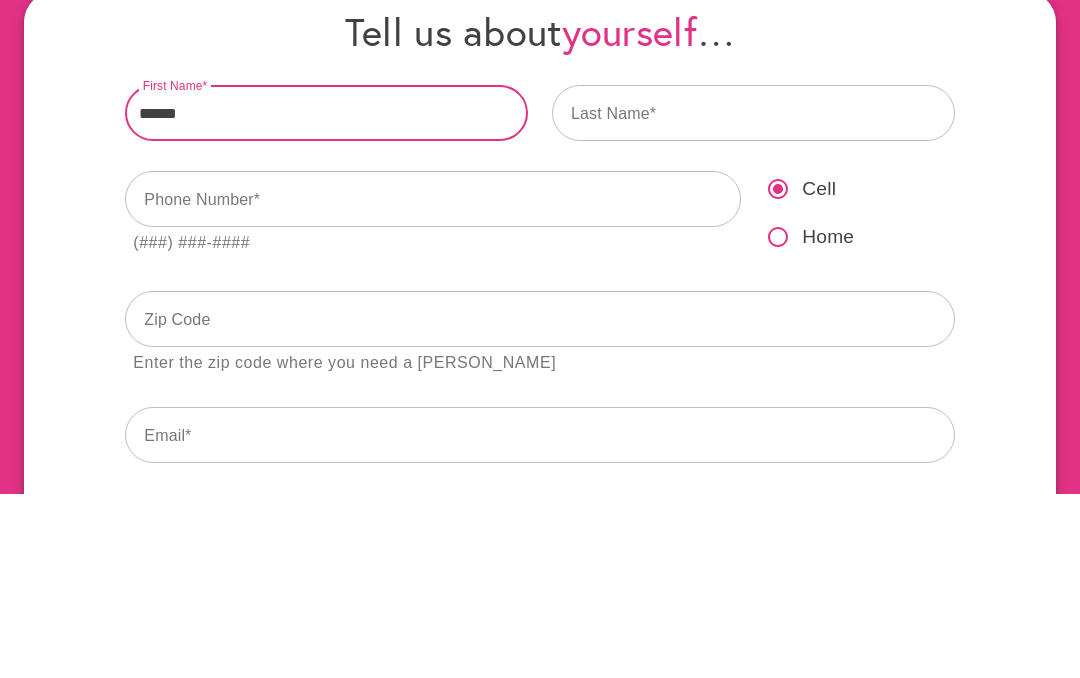 type on "******" 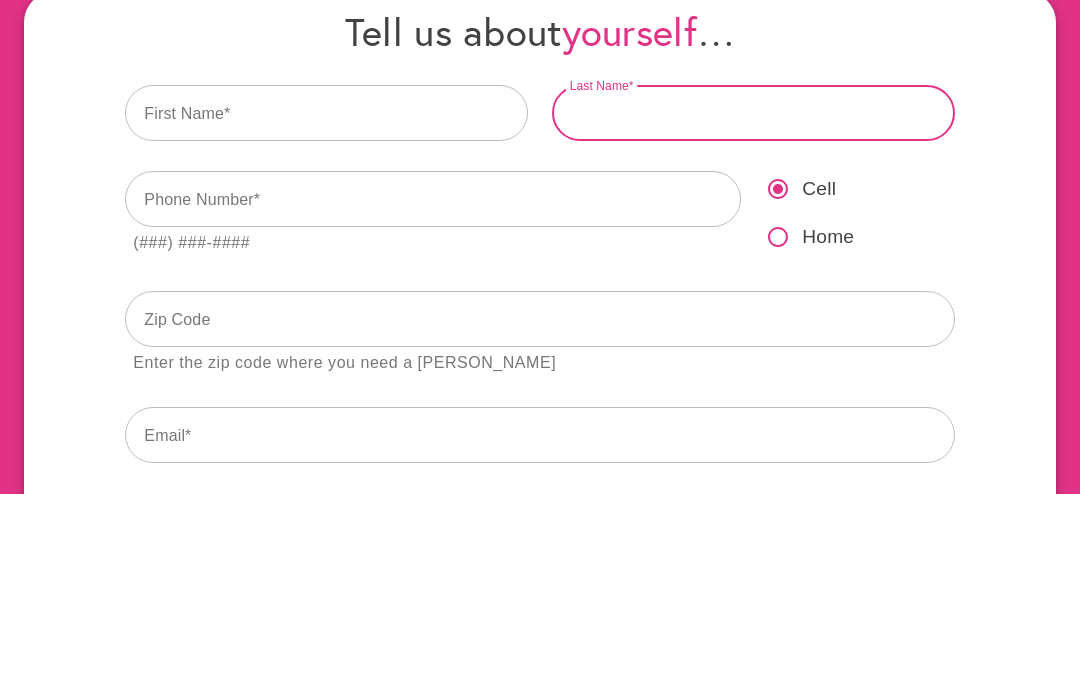 click at bounding box center (753, 297) 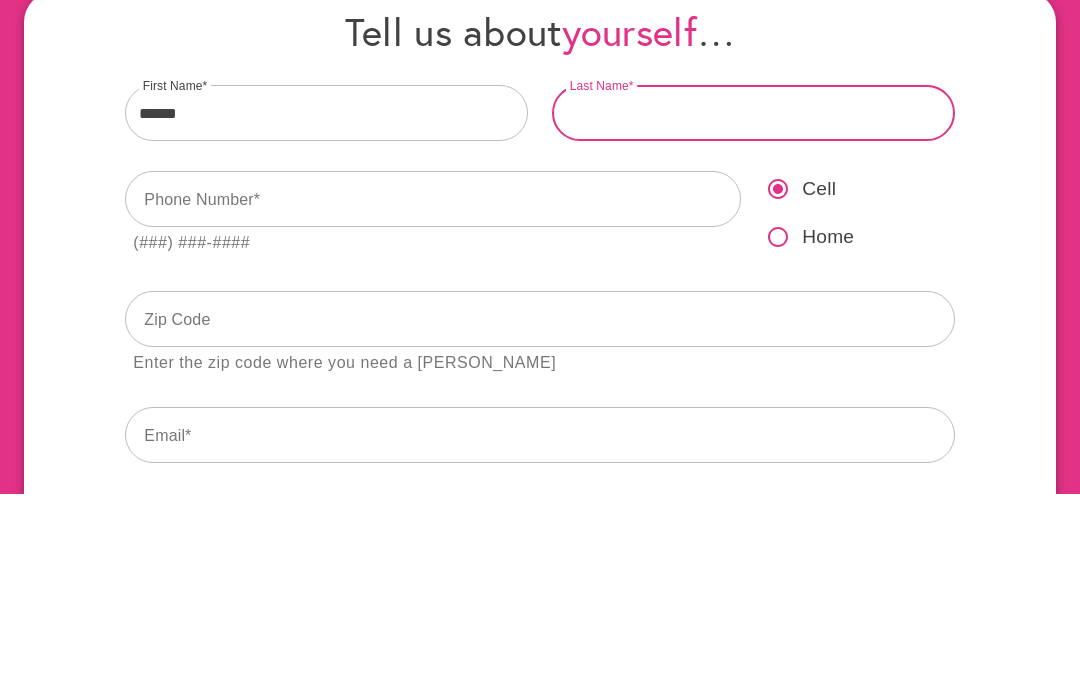 type on "*" 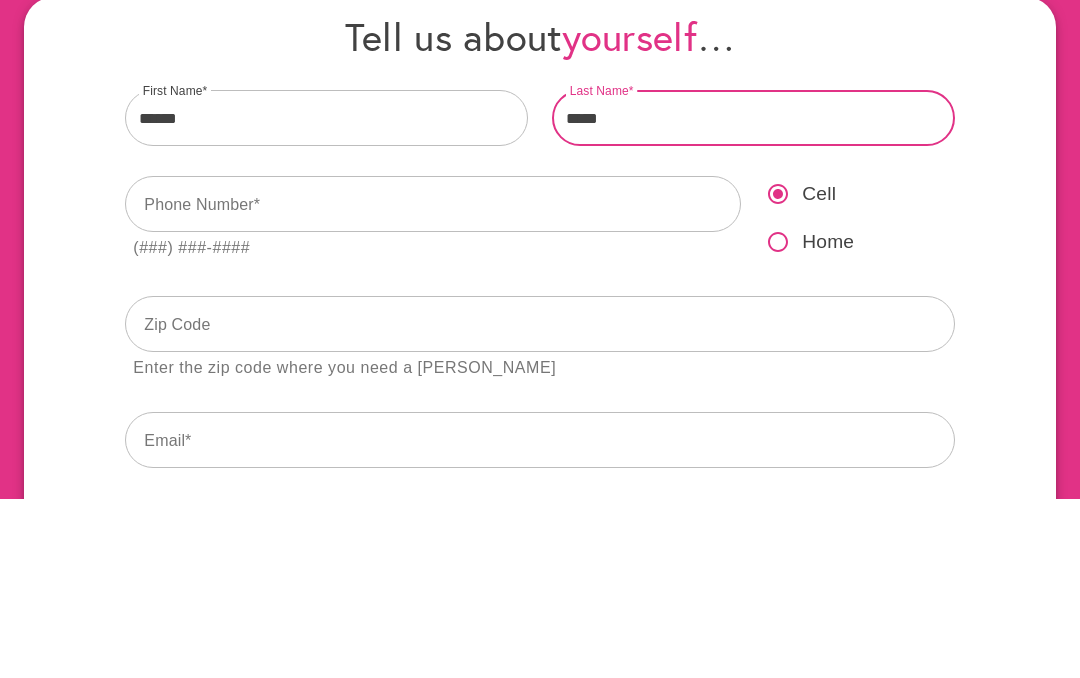 type on "*****" 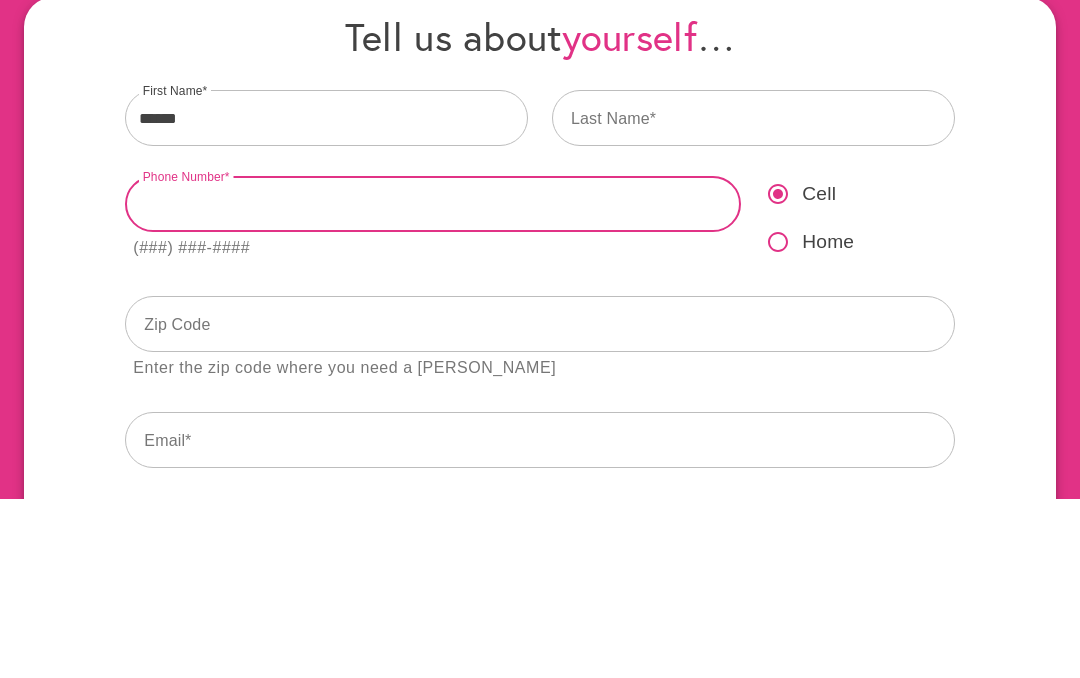 click at bounding box center [433, 383] 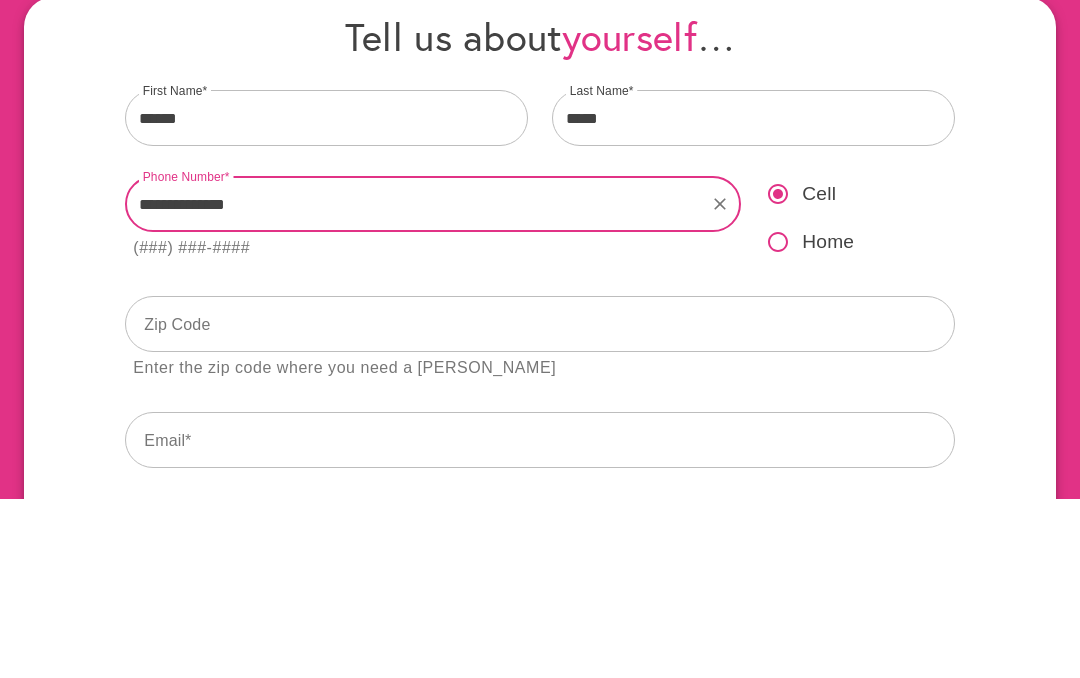 type on "**********" 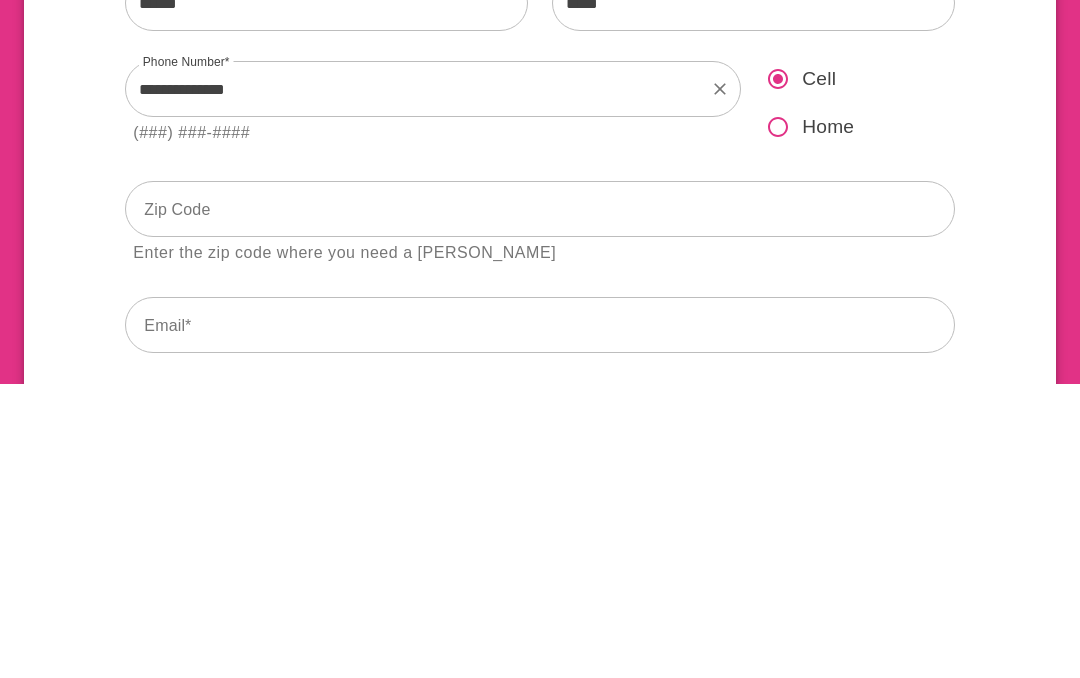 click at bounding box center (539, 503) 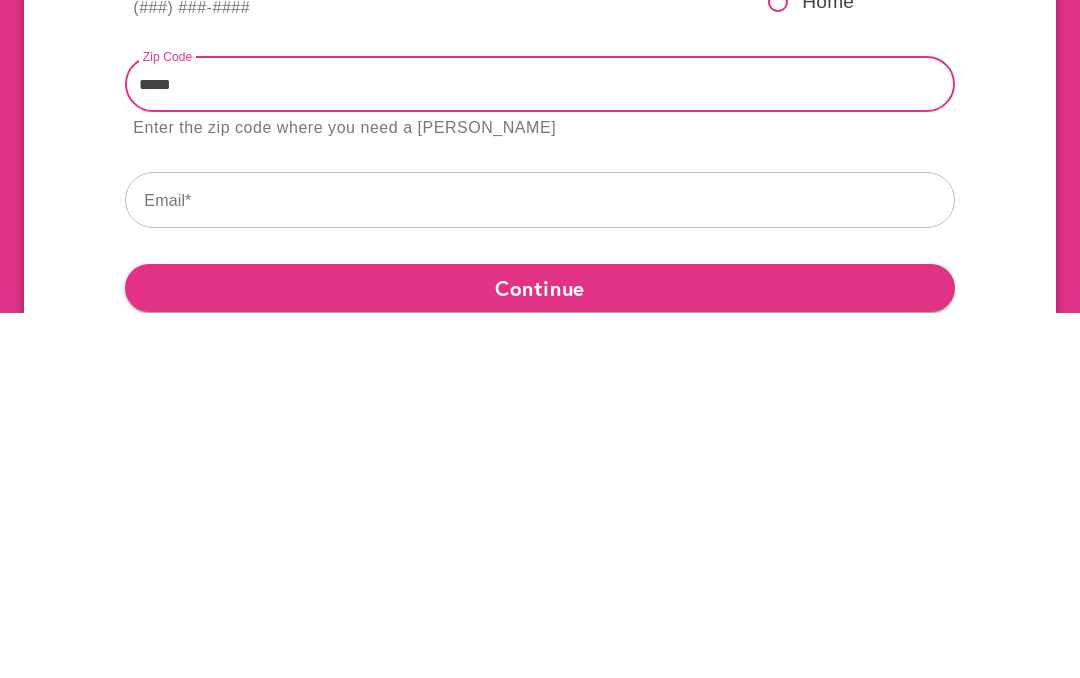 scroll, scrollTop: 53, scrollLeft: 0, axis: vertical 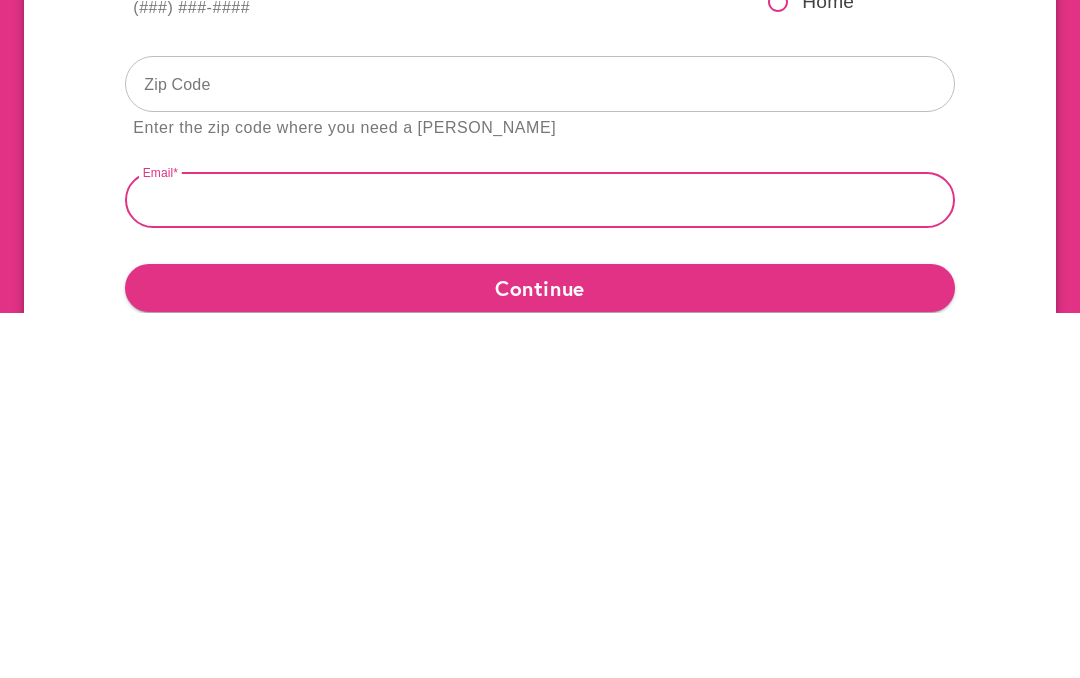 click at bounding box center (539, 566) 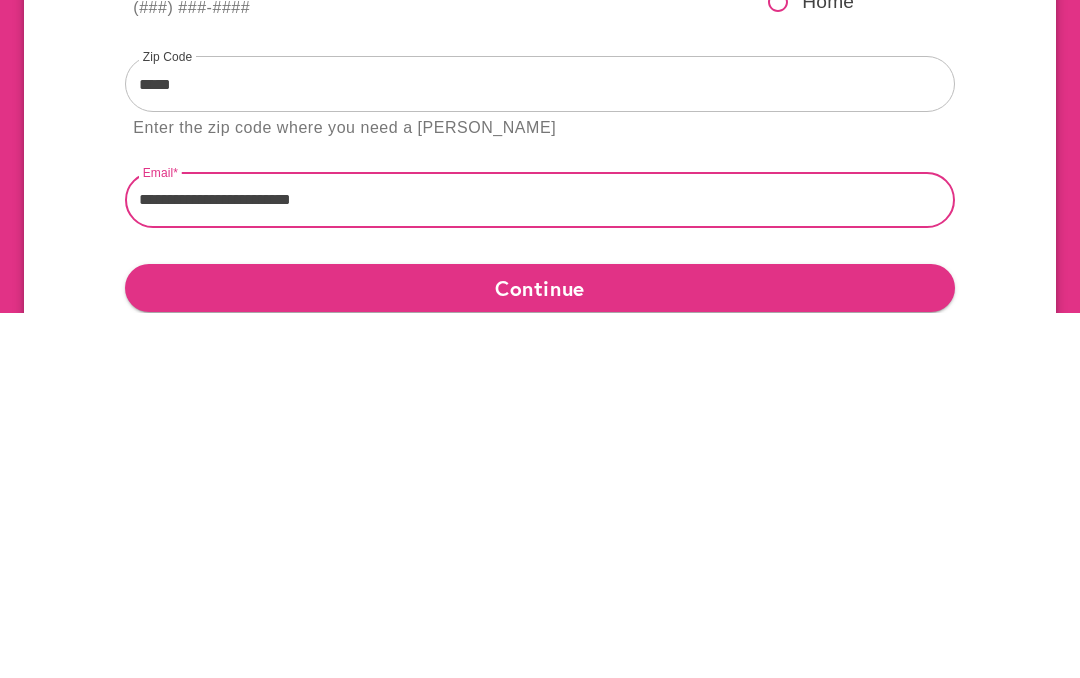 type on "**********" 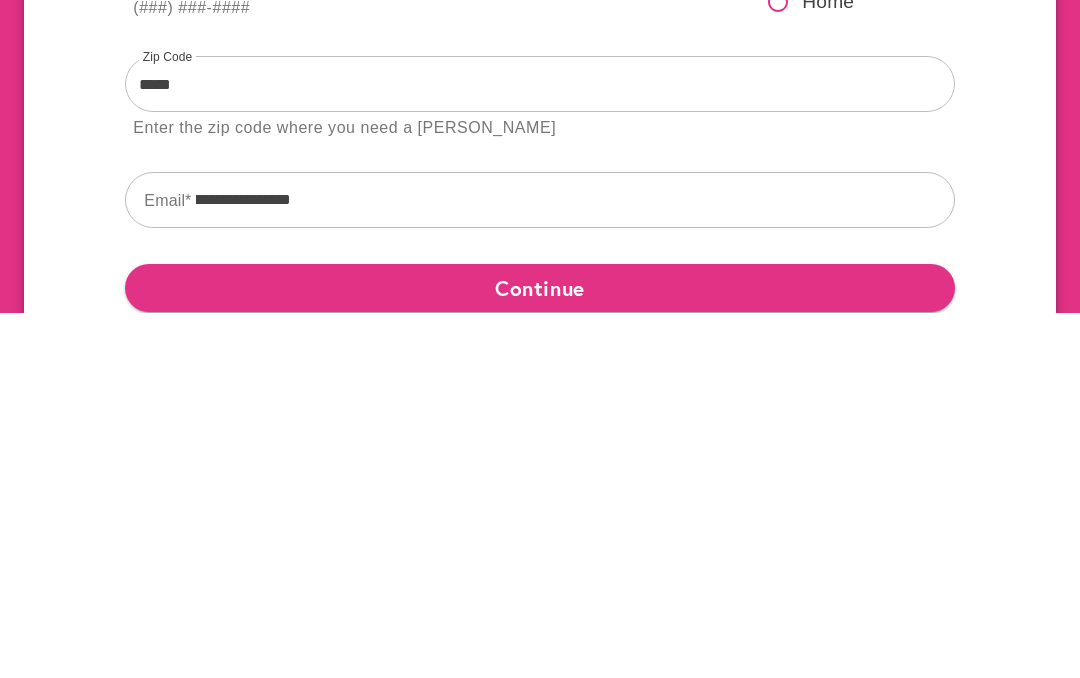 click on "Continue" at bounding box center [539, 654] 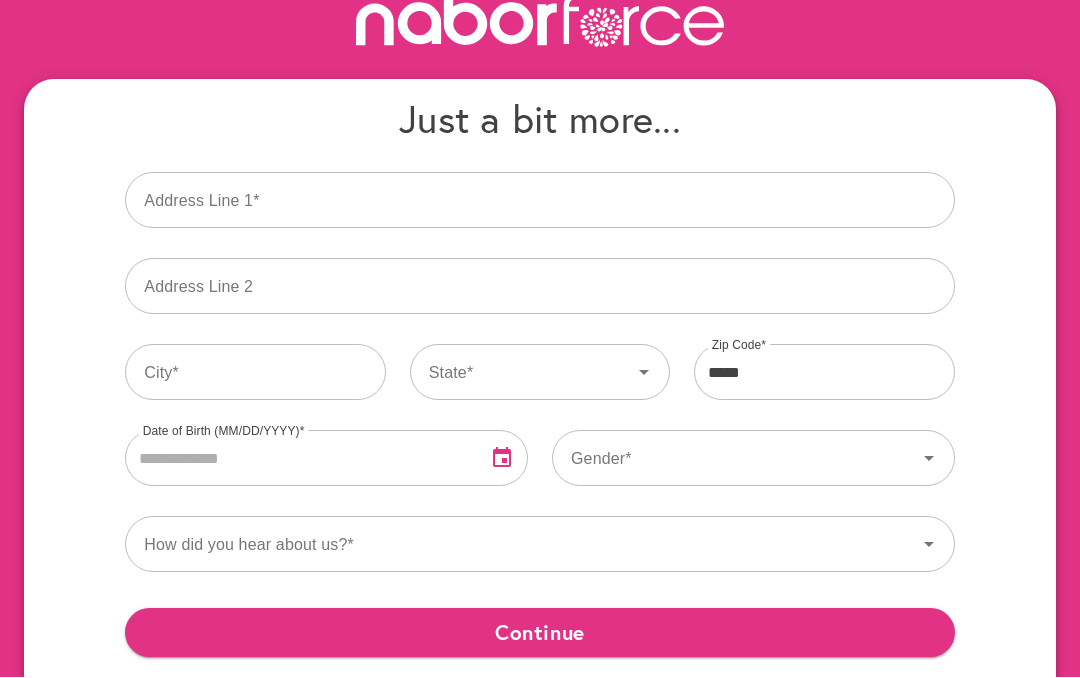 scroll, scrollTop: 0, scrollLeft: 0, axis: both 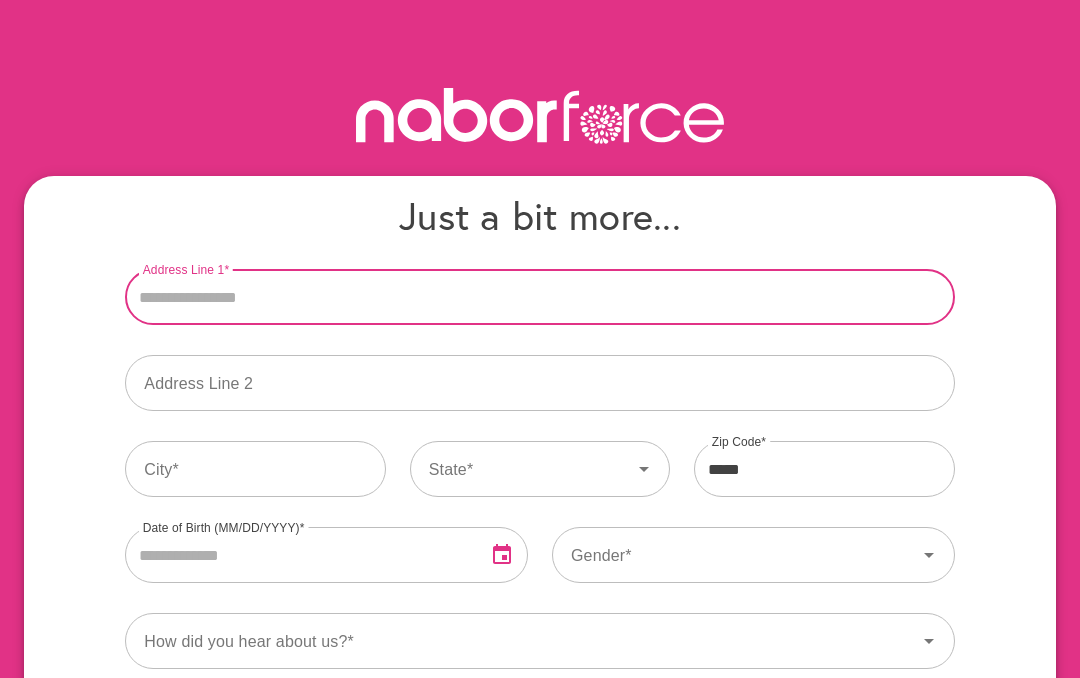 click on "Address Line 1" at bounding box center [539, 297] 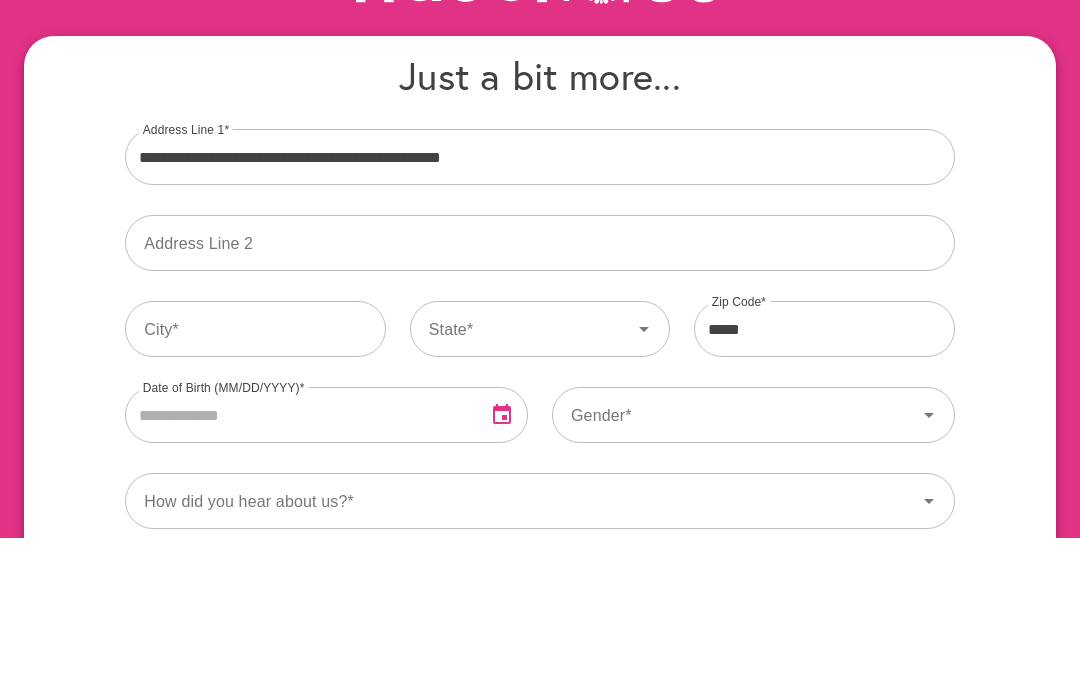 scroll, scrollTop: 119, scrollLeft: 0, axis: vertical 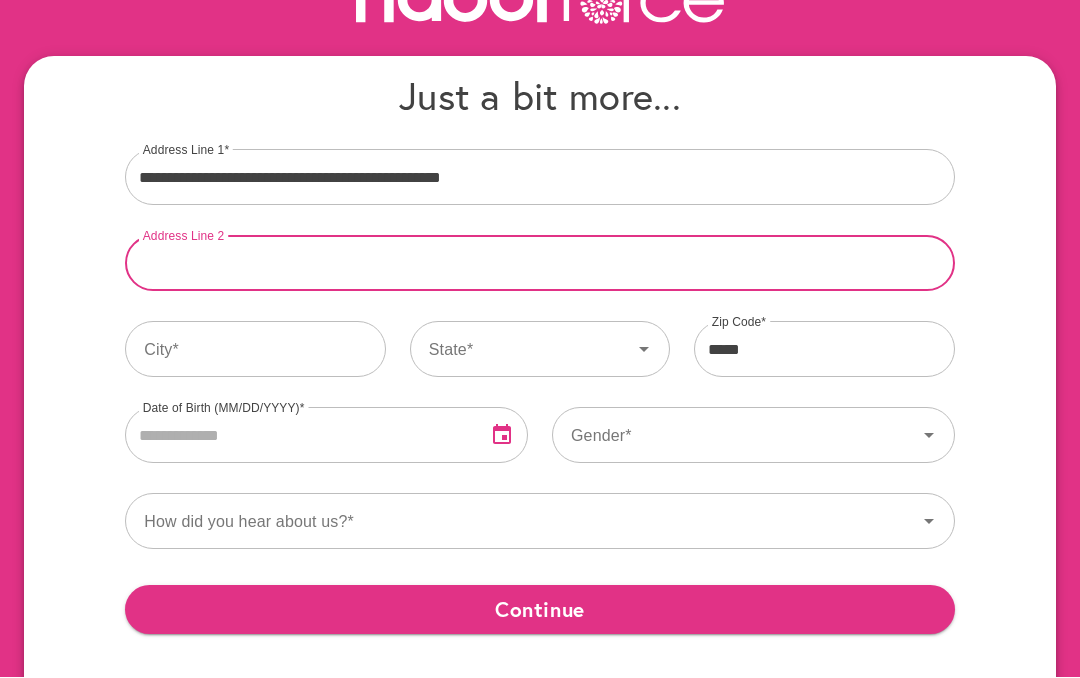 type on "**********" 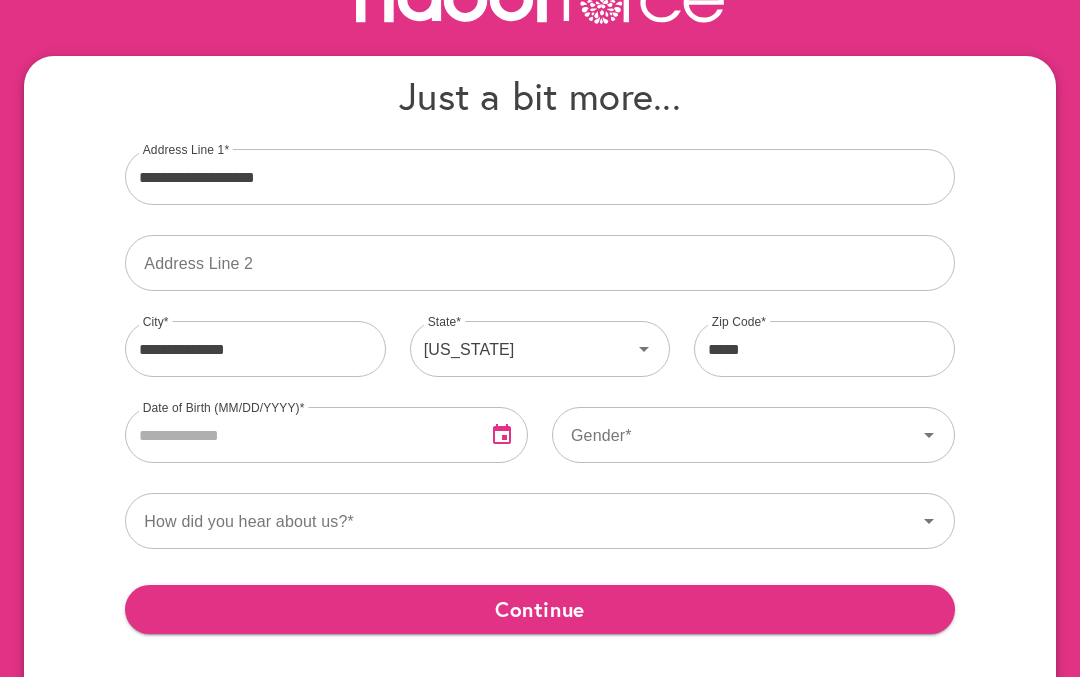 click at bounding box center [297, 436] 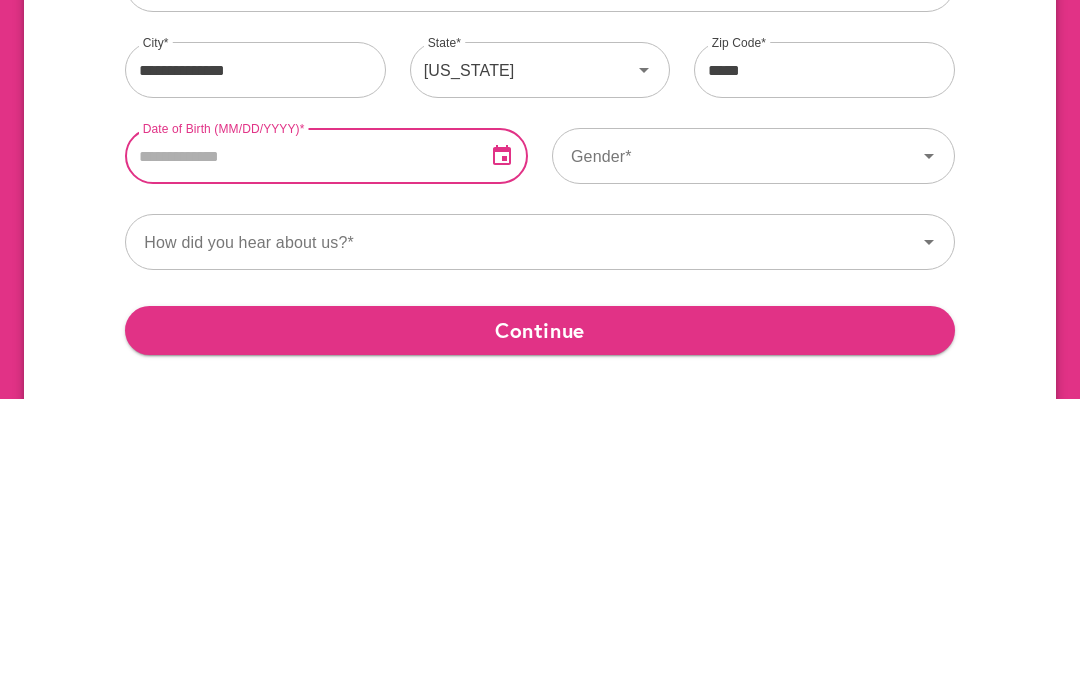 type on "*" 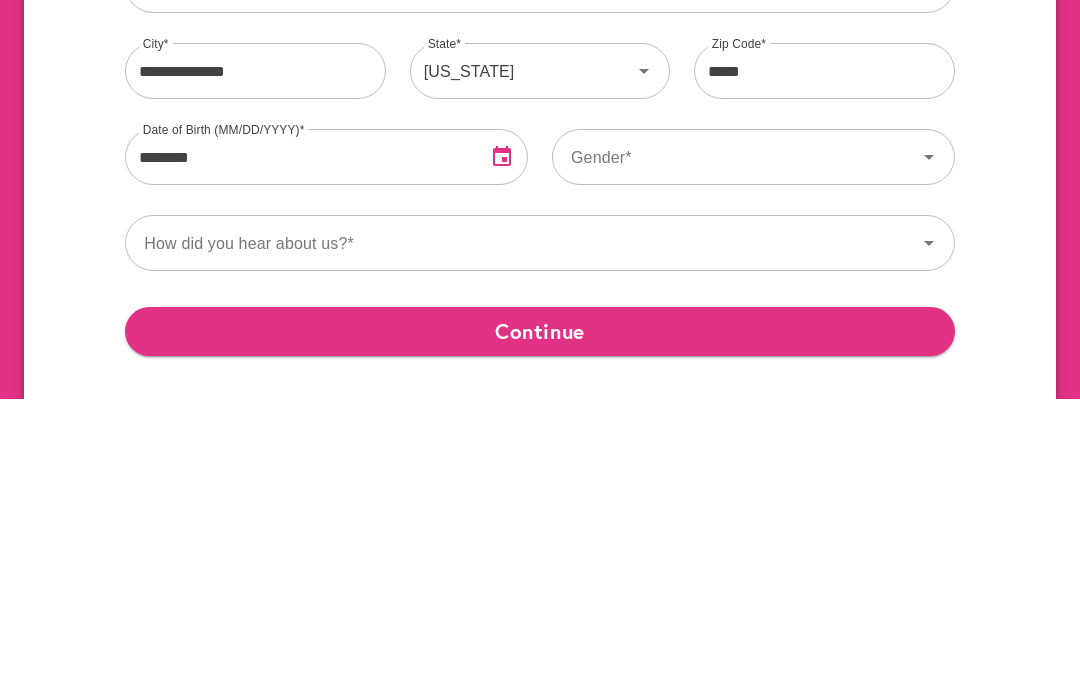 click on "Gender" at bounding box center [734, 436] 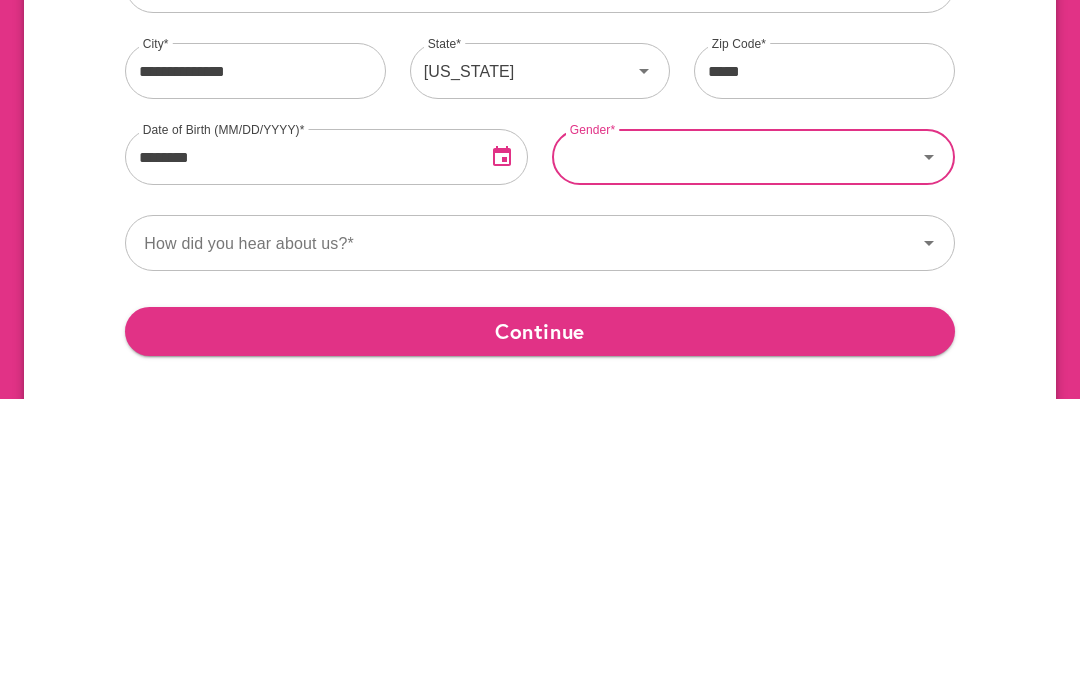 type on "**********" 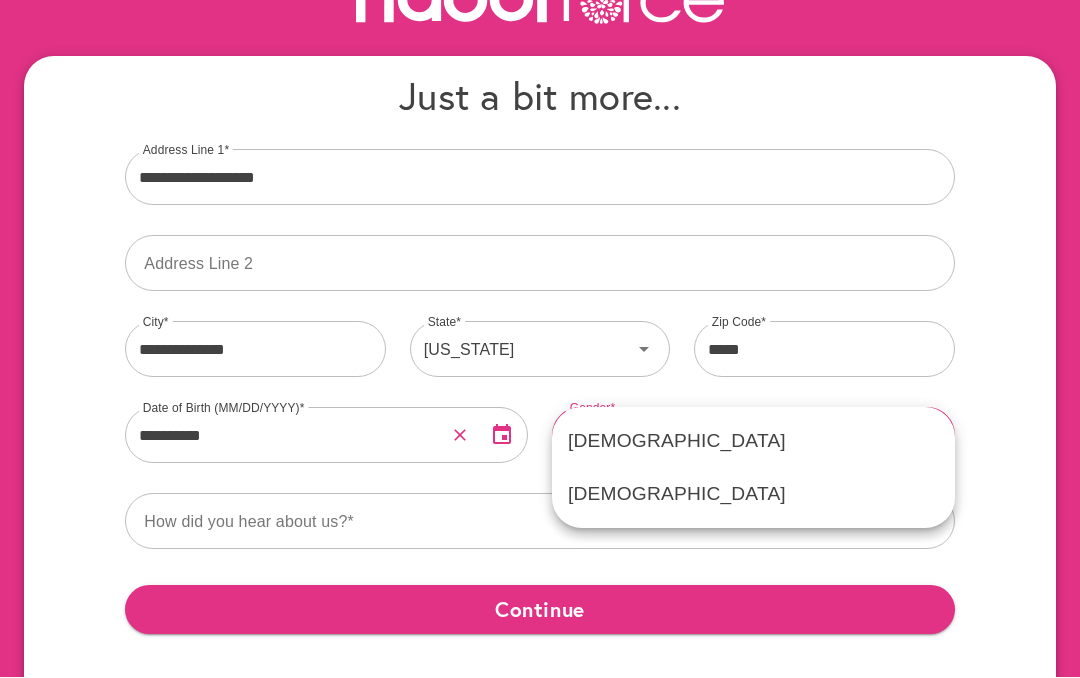 click on "Female" at bounding box center [753, 495] 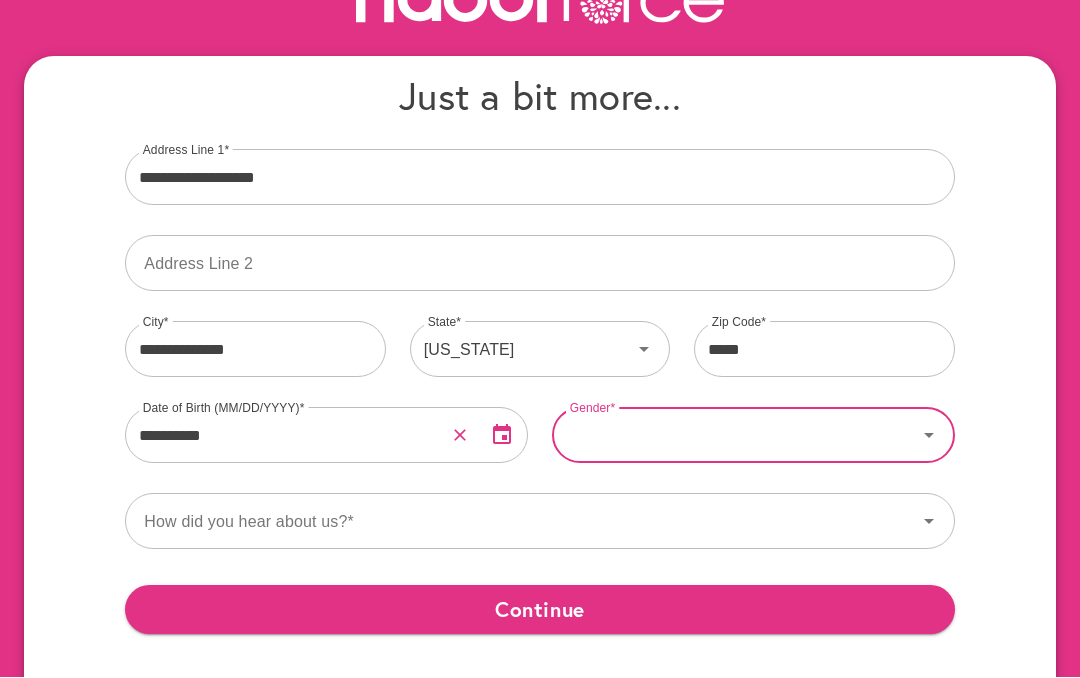 type on "******" 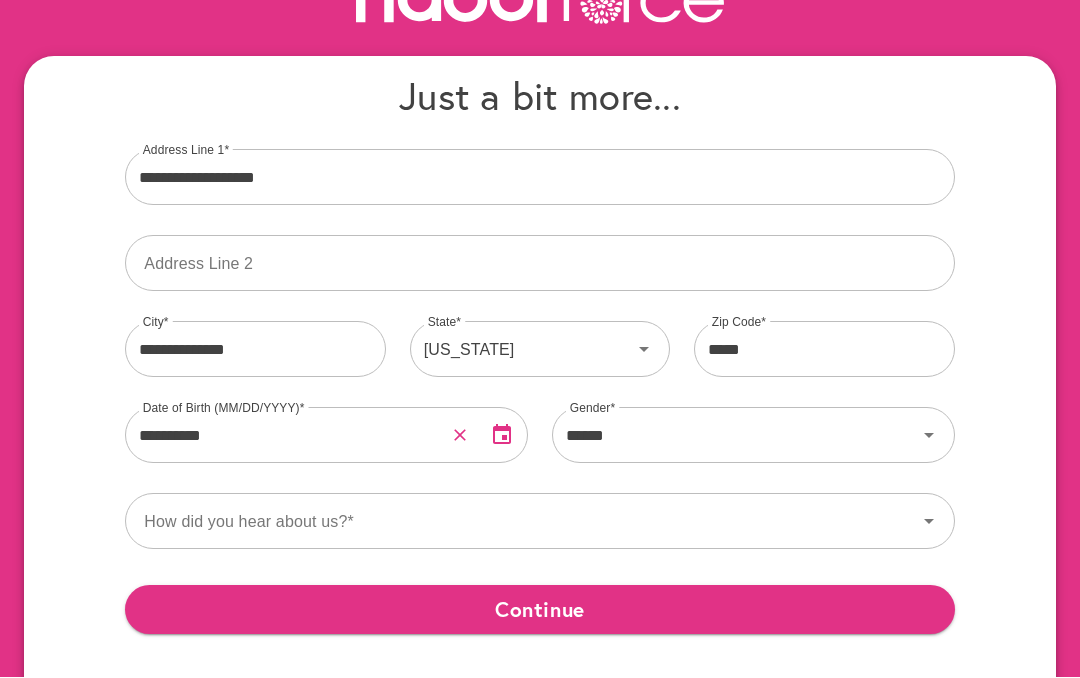 click on "How did you hear about us?" at bounding box center (520, 522) 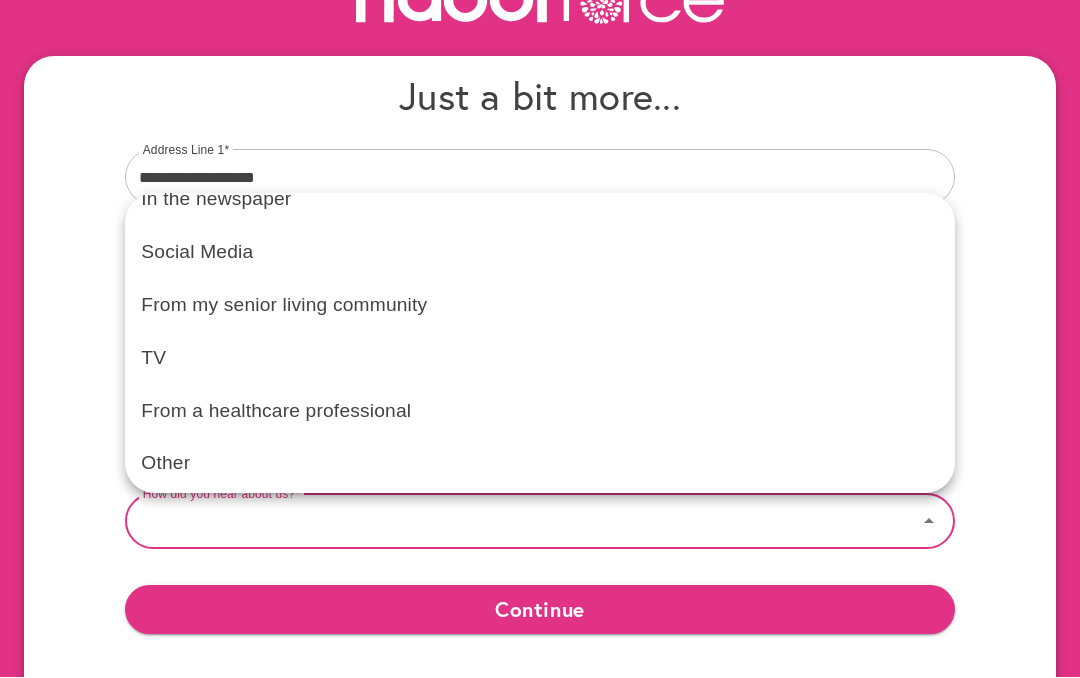 scroll, scrollTop: 132, scrollLeft: 0, axis: vertical 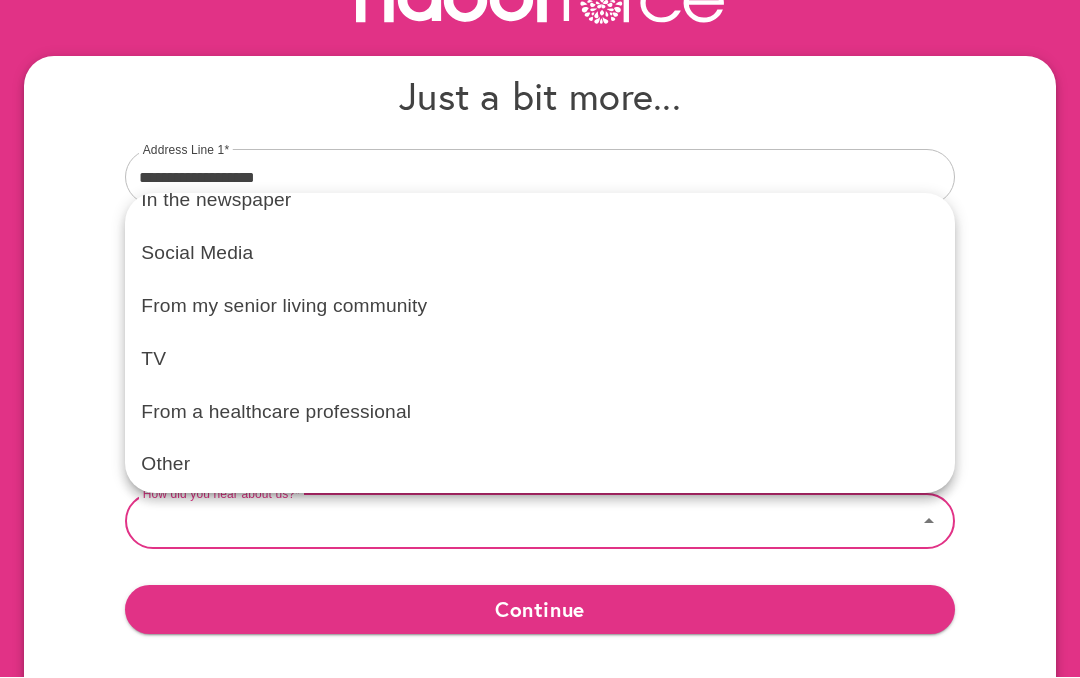 click on "Other" at bounding box center (539, 465) 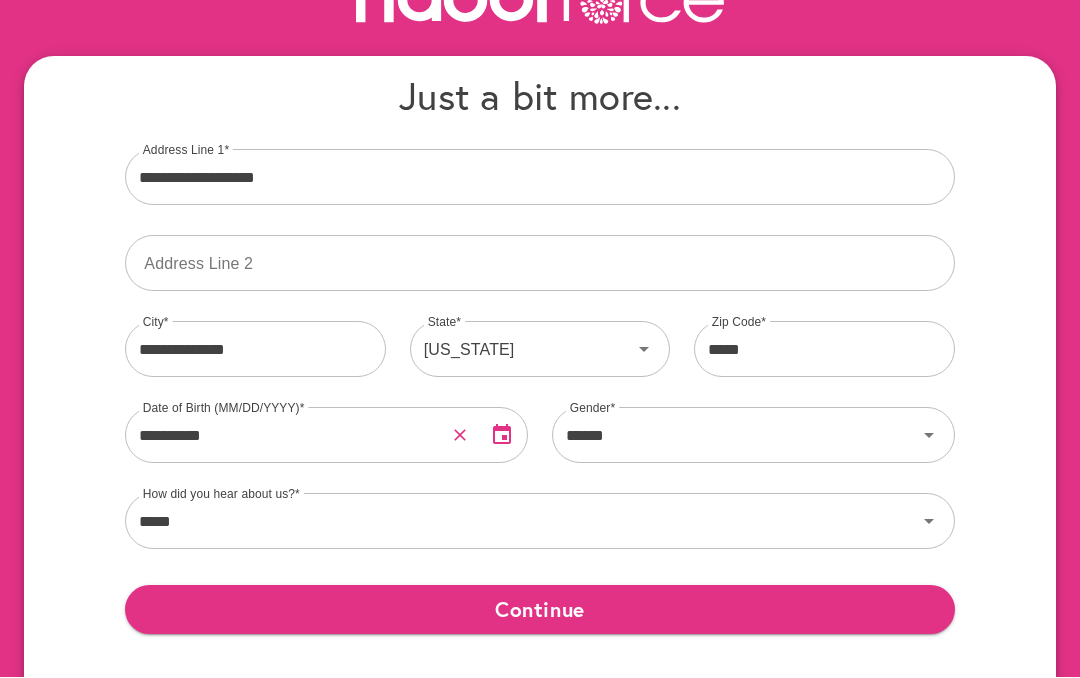 click on "Continue" at bounding box center [539, 610] 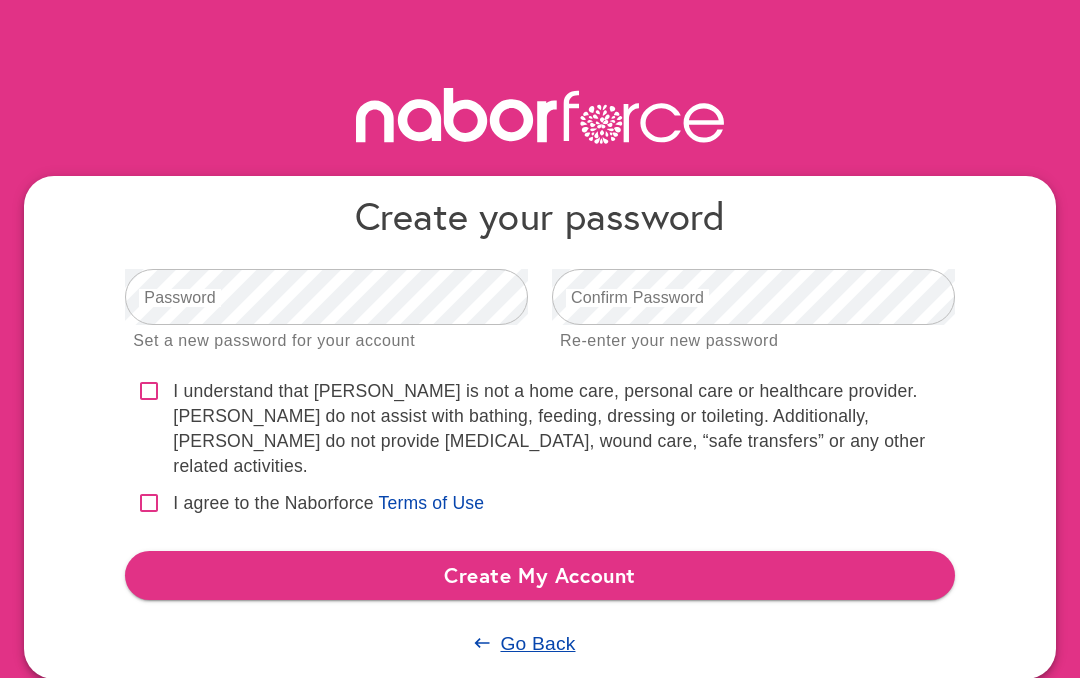 scroll, scrollTop: 14, scrollLeft: 0, axis: vertical 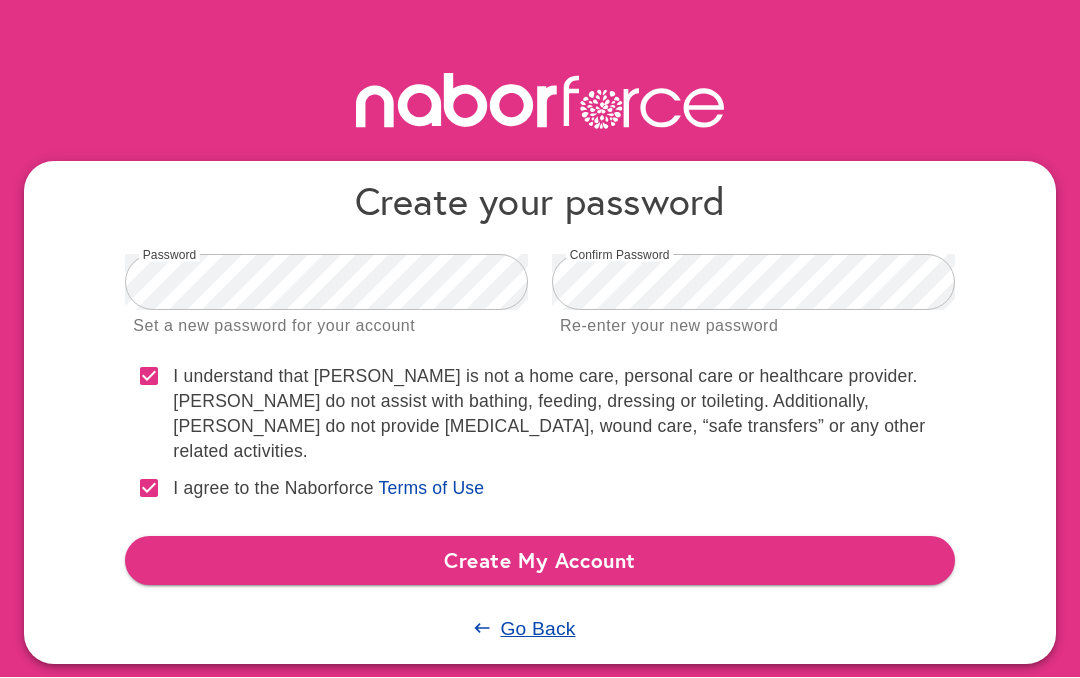 click on "Create My Account" at bounding box center (539, 561) 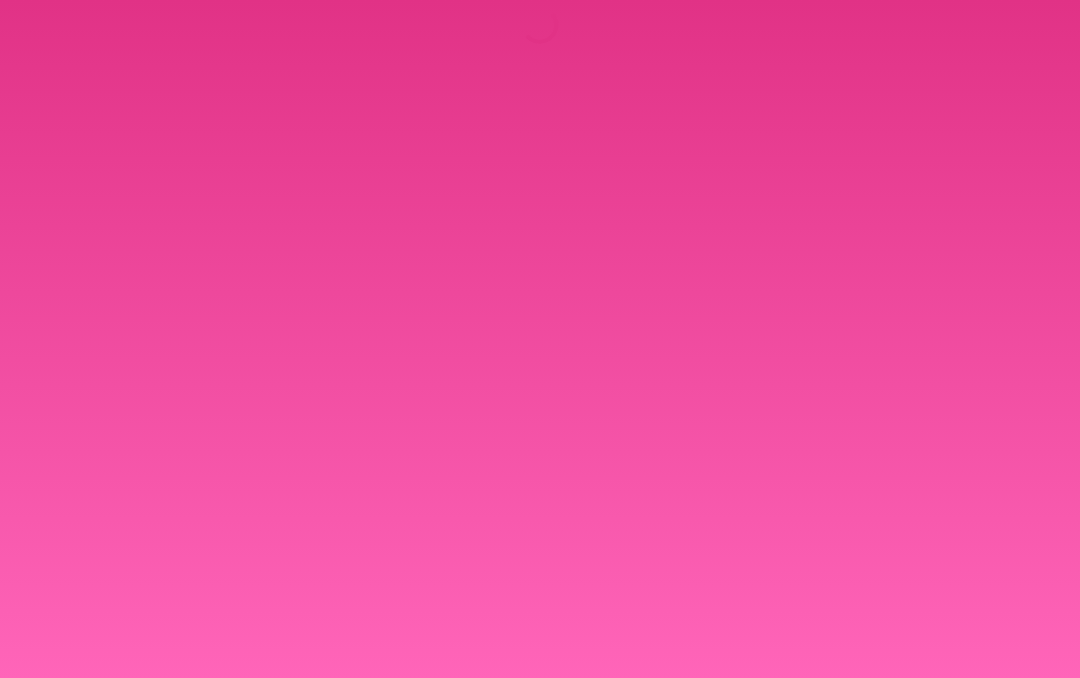 scroll, scrollTop: 0, scrollLeft: 0, axis: both 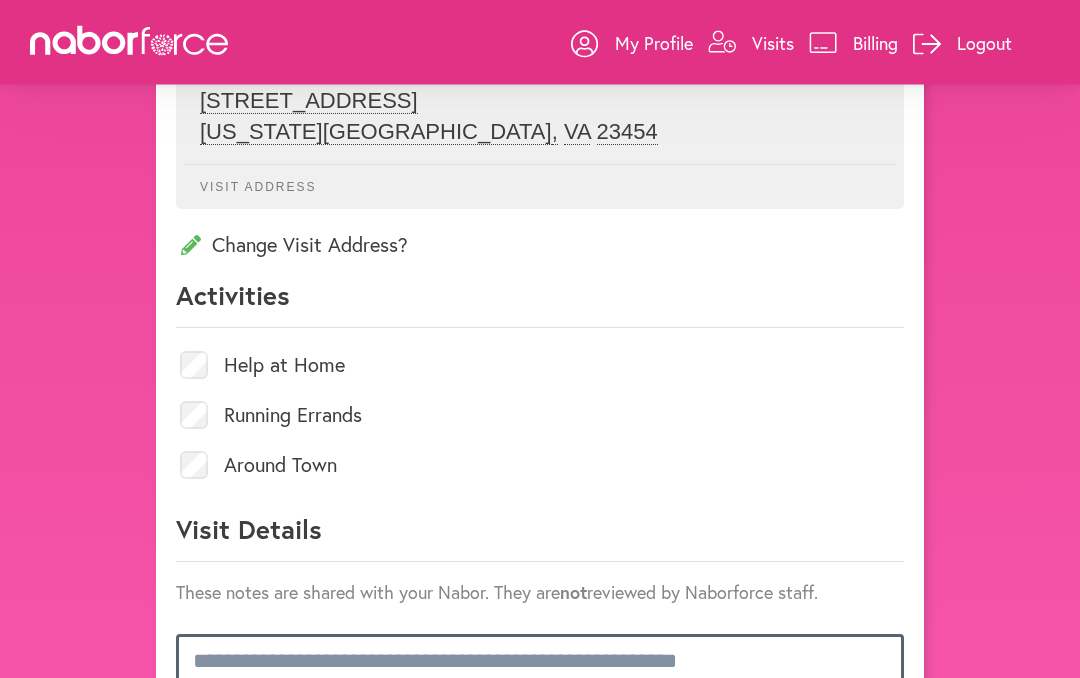click at bounding box center [540, 678] 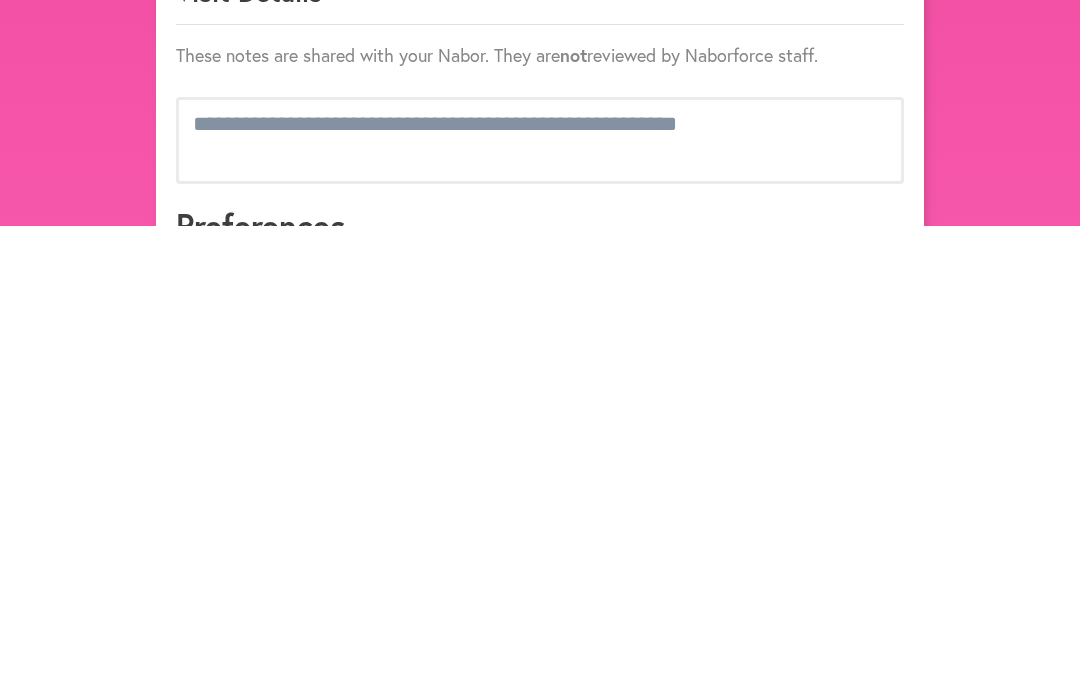 scroll, scrollTop: 1353, scrollLeft: 0, axis: vertical 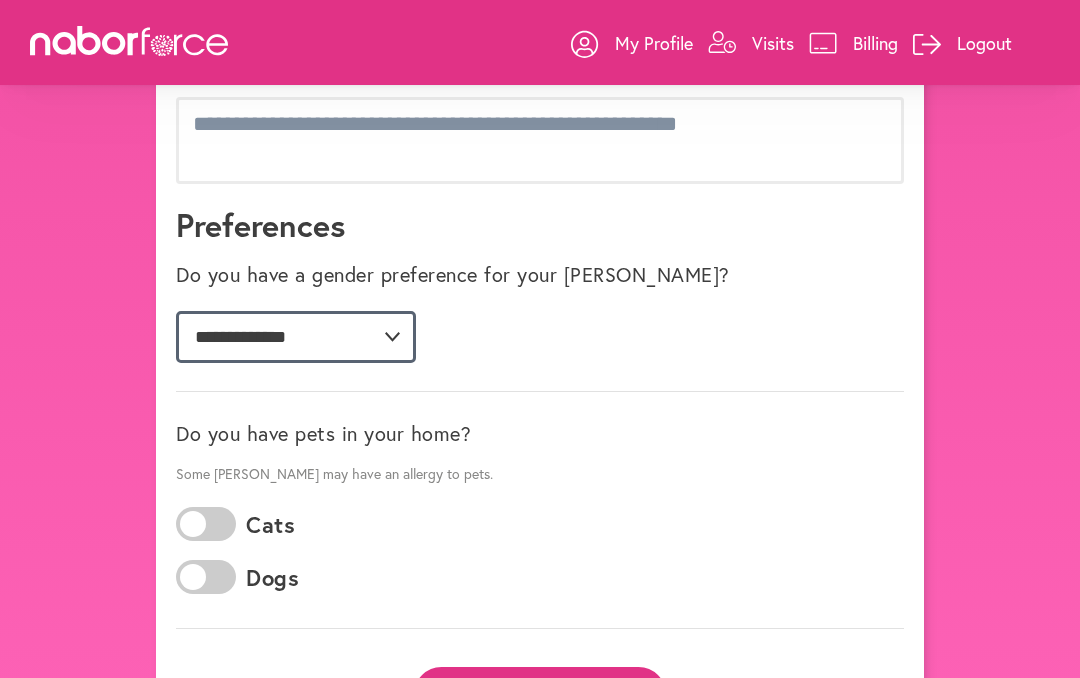 click on "**********" at bounding box center [296, 337] 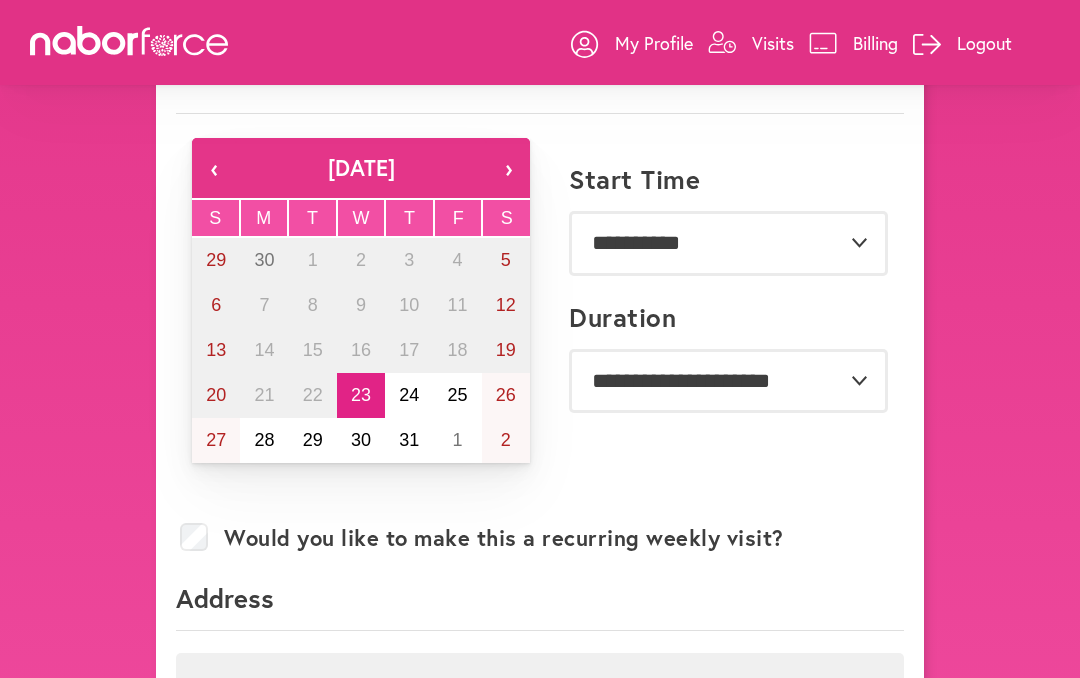 scroll, scrollTop: 220, scrollLeft: 0, axis: vertical 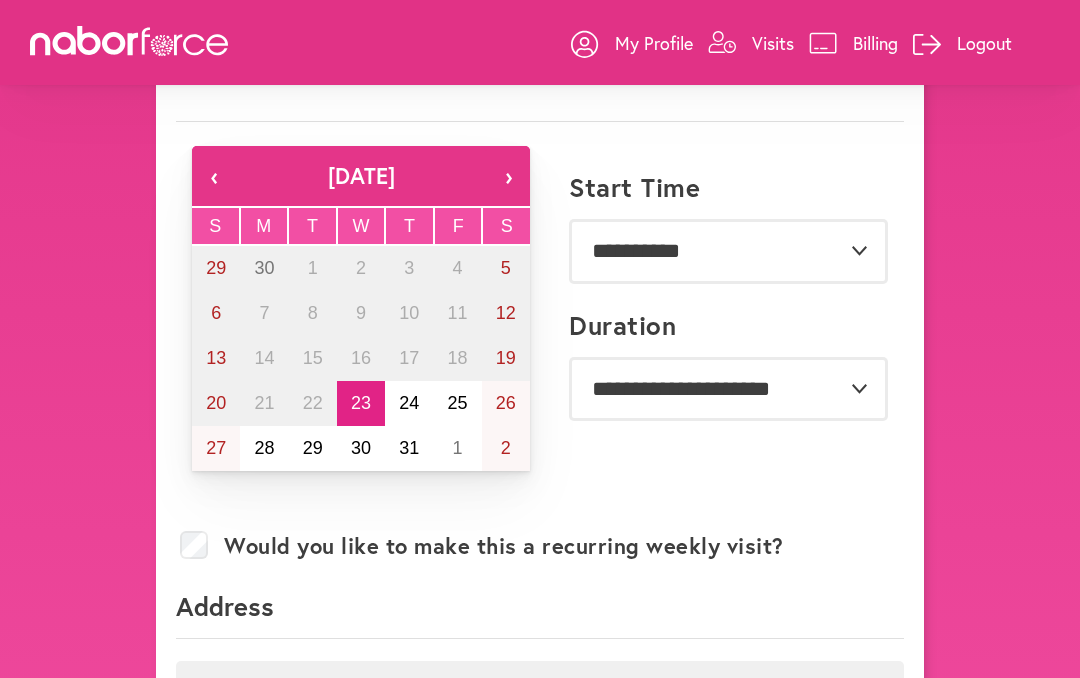 click on "24" at bounding box center [409, 403] 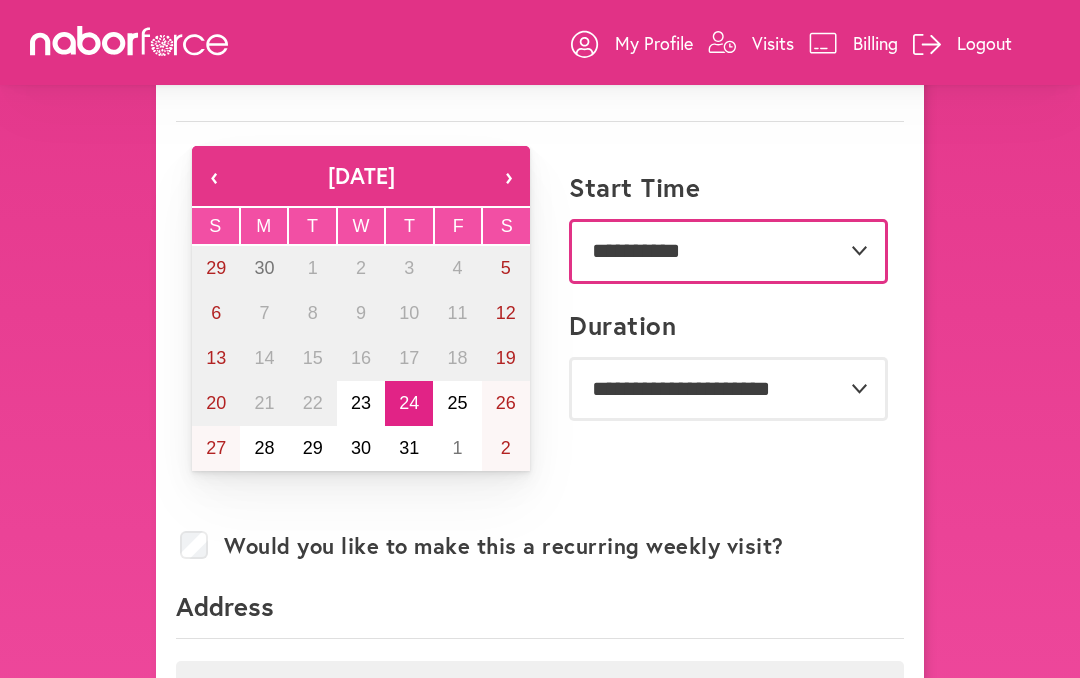 click on "**********" at bounding box center (728, 251) 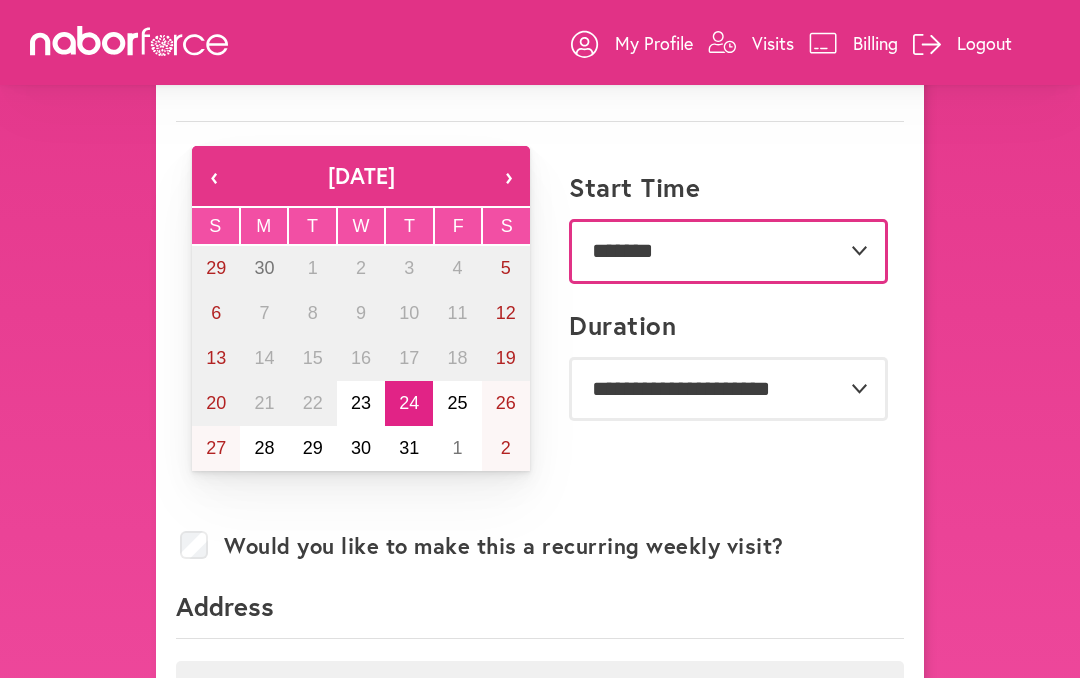 click on "**********" at bounding box center [728, 251] 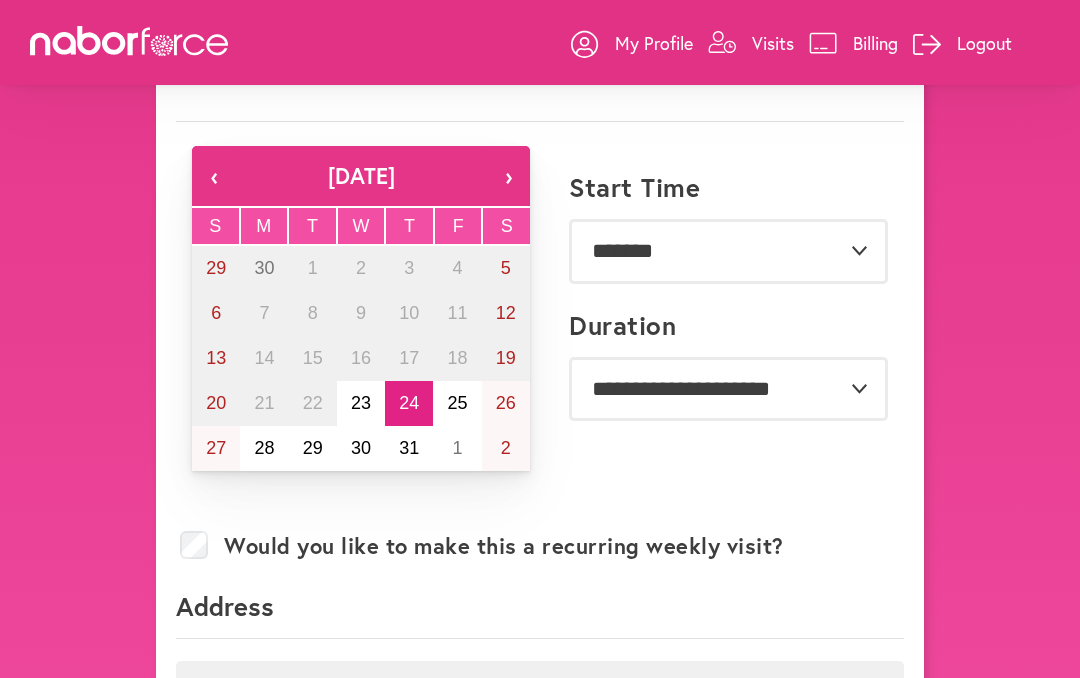 click on "**********" at bounding box center [728, 389] 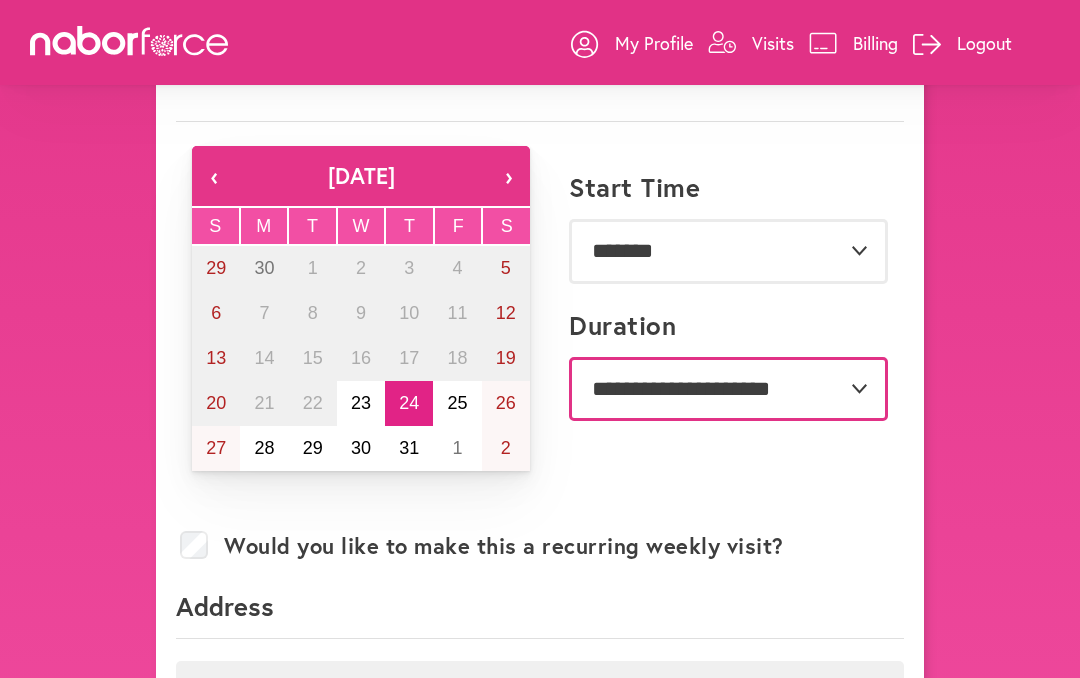 select on "**" 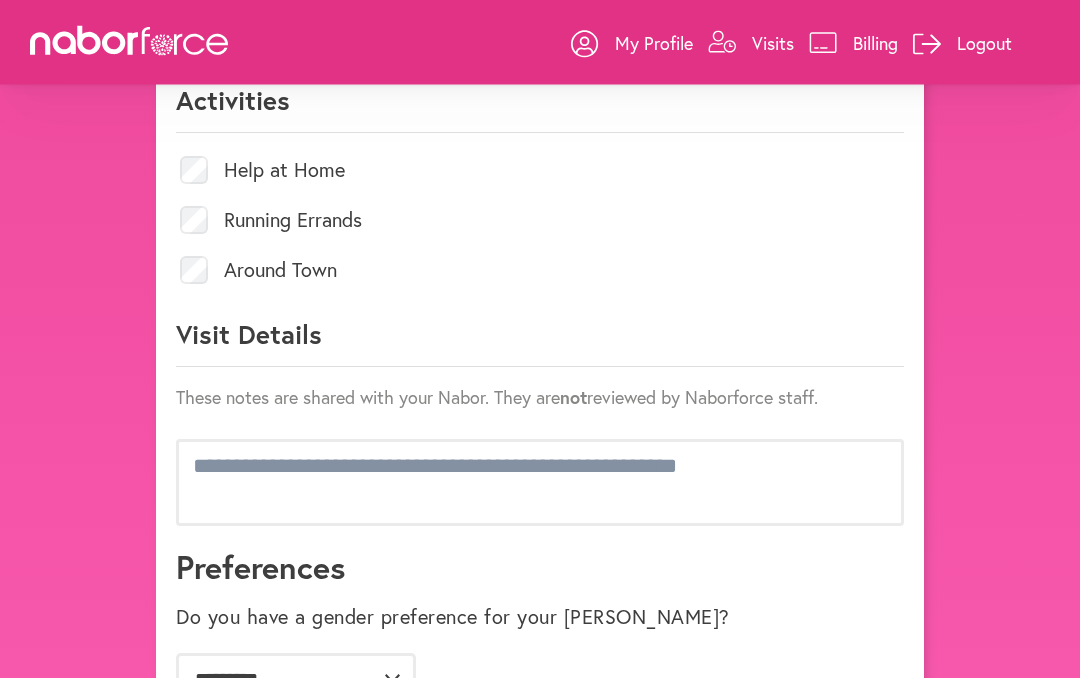 scroll, scrollTop: 1011, scrollLeft: 0, axis: vertical 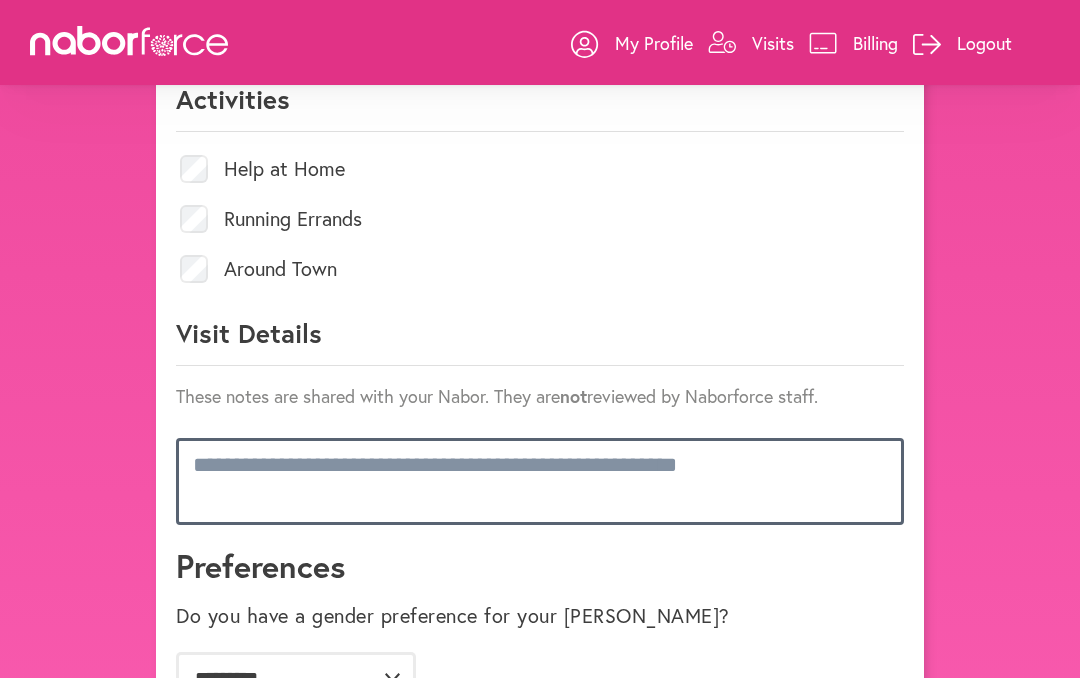 click at bounding box center [540, 481] 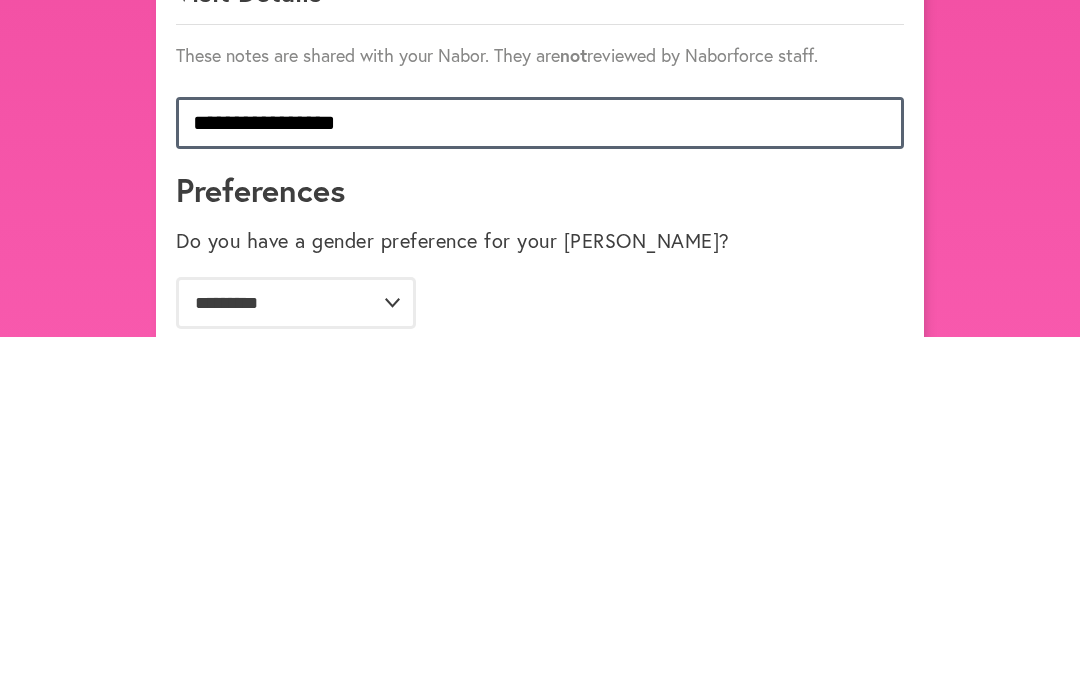 scroll, scrollTop: 1, scrollLeft: 0, axis: vertical 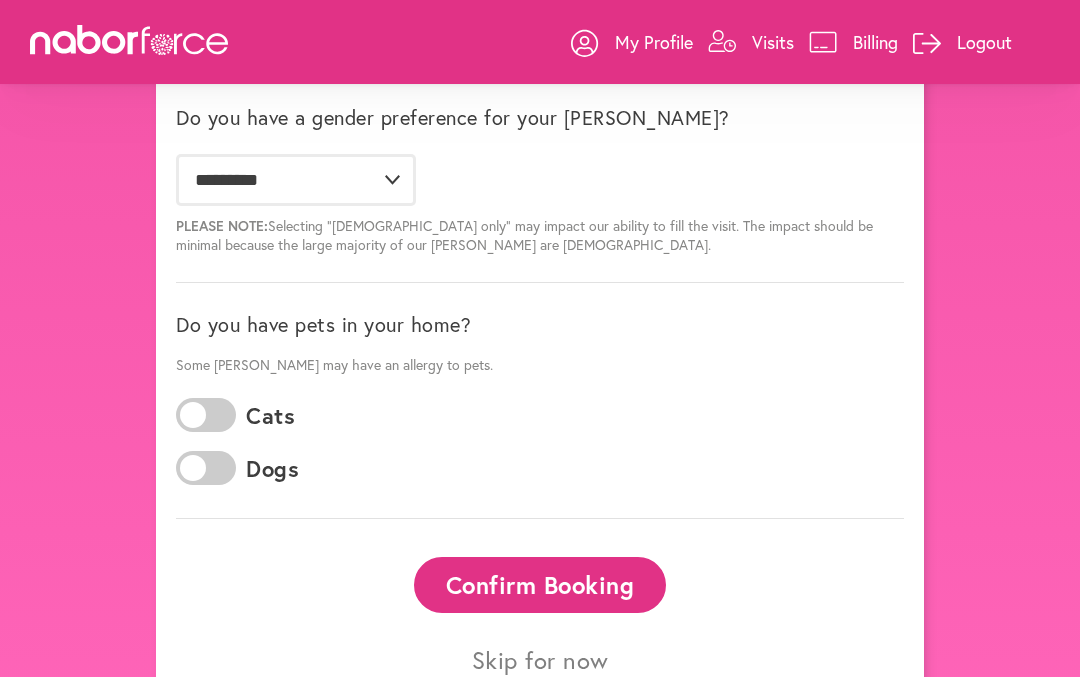 type on "**********" 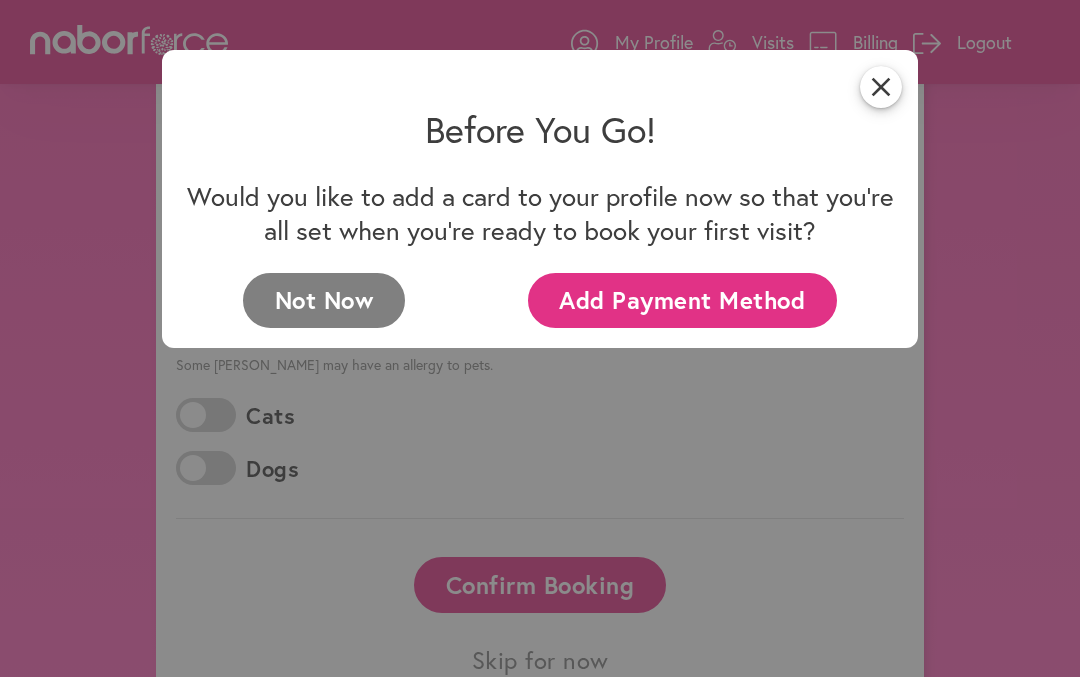 click on "Add Payment Method" at bounding box center [682, 301] 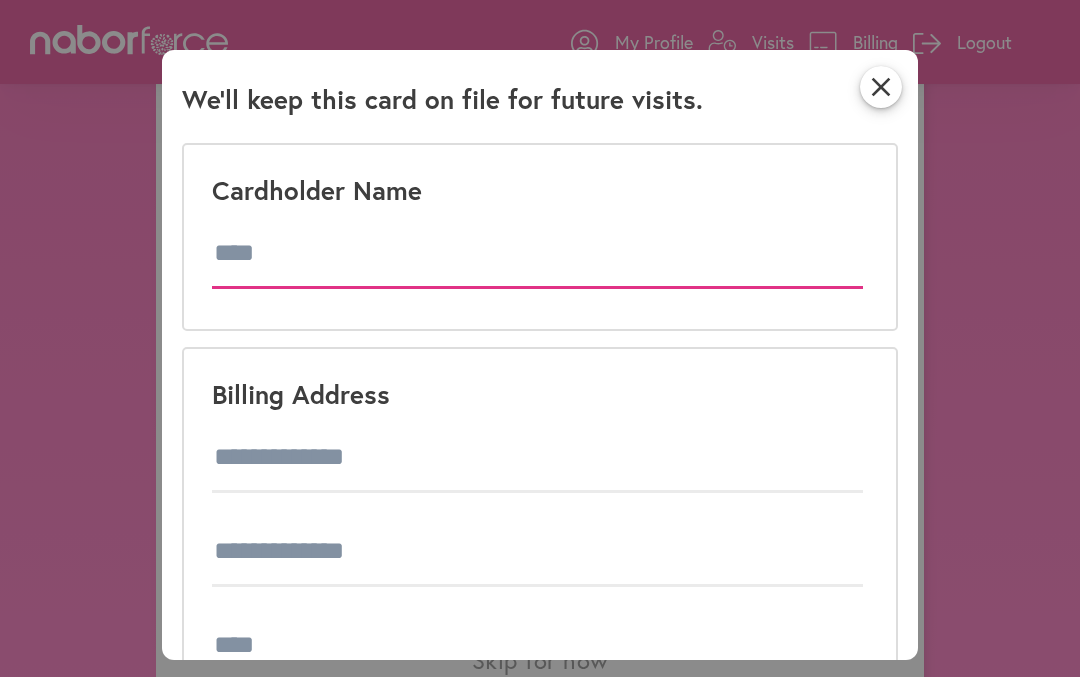 click at bounding box center [537, 255] 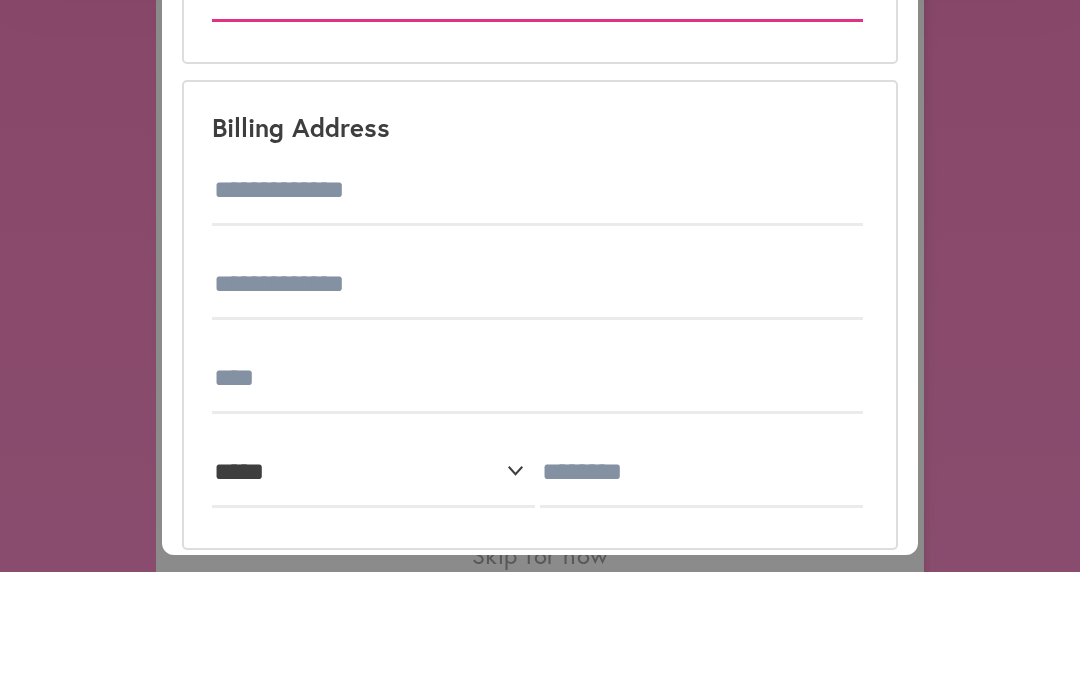 scroll, scrollTop: 161, scrollLeft: 0, axis: vertical 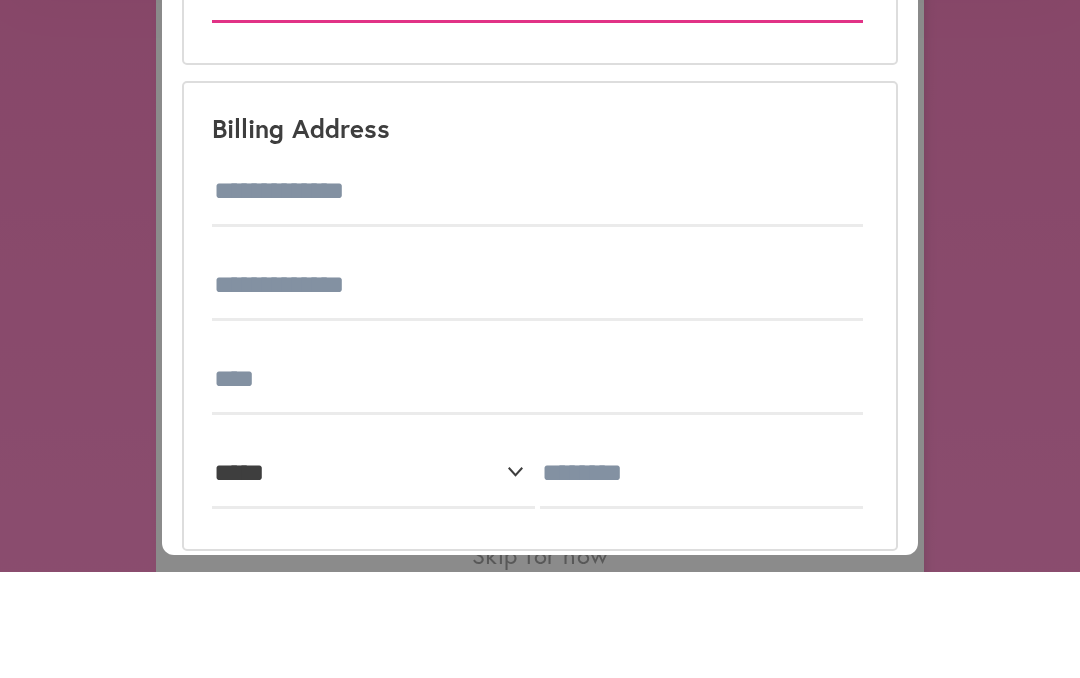 type on "**********" 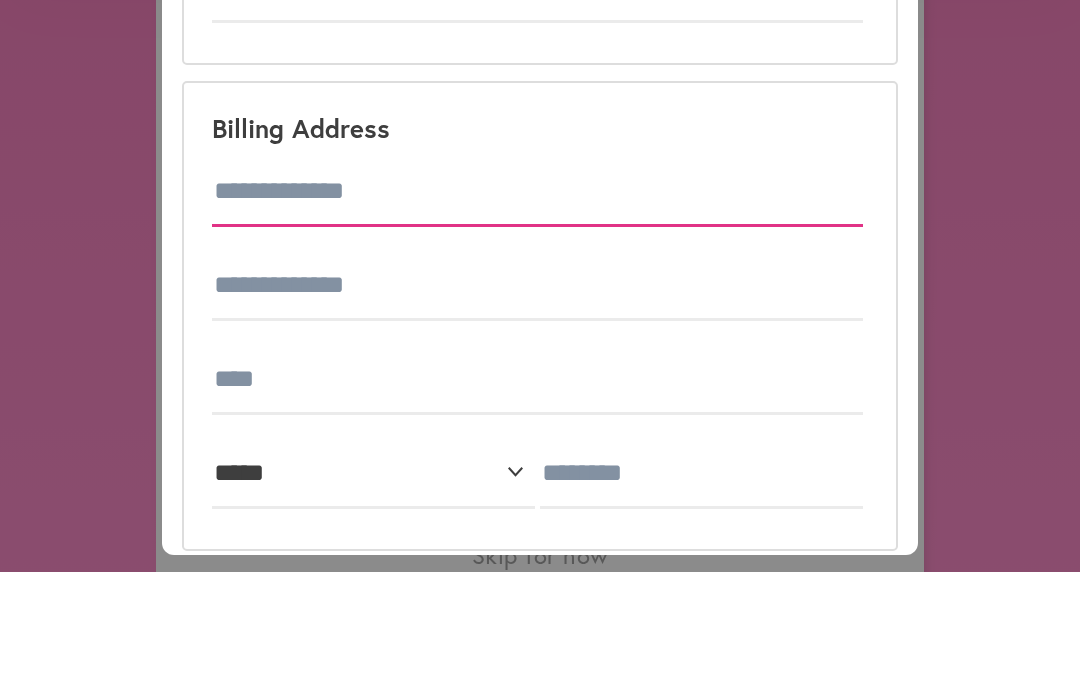 click at bounding box center [537, 298] 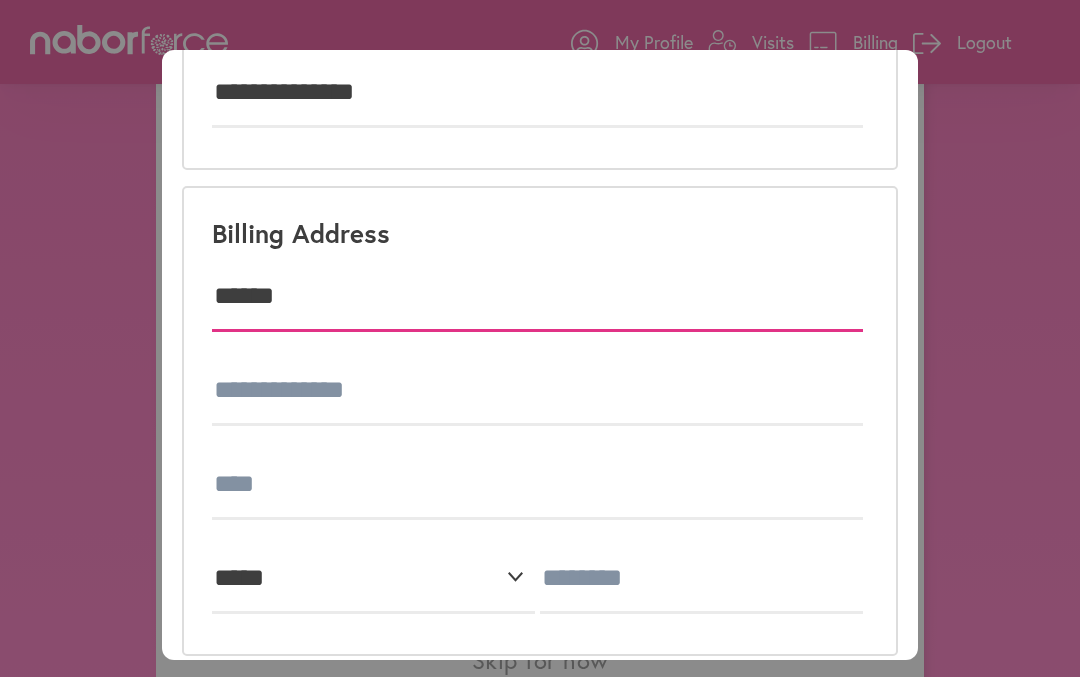 click on "******" at bounding box center [537, 298] 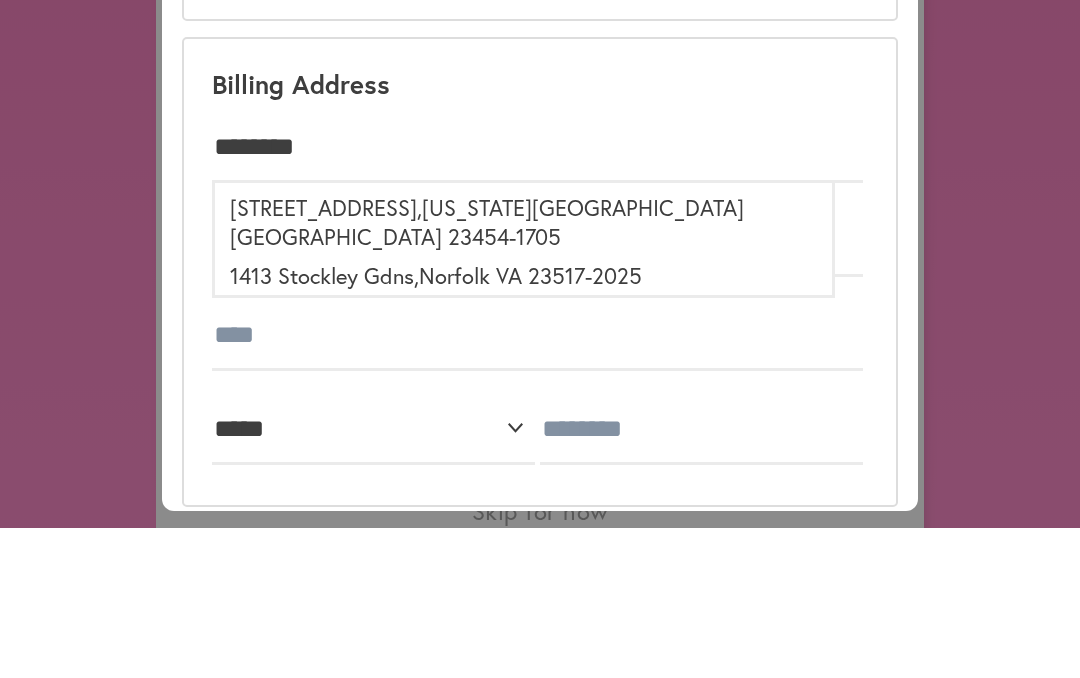 type on "**********" 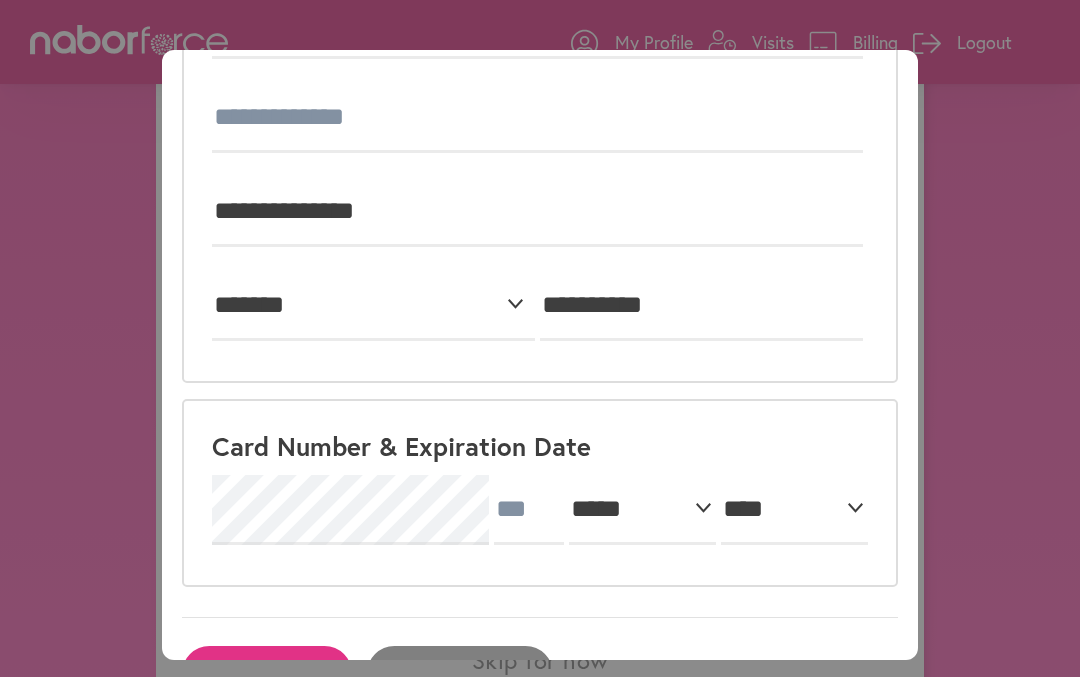 scroll, scrollTop: 433, scrollLeft: 0, axis: vertical 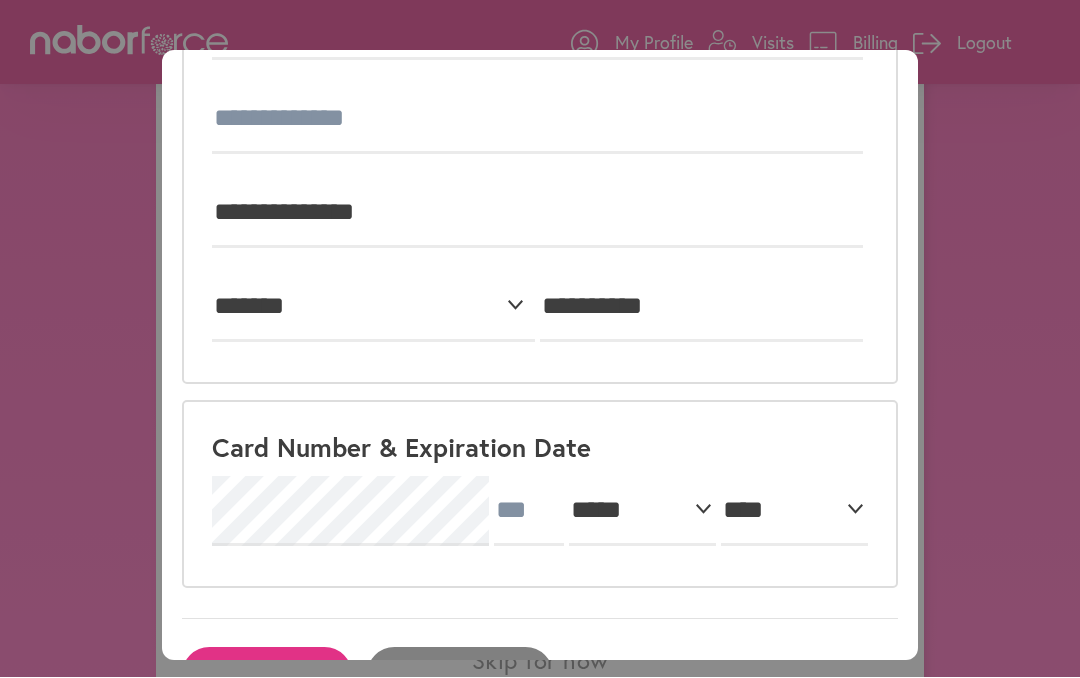 click on "Card Number & Expiration Date ***** * * * * * * * * * ** ** ** **** **** **** **** **** **** **** **** **** **** **** **** **** **** **** **** **** **** **** **** ****" at bounding box center [540, 495] 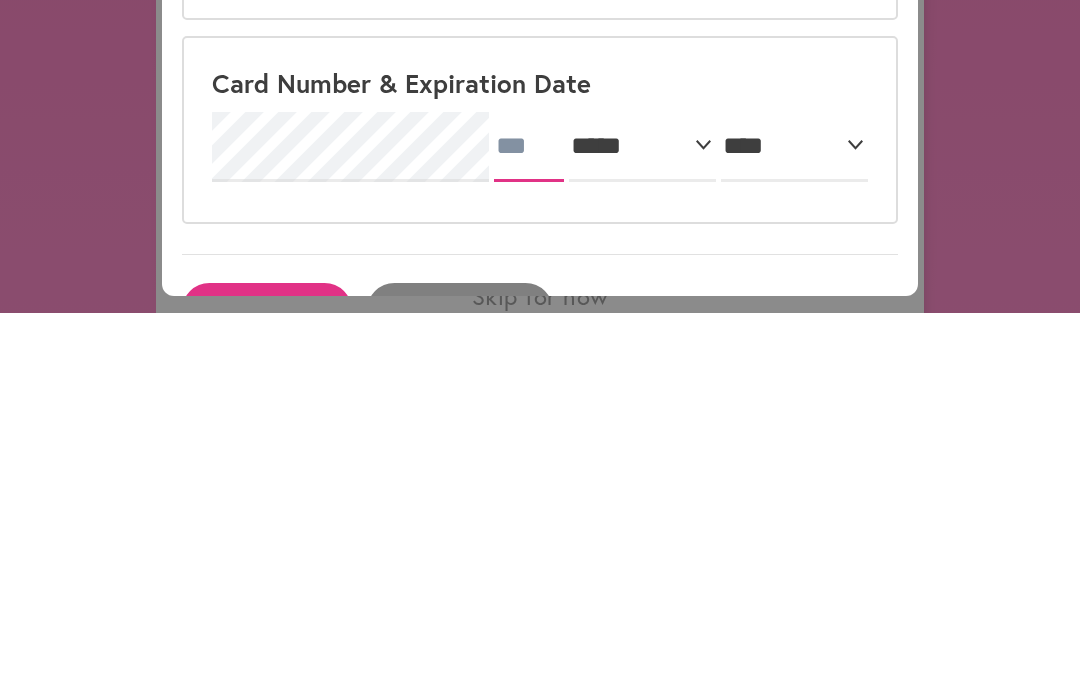 click at bounding box center (529, 512) 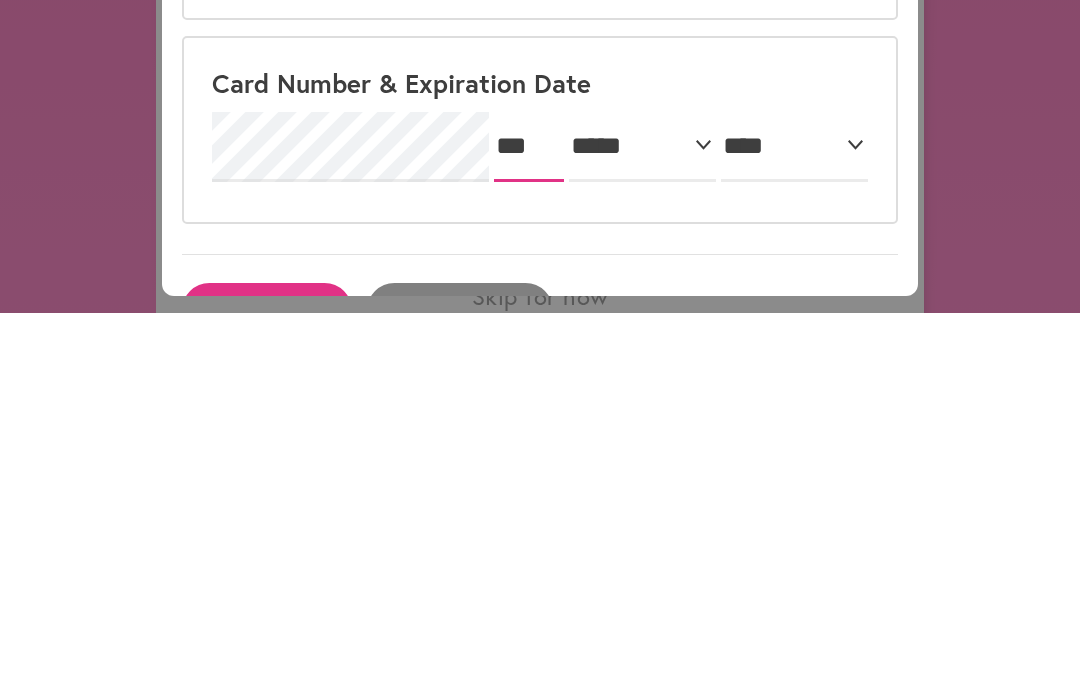 type on "***" 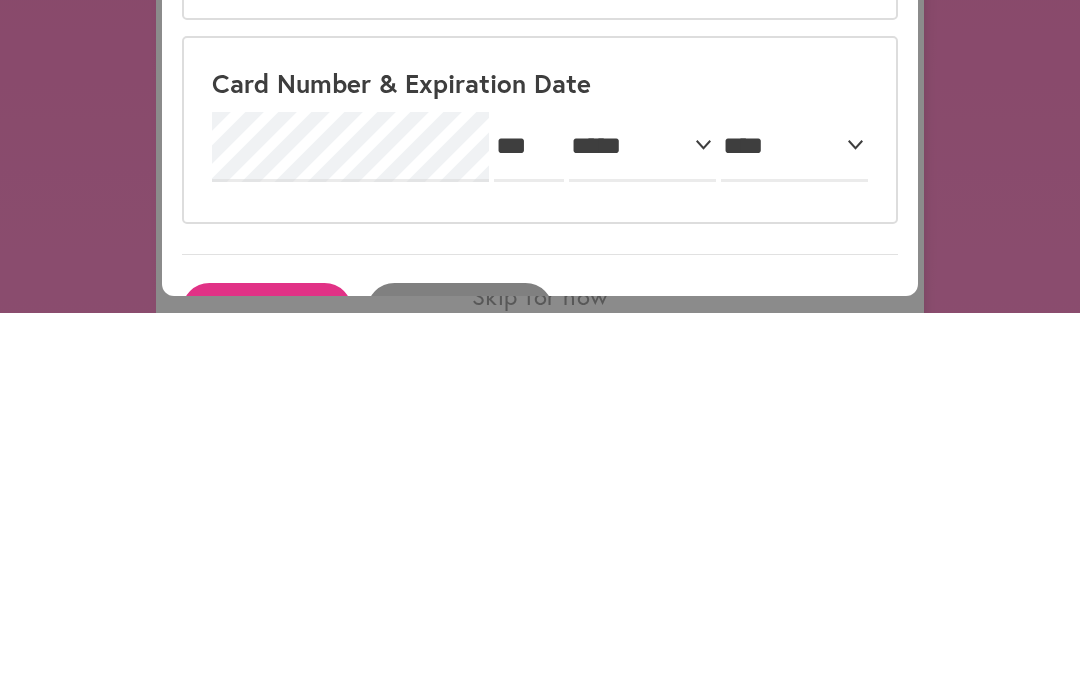 click on "Card Number & Expiration Date *** ***** * * * * * * * * * ** ** ** **** **** **** **** **** **** **** **** **** **** **** **** **** **** **** **** **** **** **** **** ****" at bounding box center [540, 495] 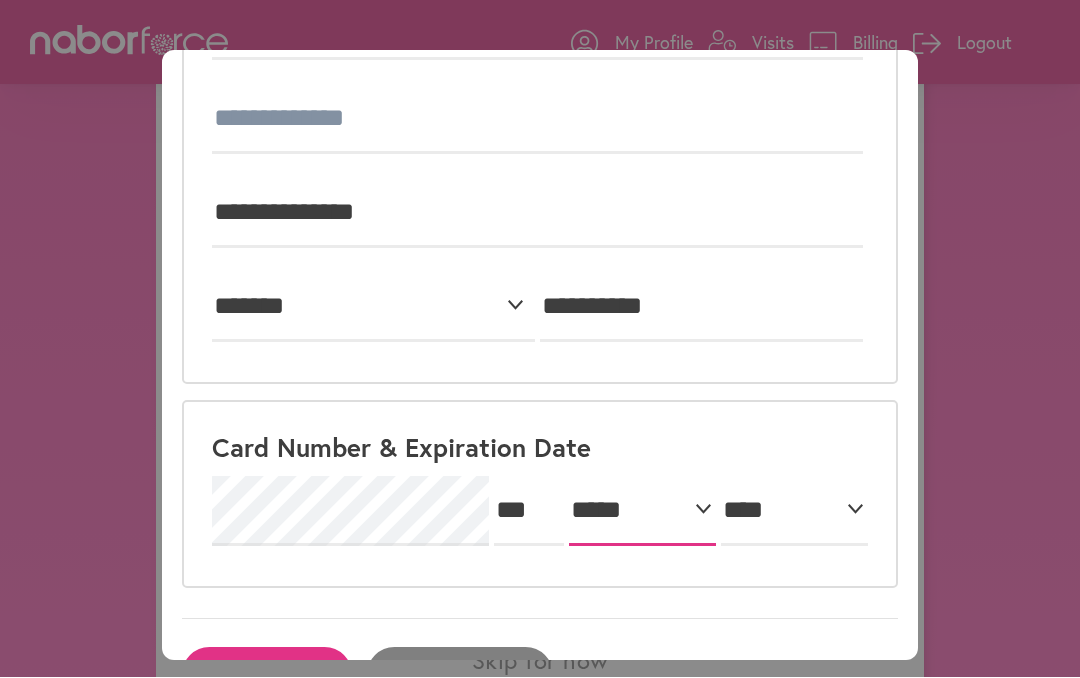 click on "***** * * * * * * * * * ** ** **" at bounding box center (642, 512) 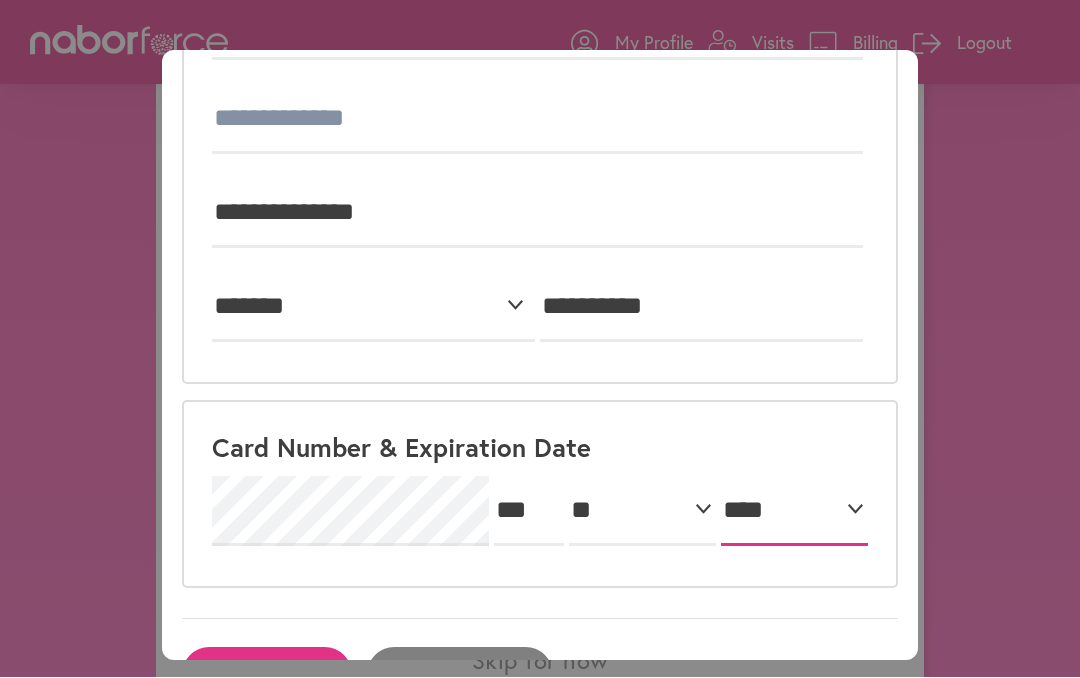 click on "**** **** **** **** **** **** **** **** **** **** **** **** **** **** **** **** **** **** **** **** ****" at bounding box center [794, 512] 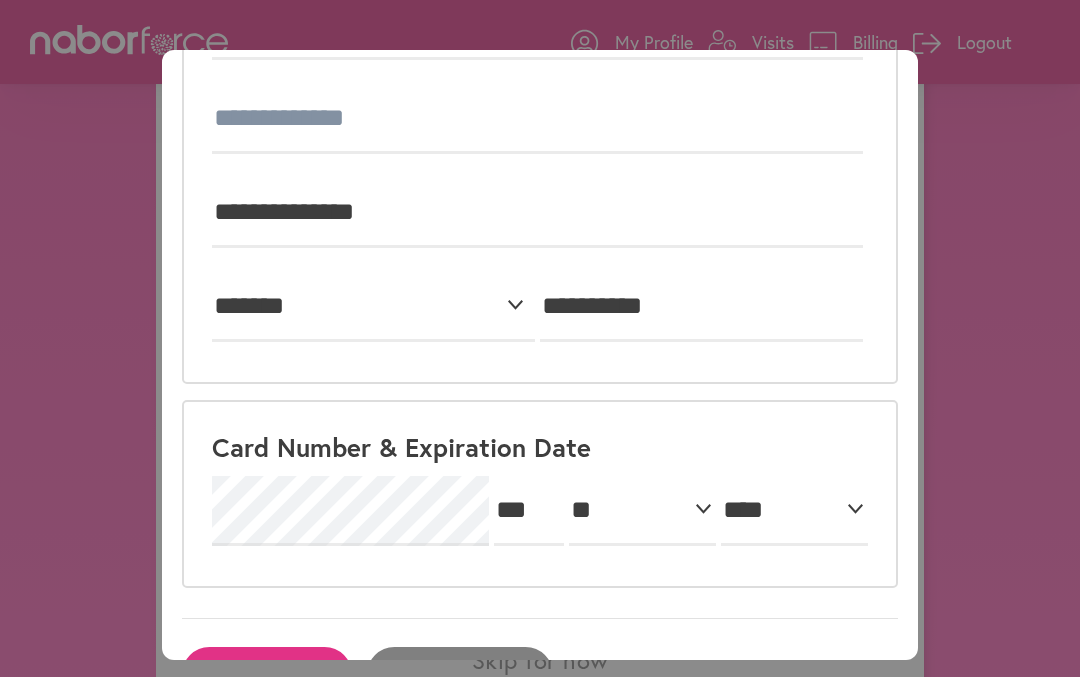 click on "Add Card" at bounding box center (267, 675) 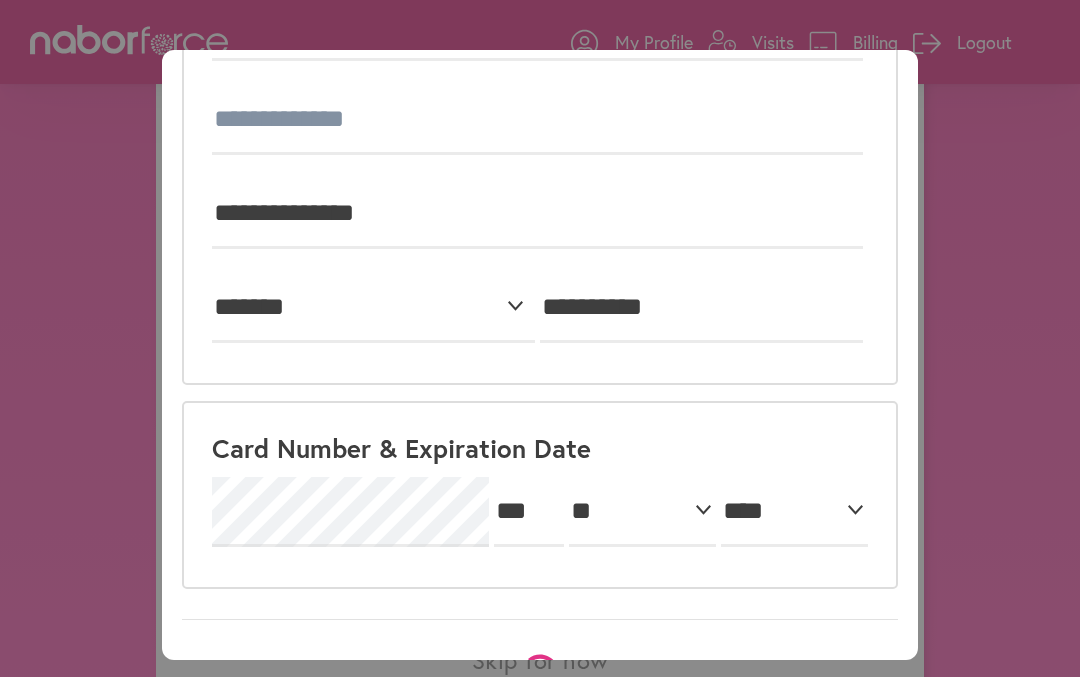 scroll, scrollTop: 0, scrollLeft: 0, axis: both 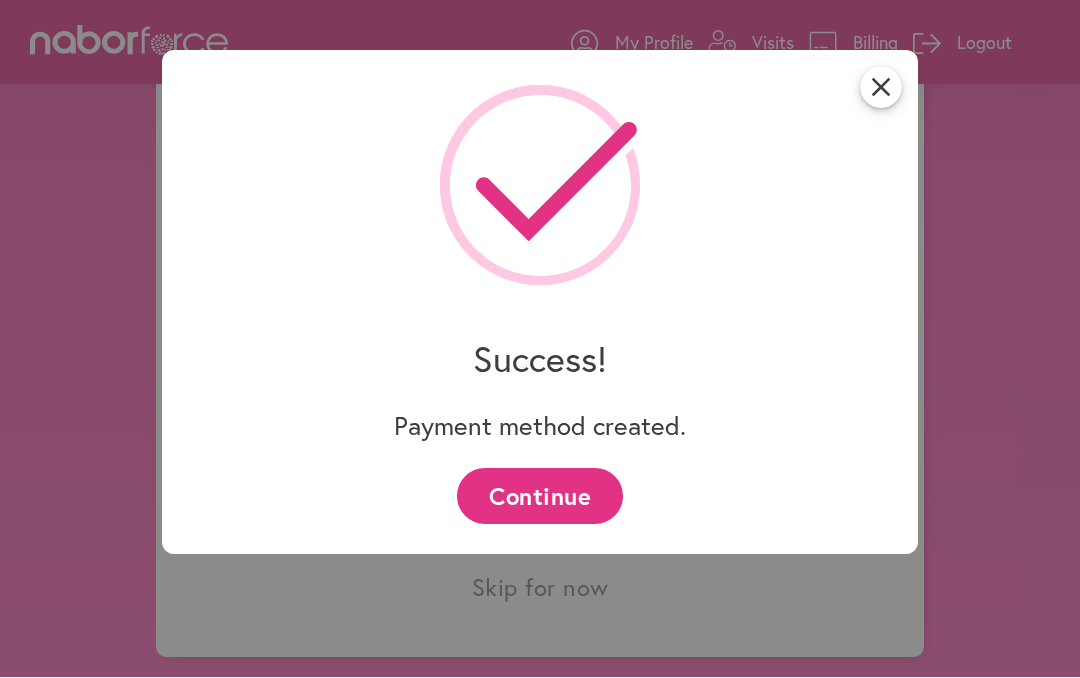 click on "Continue" at bounding box center (539, 496) 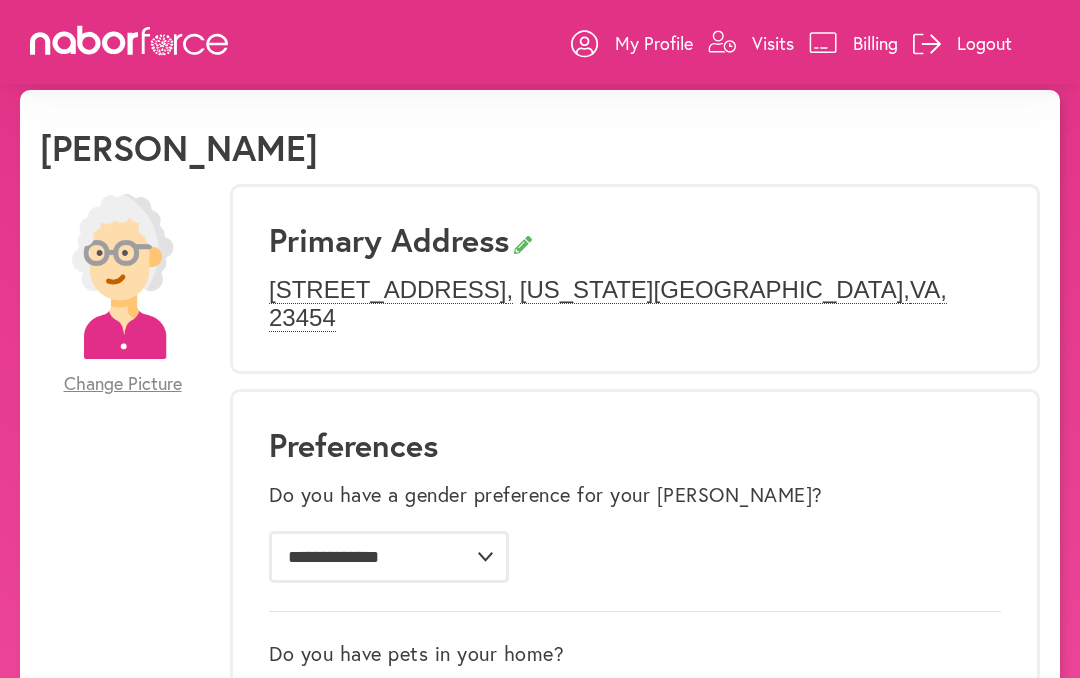 scroll, scrollTop: 35, scrollLeft: 0, axis: vertical 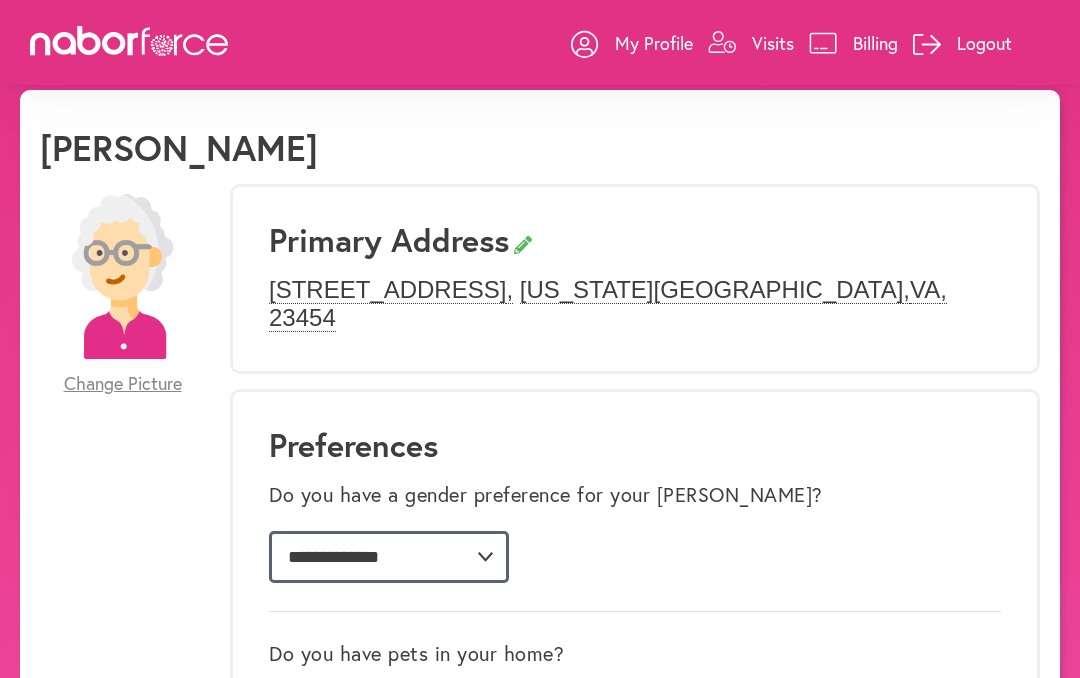 click on "**********" at bounding box center [389, 557] 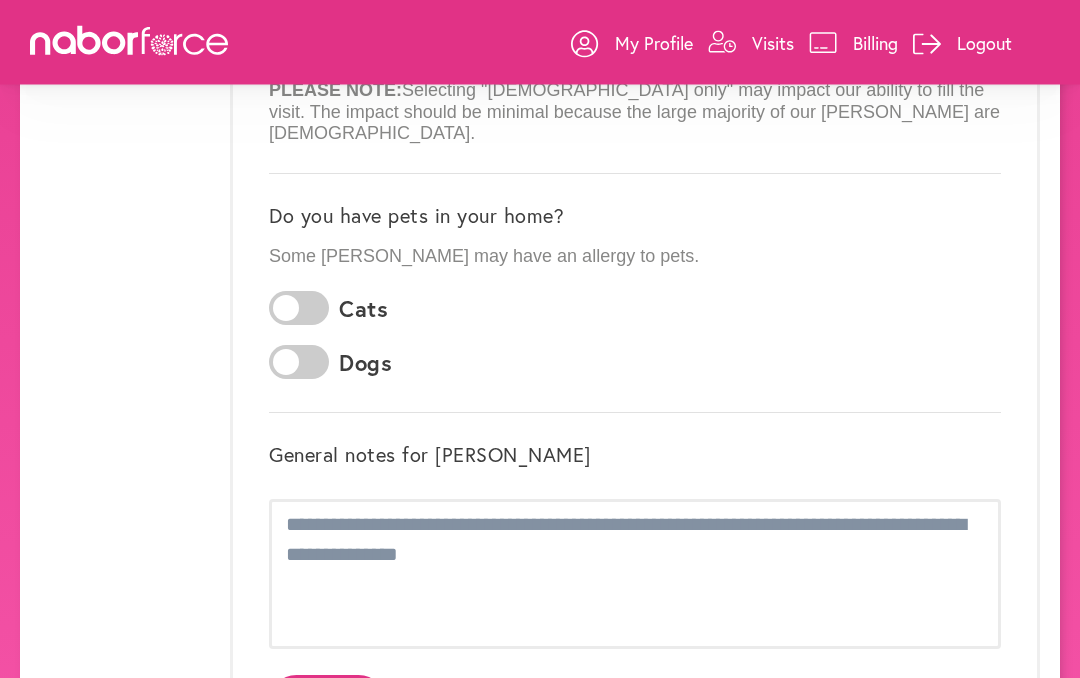 scroll, scrollTop: 564, scrollLeft: 0, axis: vertical 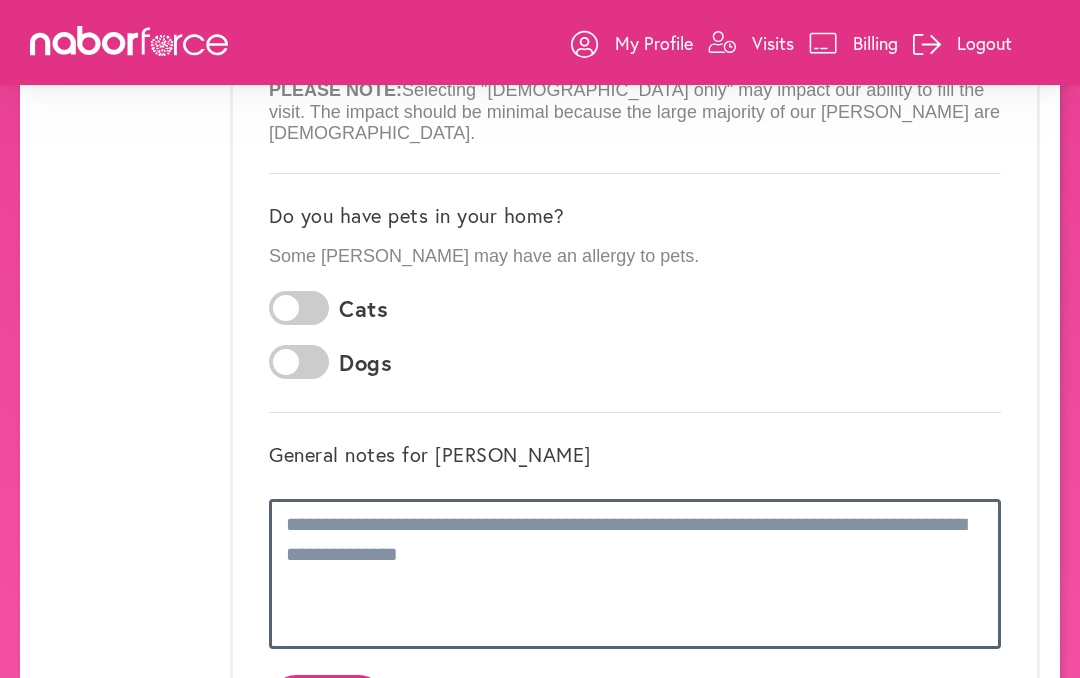 click at bounding box center [635, 574] 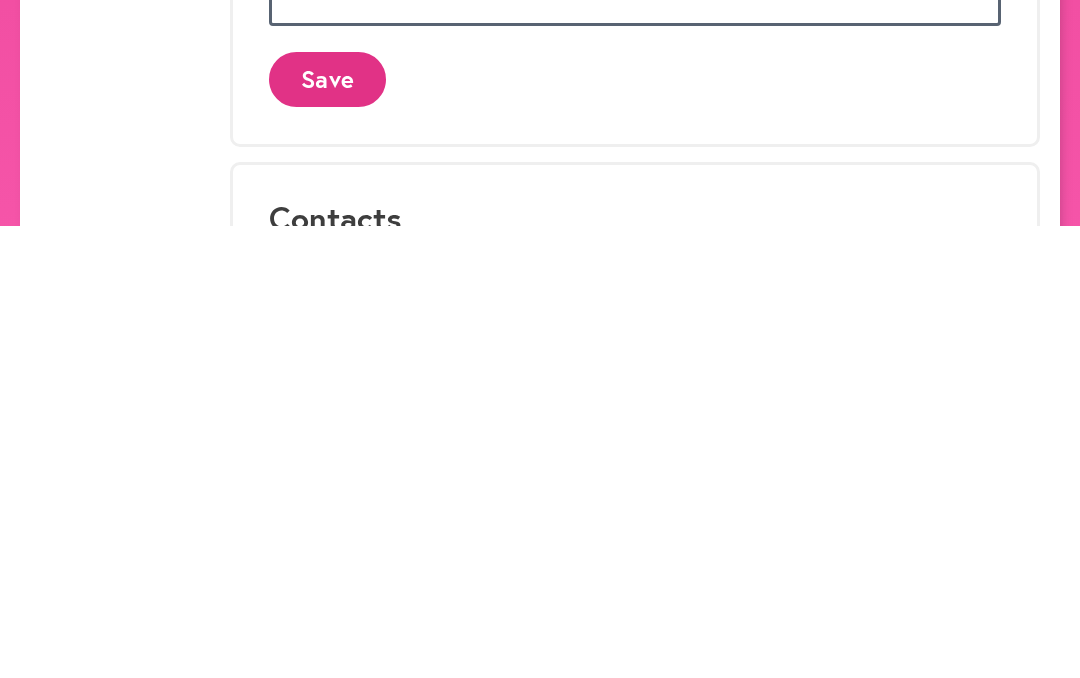 scroll, scrollTop: 745, scrollLeft: 0, axis: vertical 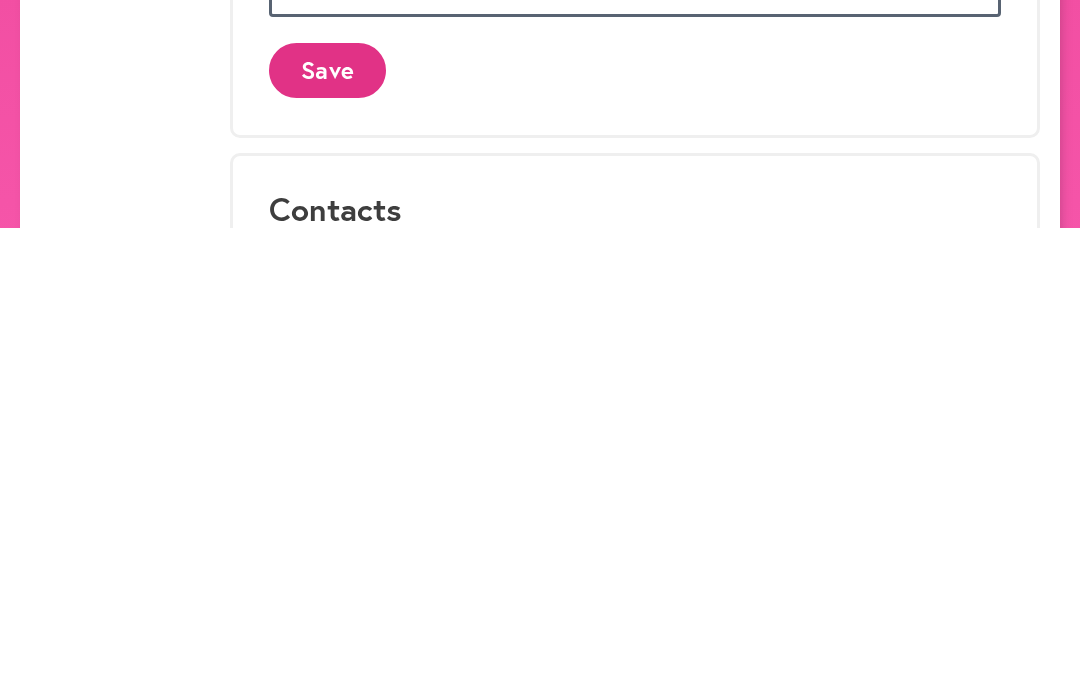 type on "**********" 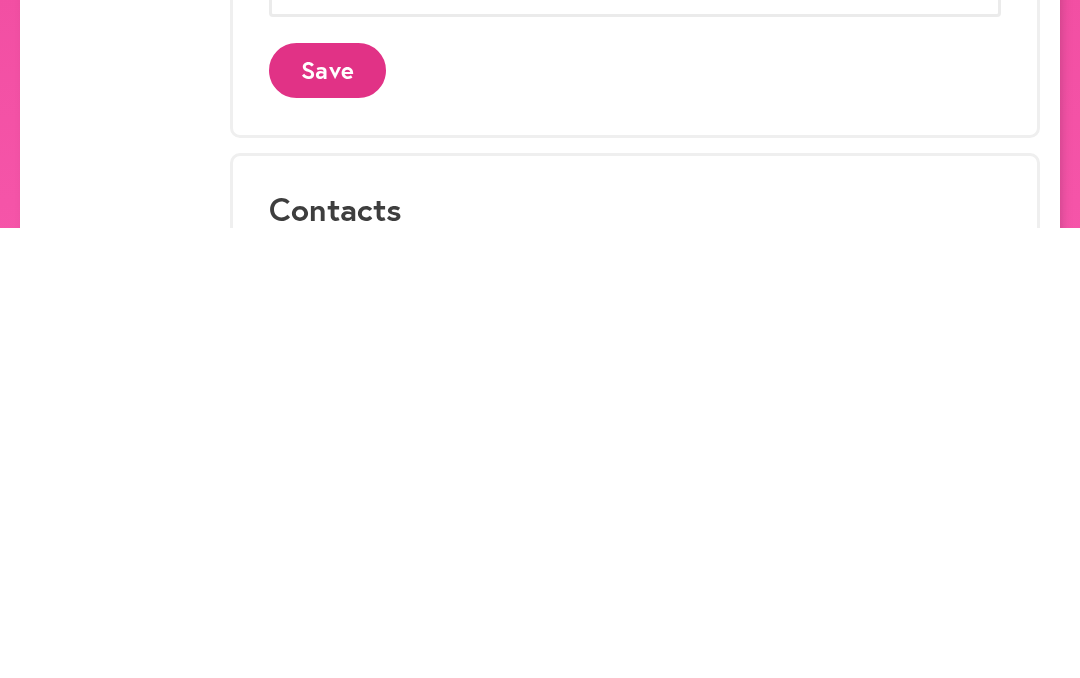 click on "Contacts Add emergency contacts as well as family members or others you would like to receive notifications. No Contacts Found Add Contact" at bounding box center (635, 776) 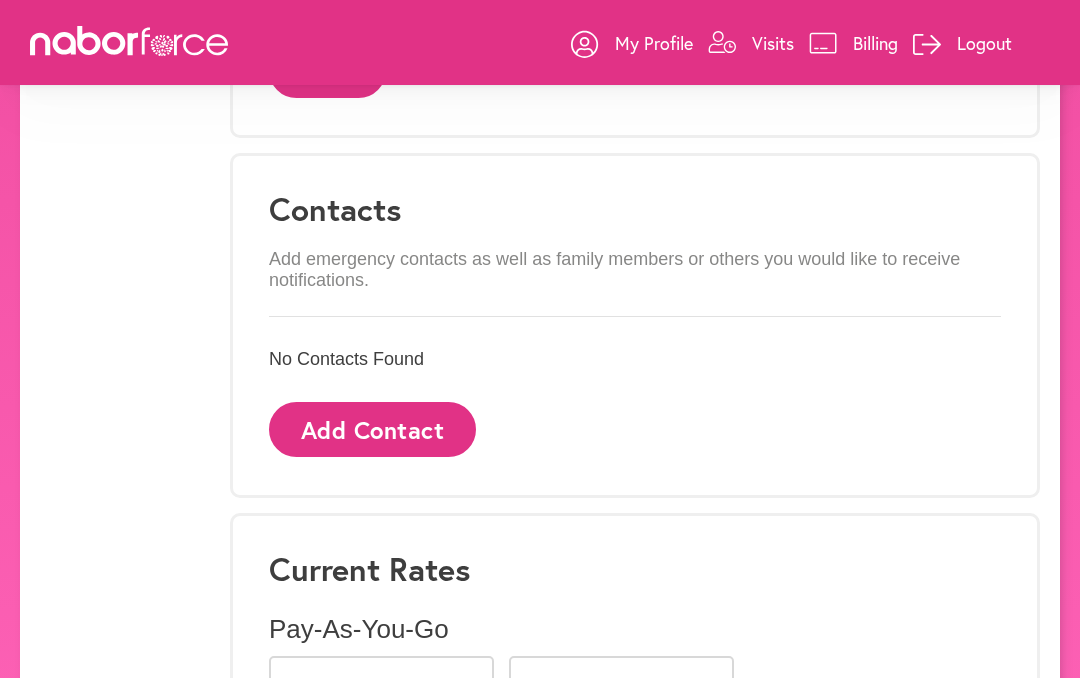 click on "Add Contact" at bounding box center [372, 429] 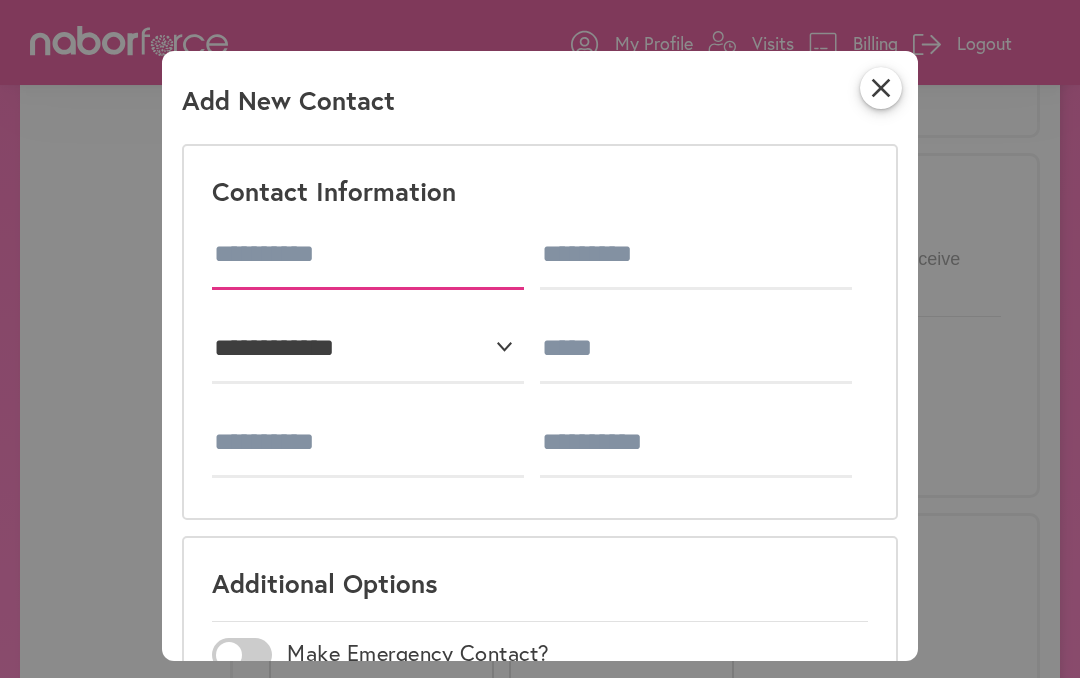 click at bounding box center (368, 255) 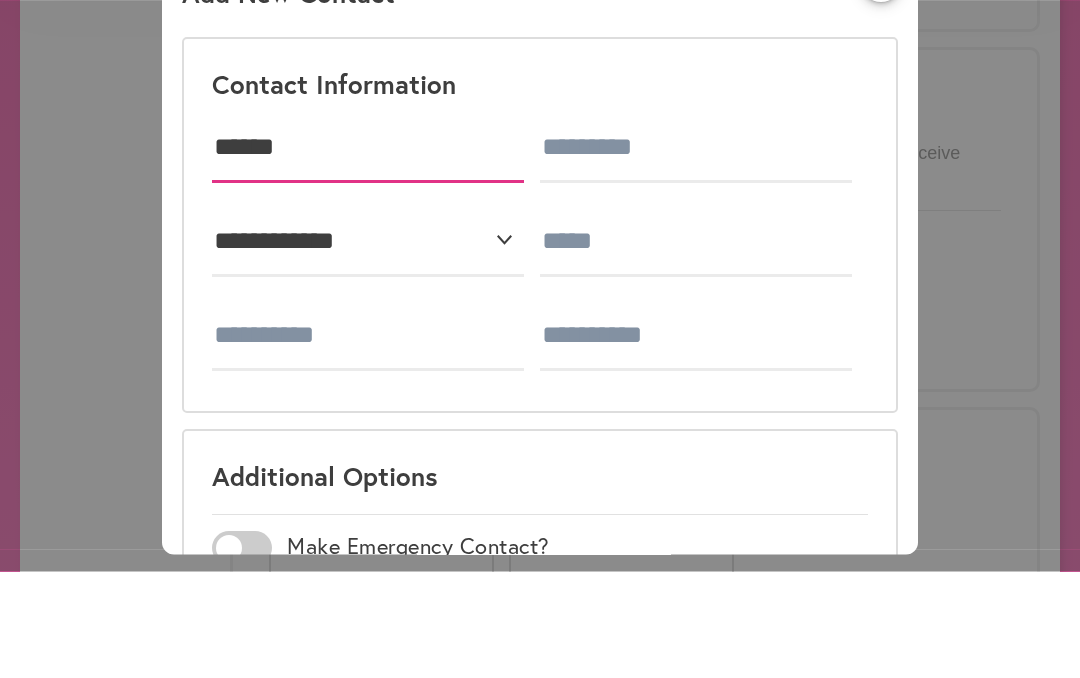 type on "******" 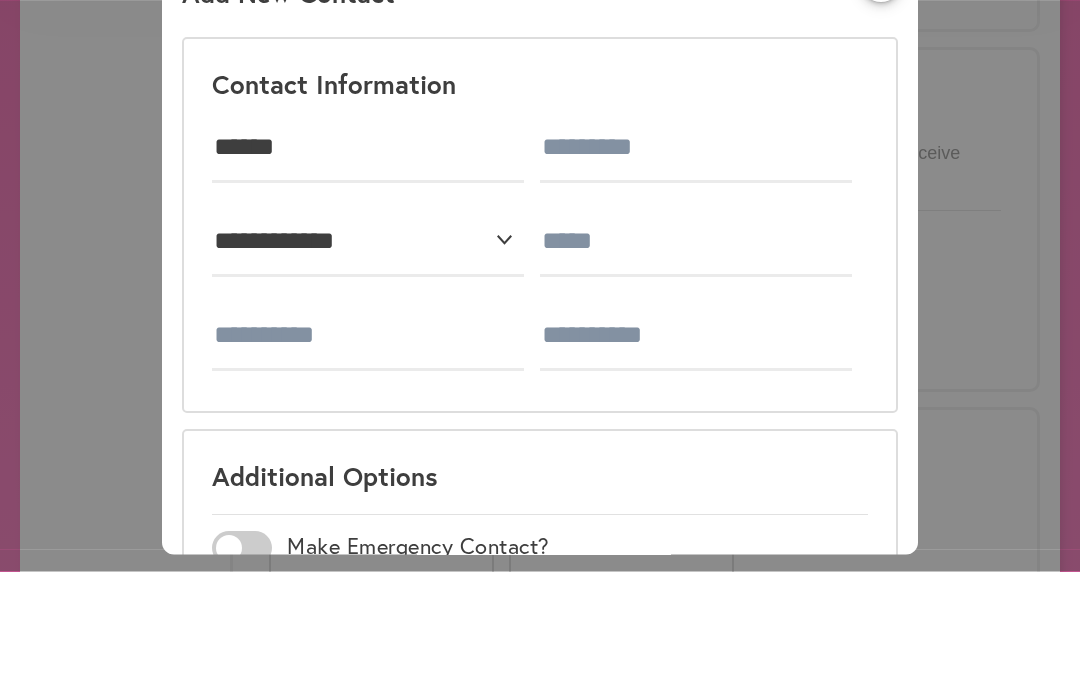 click at bounding box center (696, 255) 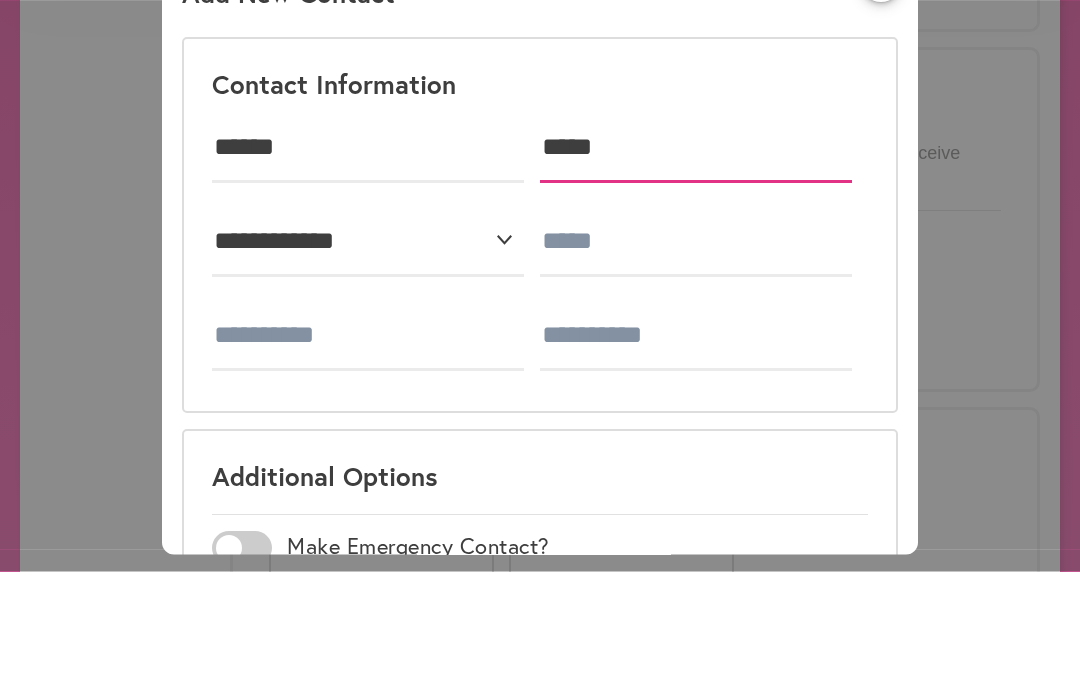 type on "*****" 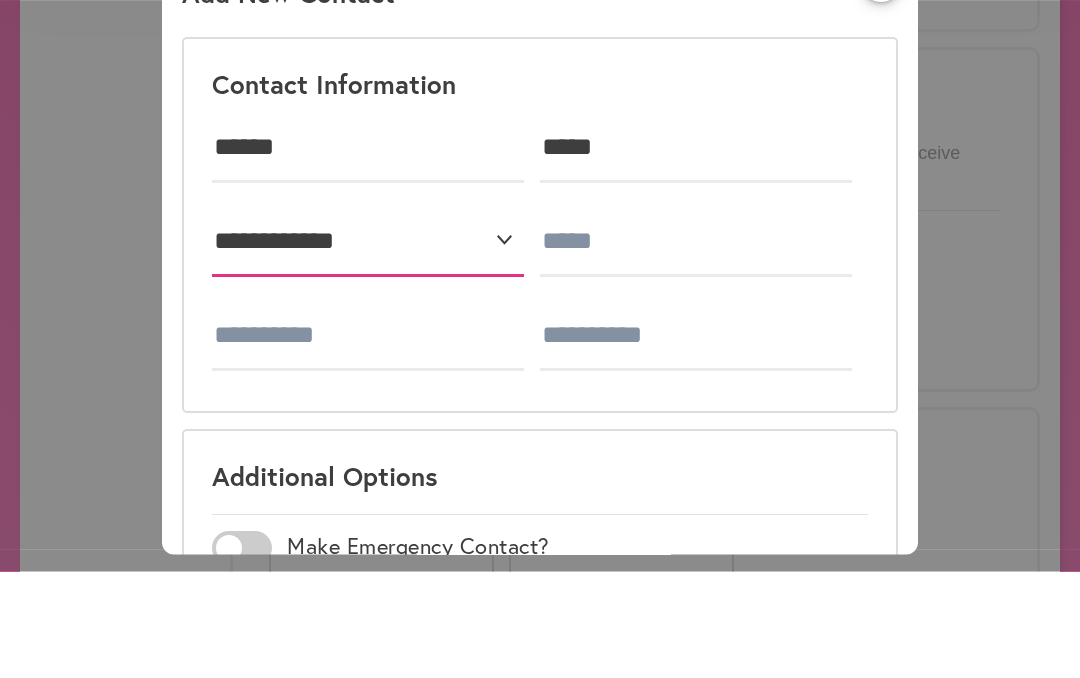 click on "**********" at bounding box center (368, 349) 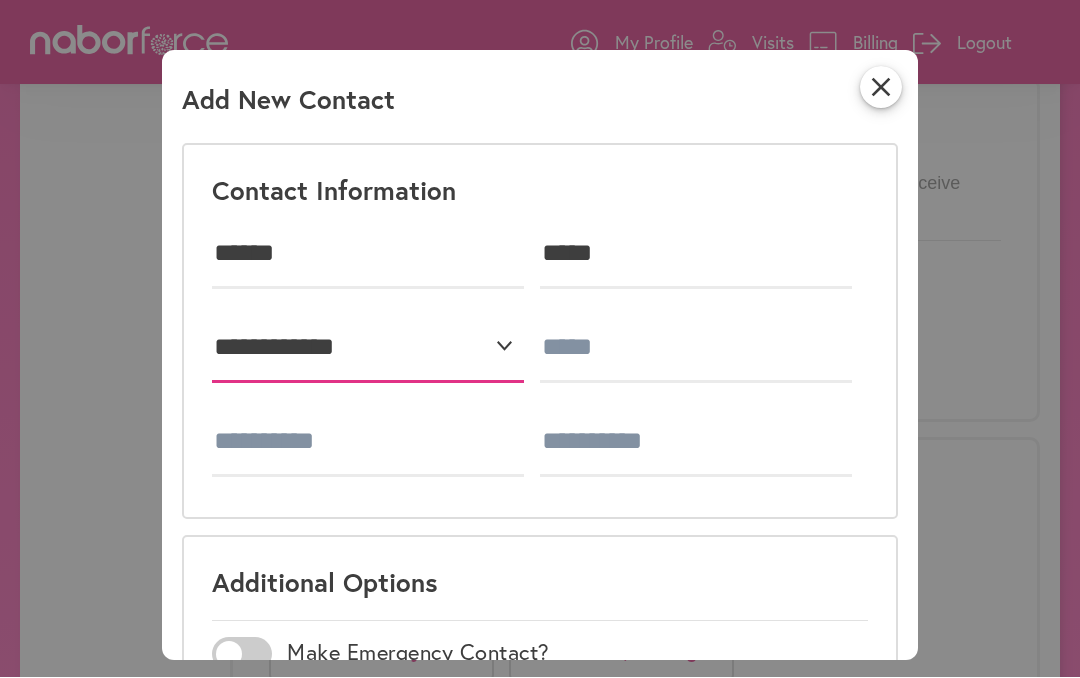 select on "********" 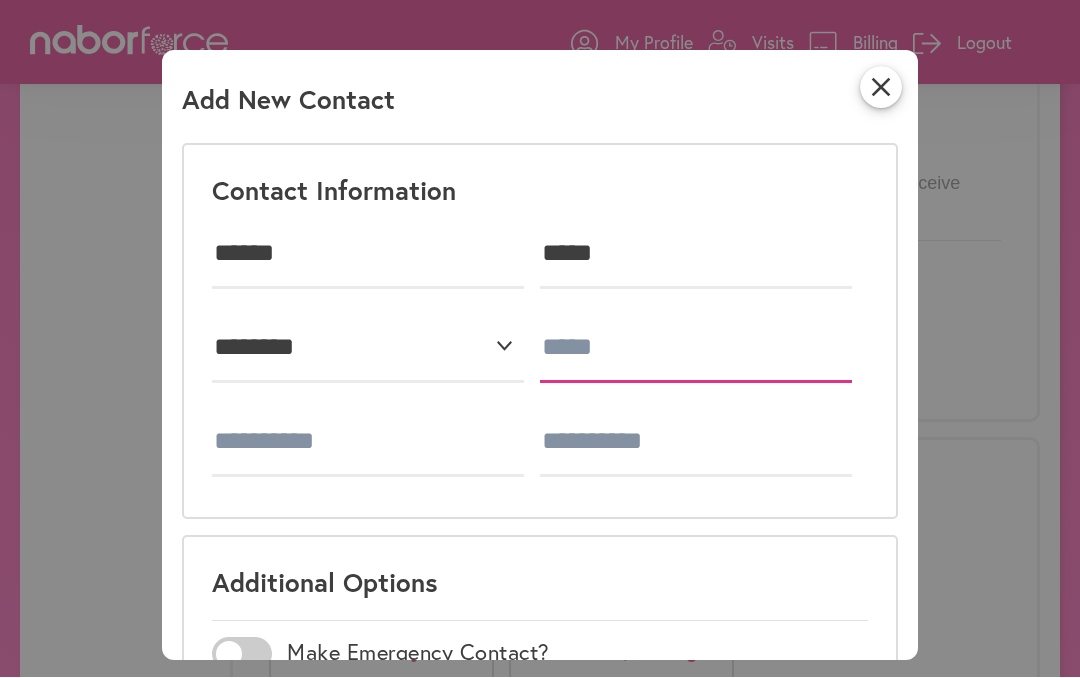 click at bounding box center [696, 349] 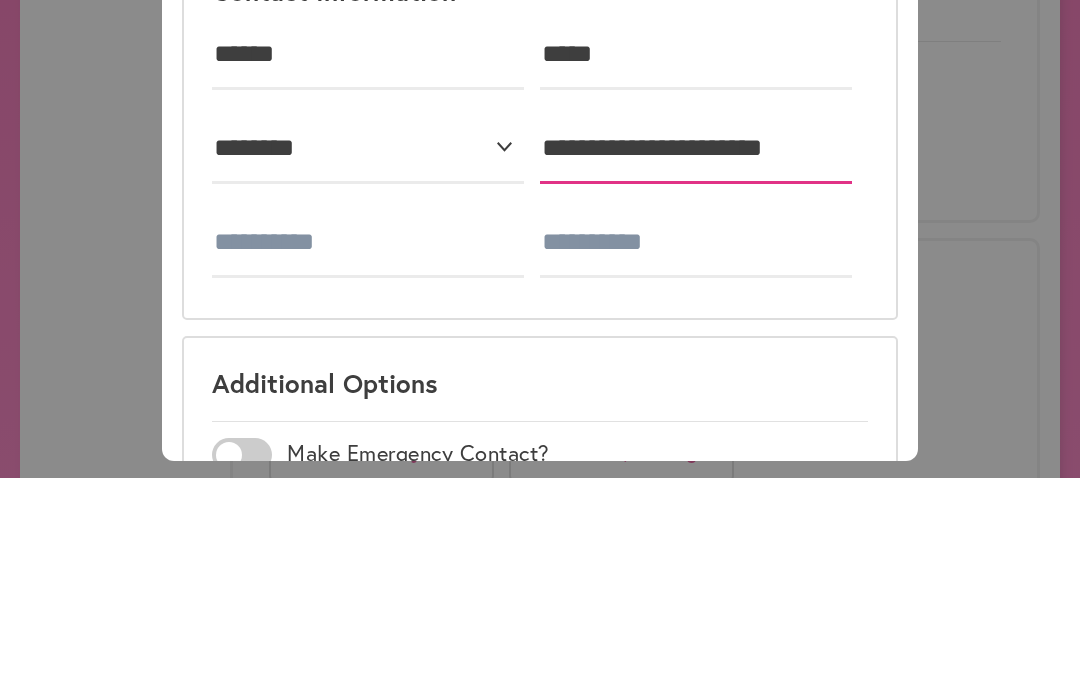 scroll, scrollTop: 0, scrollLeft: 0, axis: both 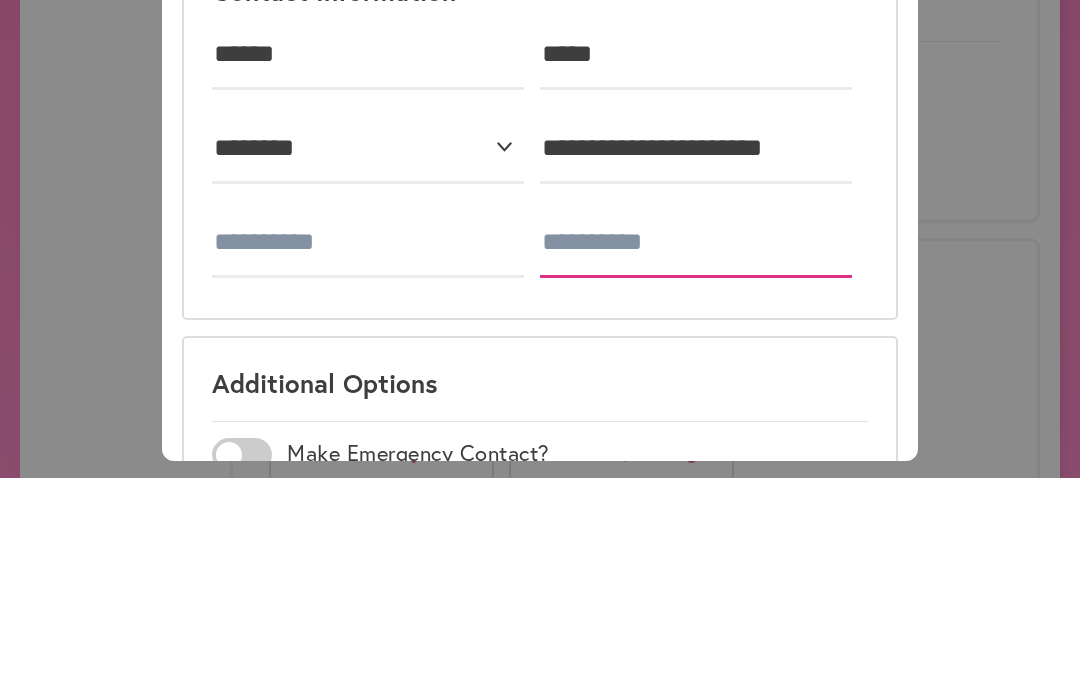 click at bounding box center [696, 443] 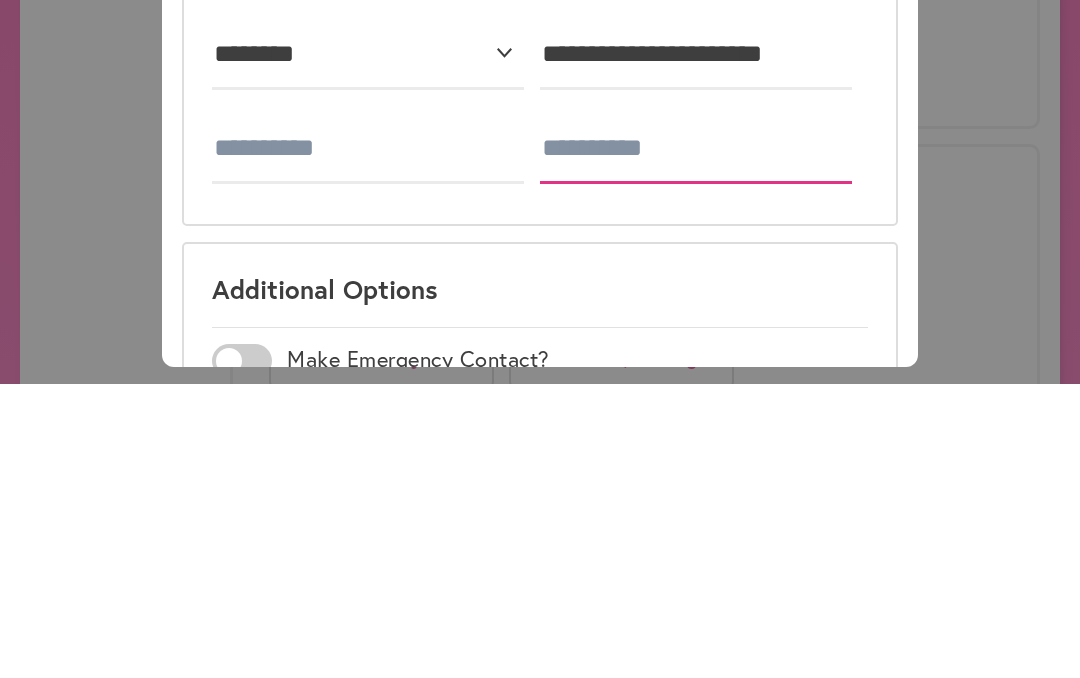 type on "**" 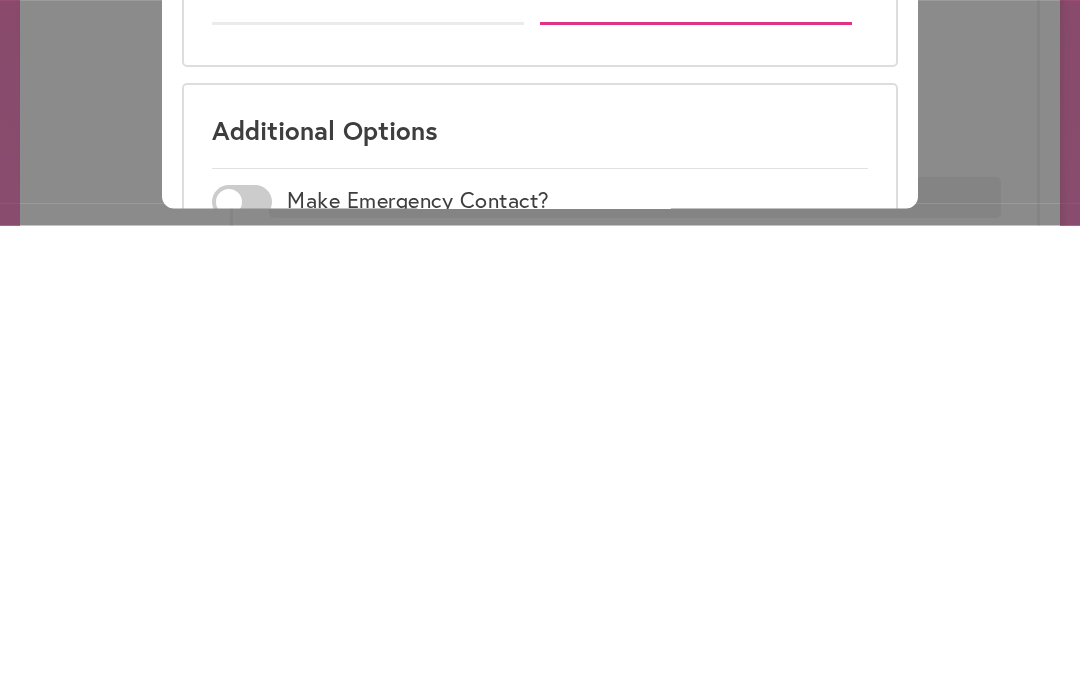 scroll, scrollTop: 1358, scrollLeft: 0, axis: vertical 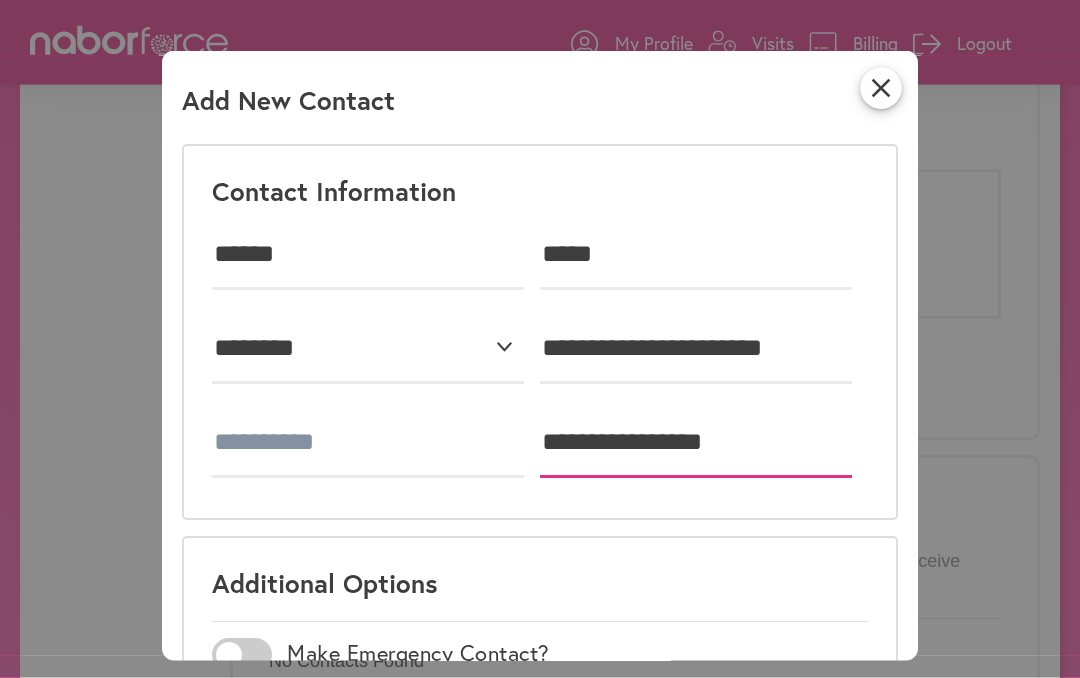 type on "**********" 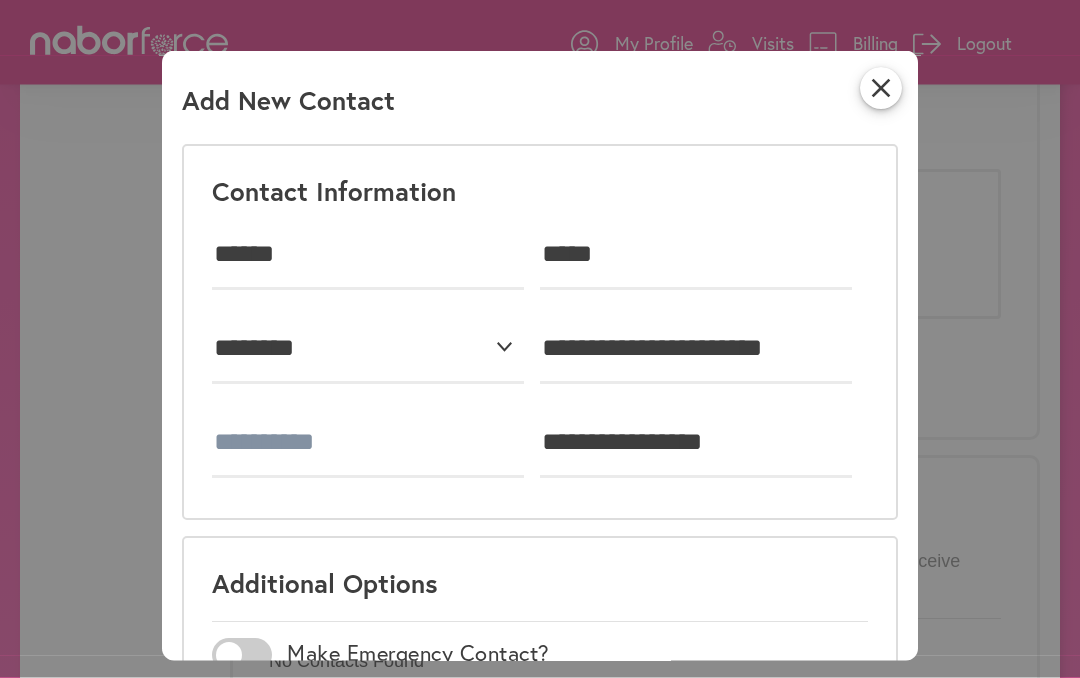 click on "Add New Contact" at bounding box center [288, 107] 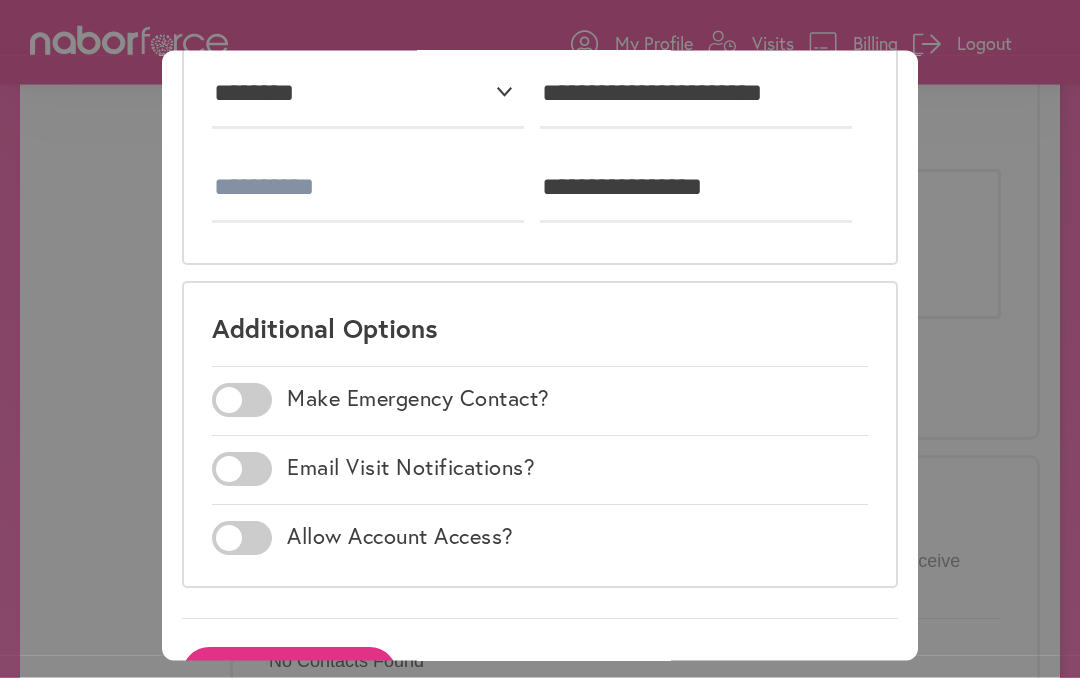 scroll, scrollTop: 252, scrollLeft: 0, axis: vertical 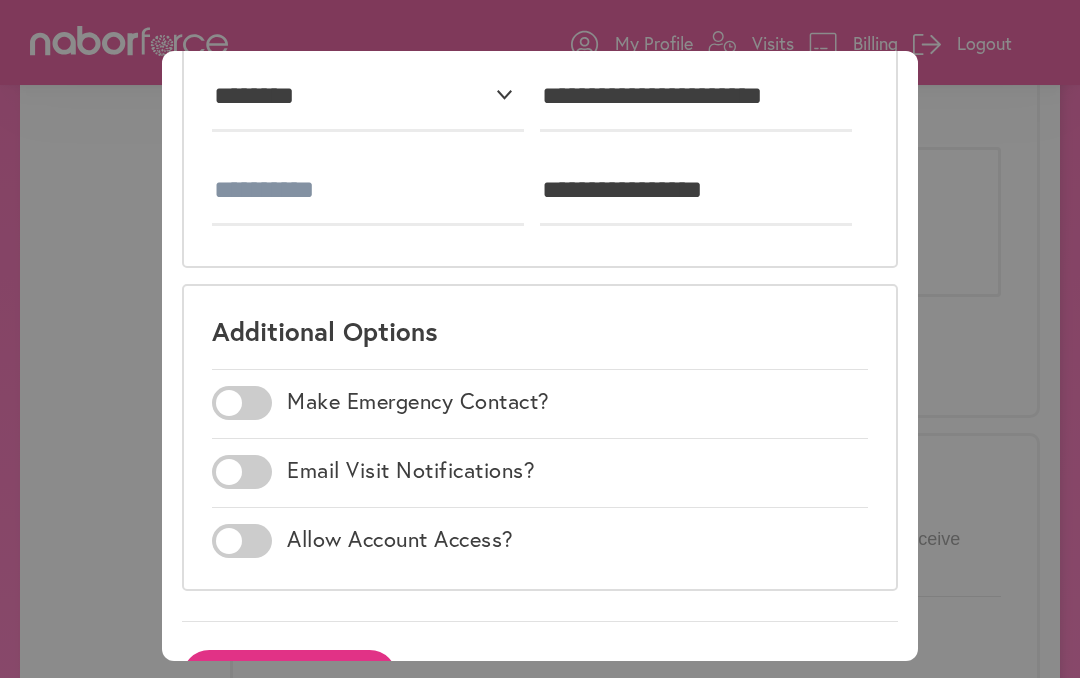 click on "Save Contact" at bounding box center (289, 677) 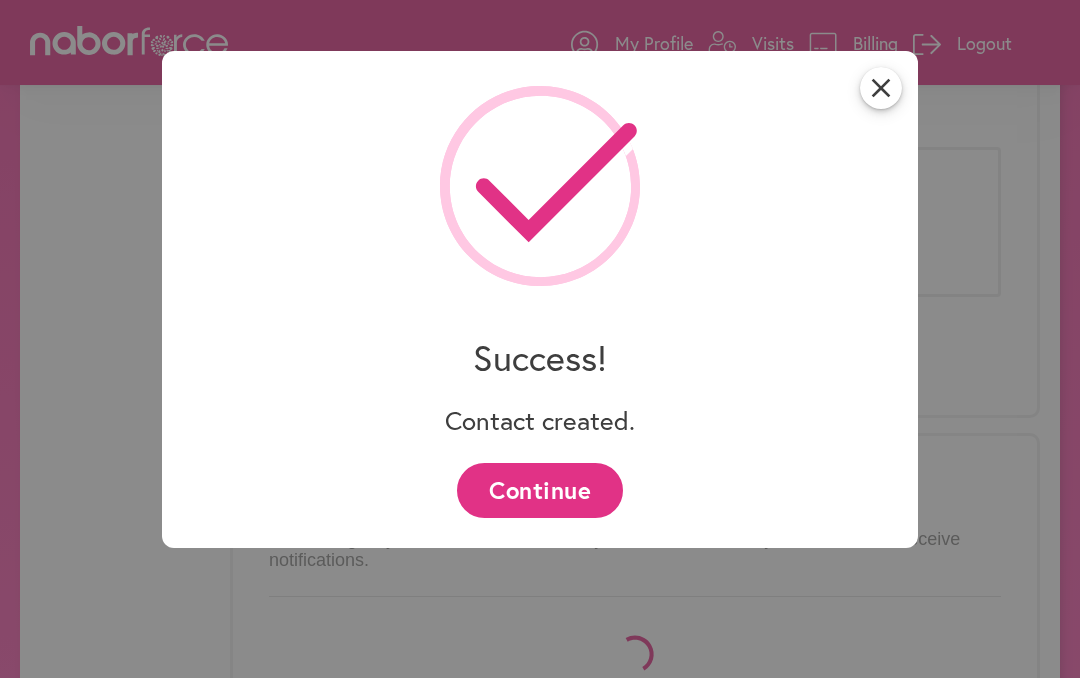 scroll, scrollTop: 0, scrollLeft: 0, axis: both 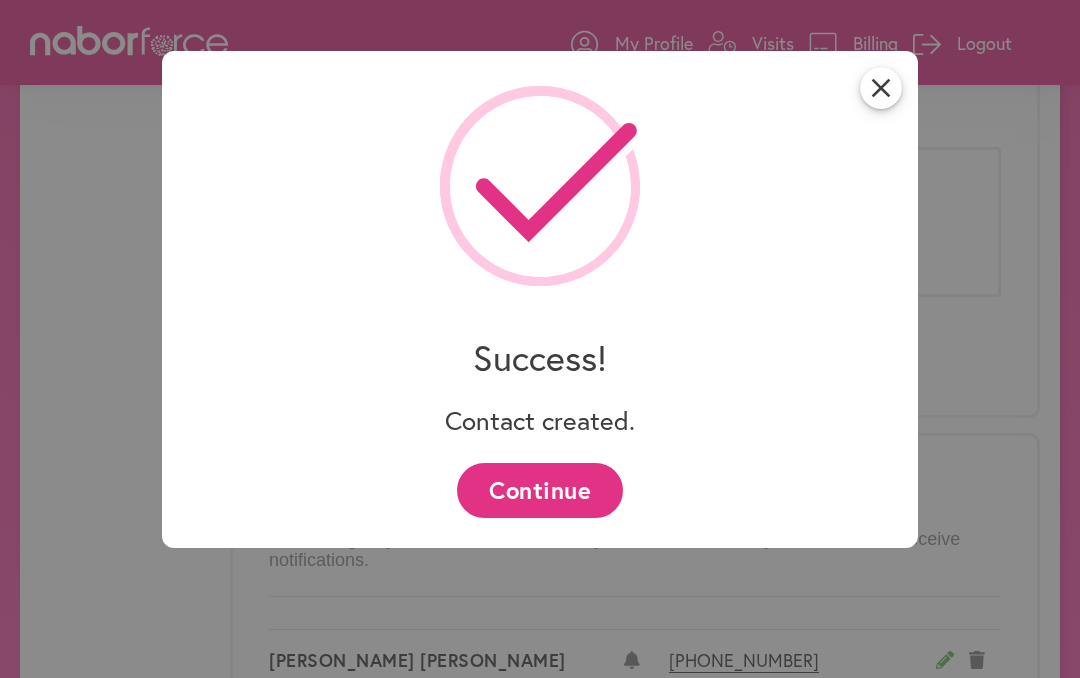 click on "Continue" at bounding box center (539, 490) 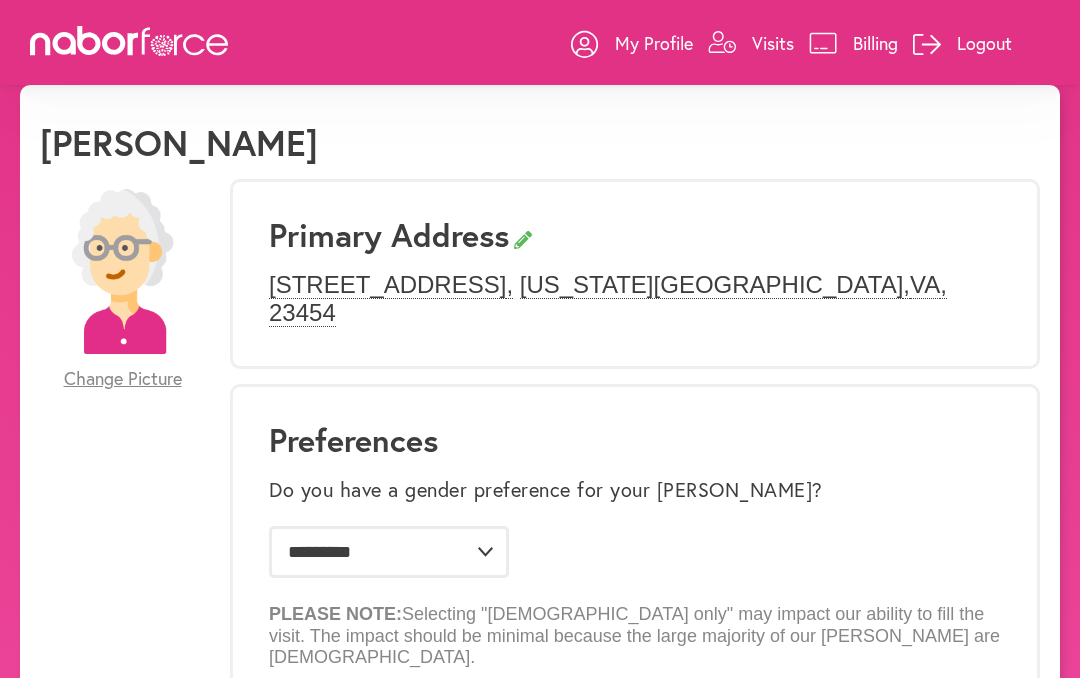 scroll, scrollTop: 0, scrollLeft: 0, axis: both 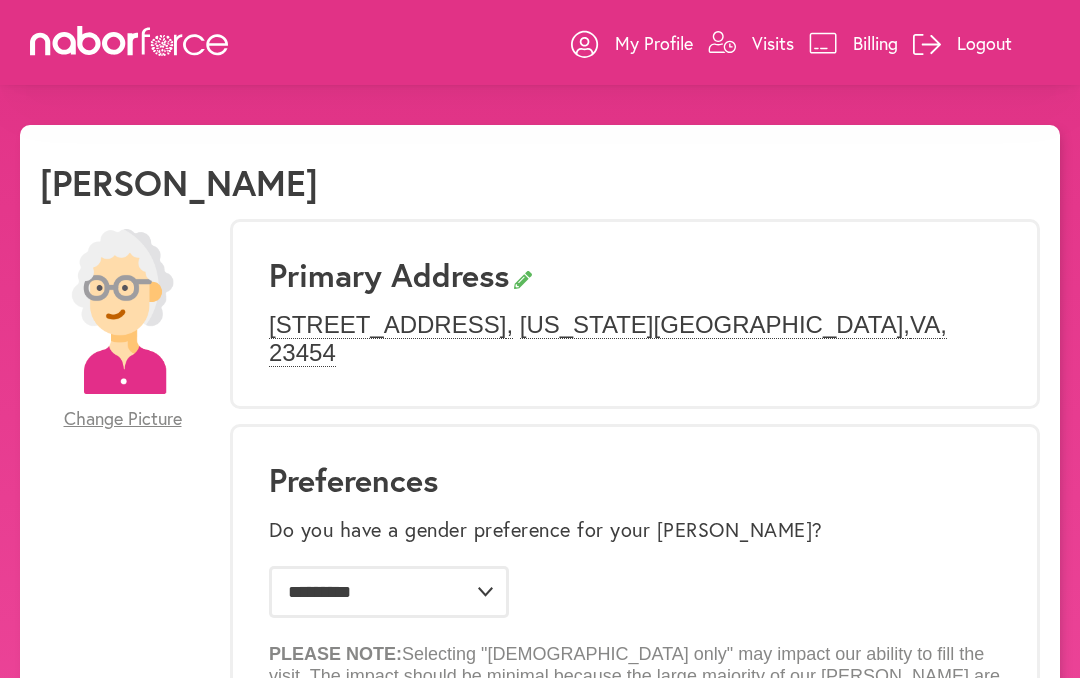 click on "My Profile" at bounding box center [654, 43] 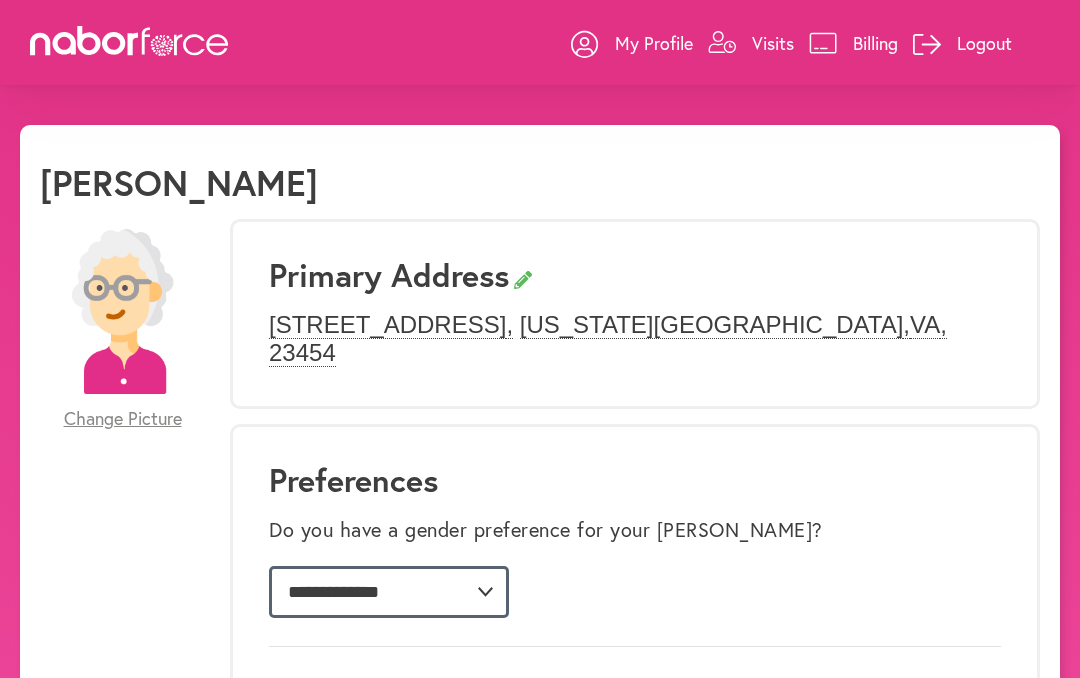 click on "**********" at bounding box center [389, 592] 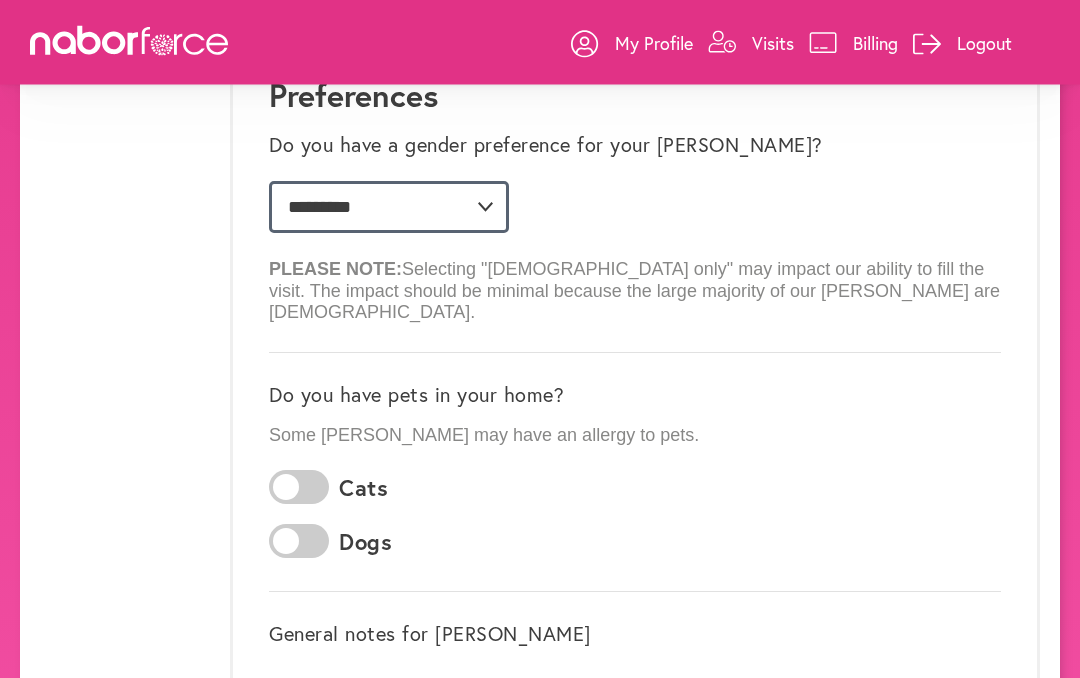 scroll, scrollTop: 410, scrollLeft: 0, axis: vertical 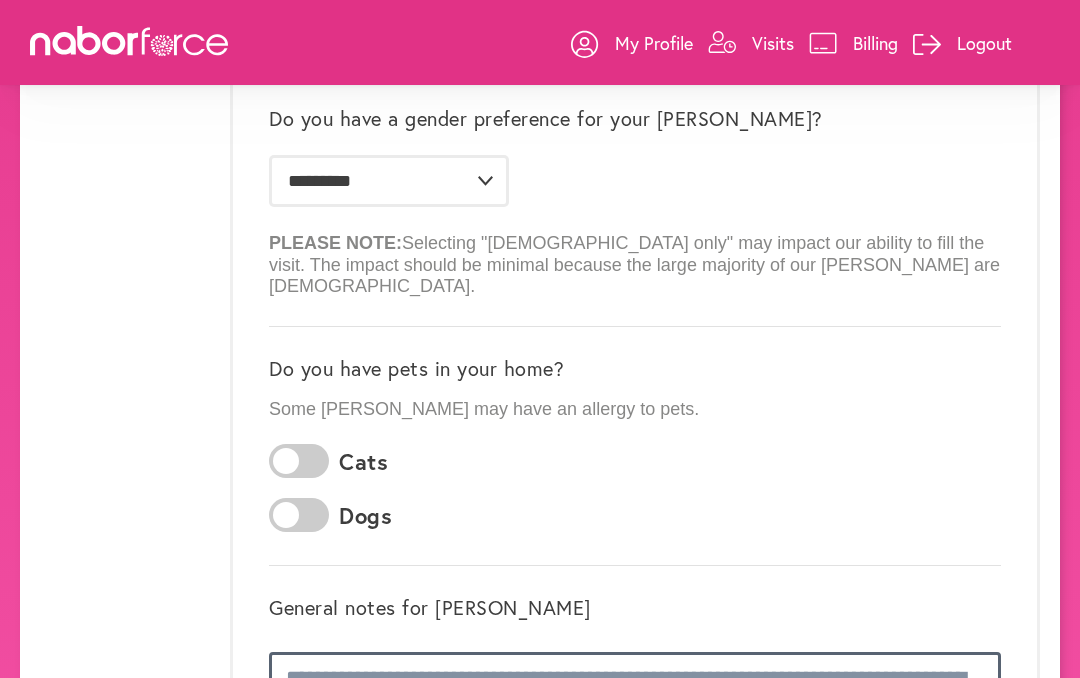 click at bounding box center [635, 727] 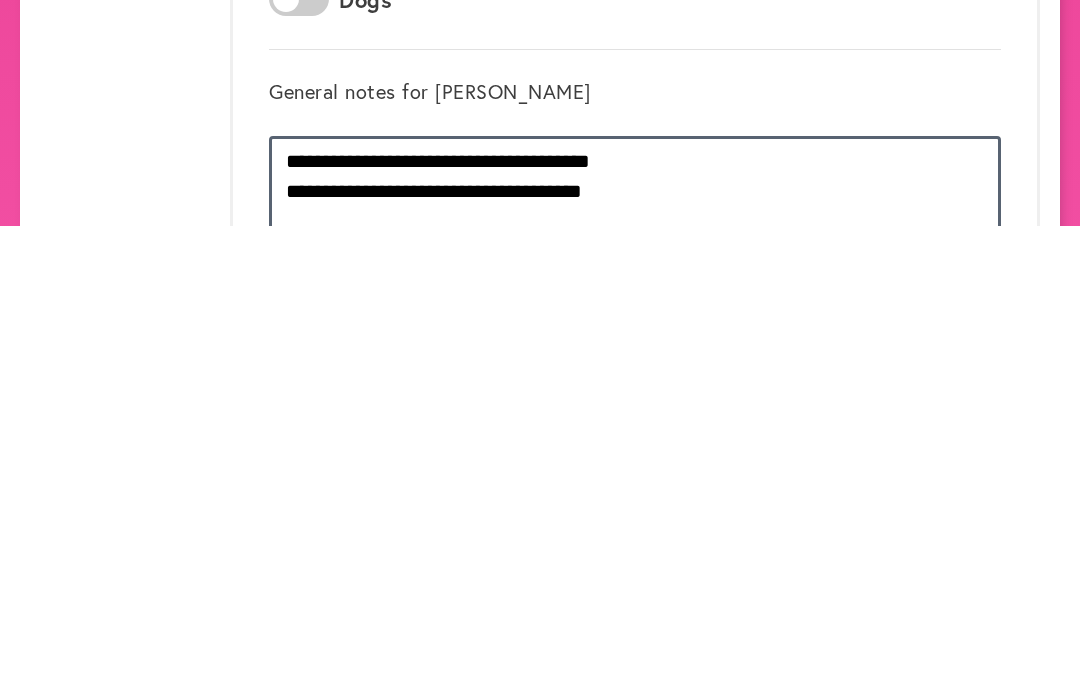 type on "**********" 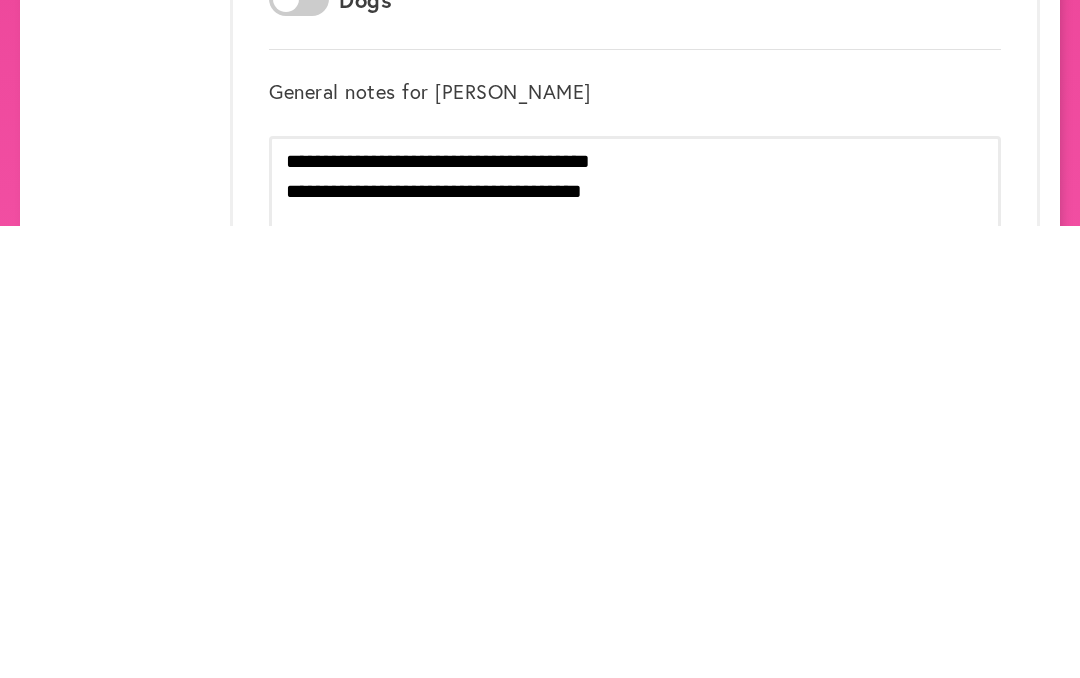 click on "Save" 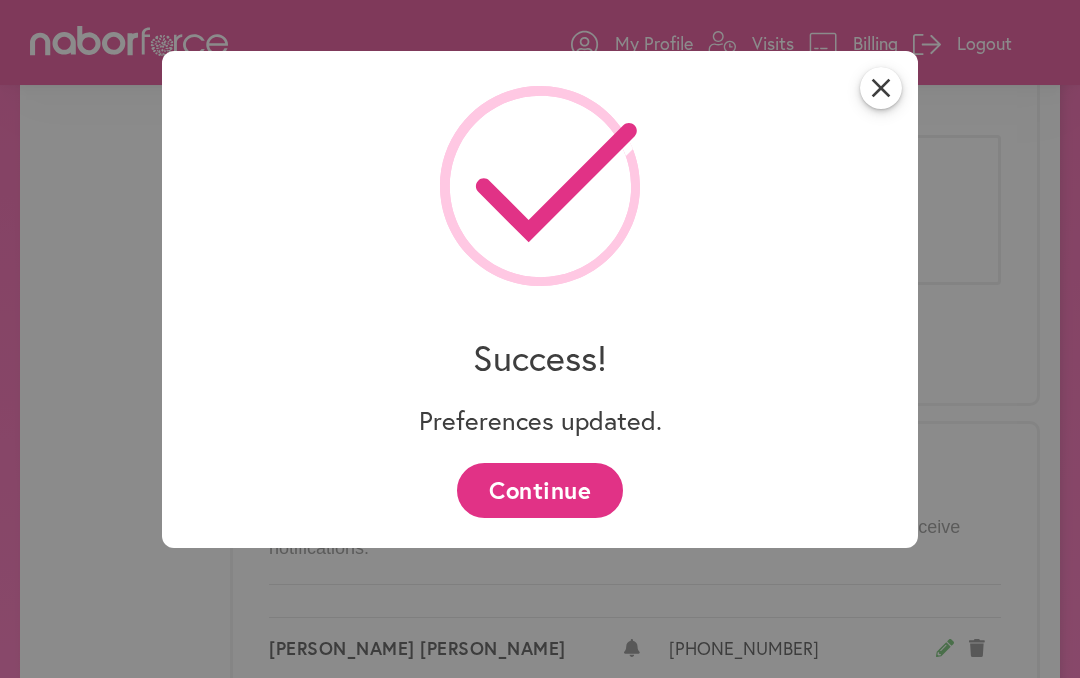 scroll, scrollTop: 0, scrollLeft: 0, axis: both 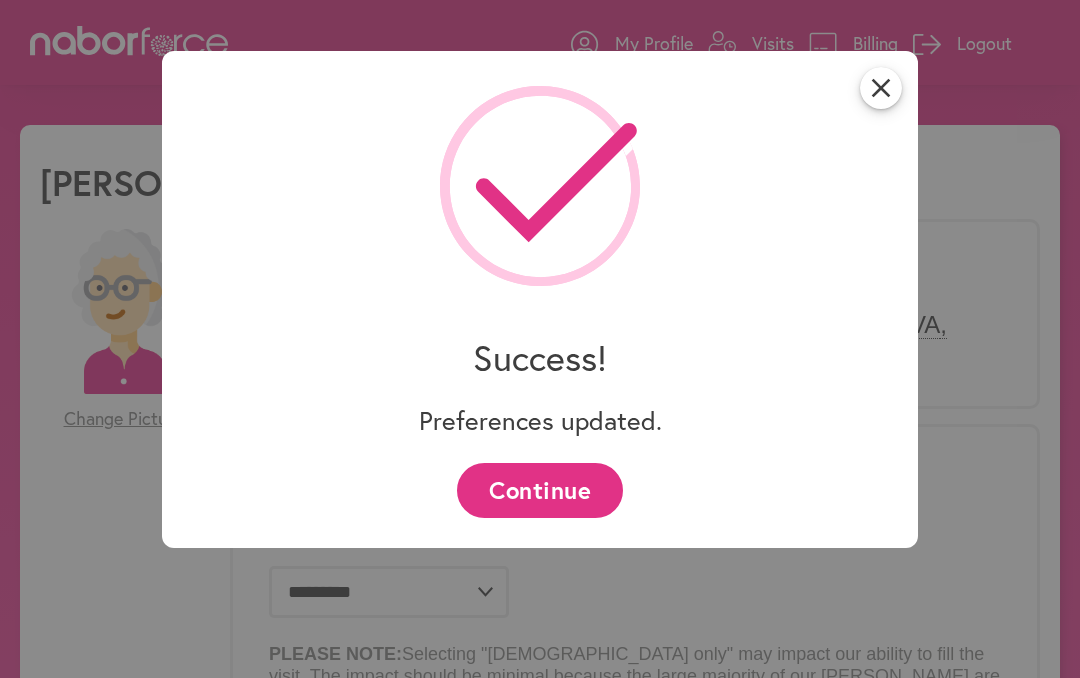 click on "Continue" at bounding box center (539, 490) 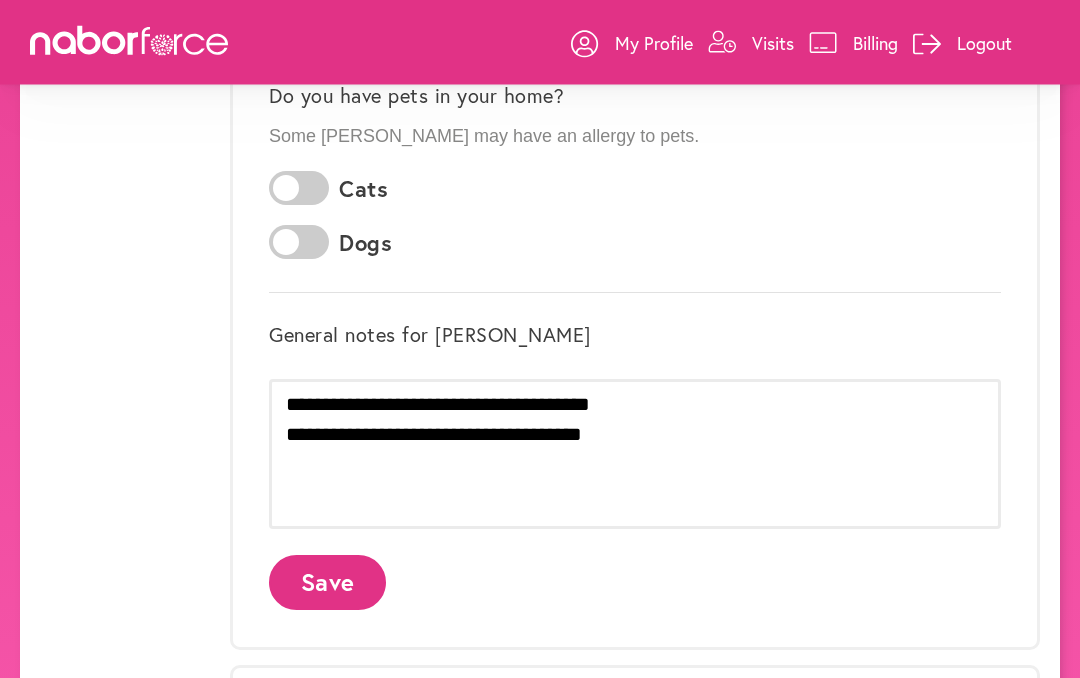 scroll, scrollTop: 684, scrollLeft: 0, axis: vertical 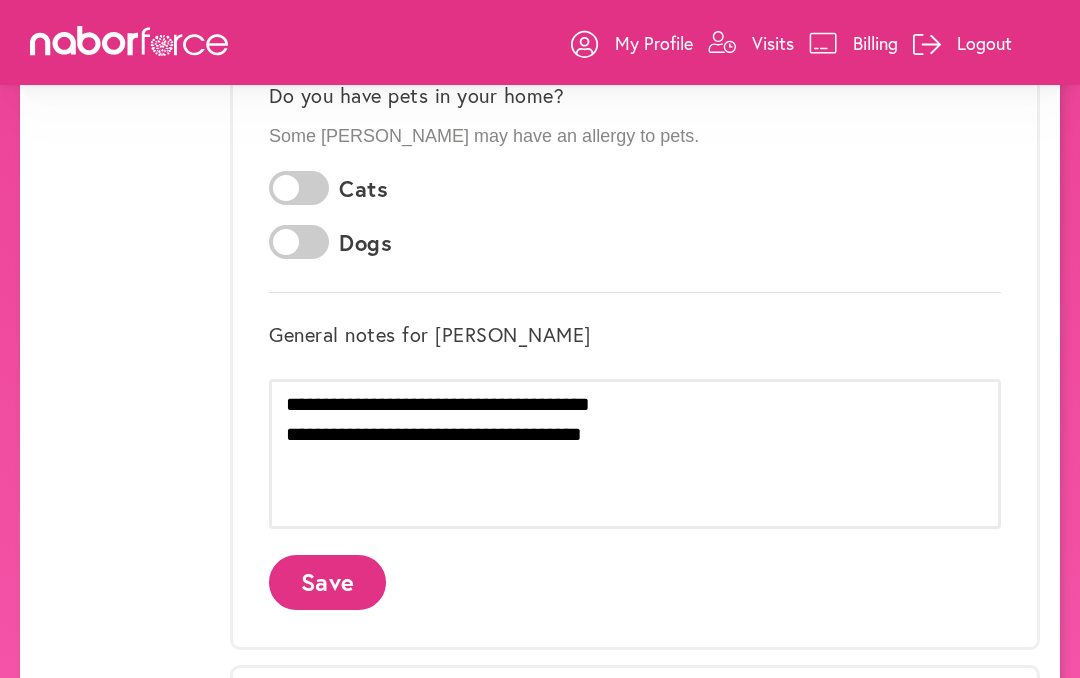 click on "Save" 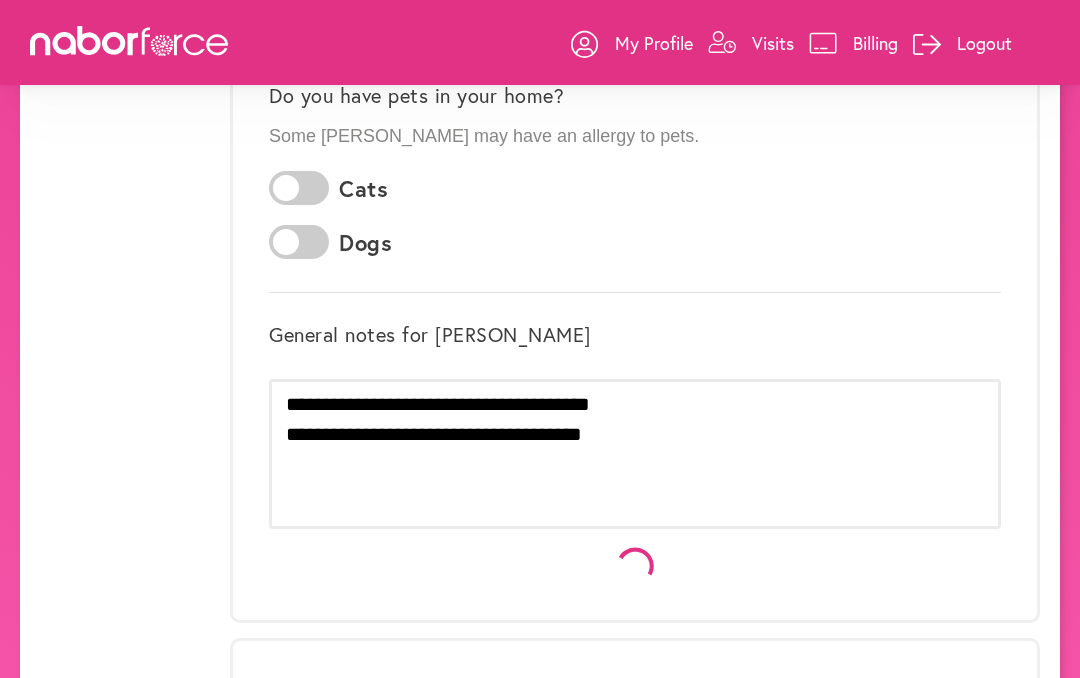 scroll, scrollTop: 0, scrollLeft: 0, axis: both 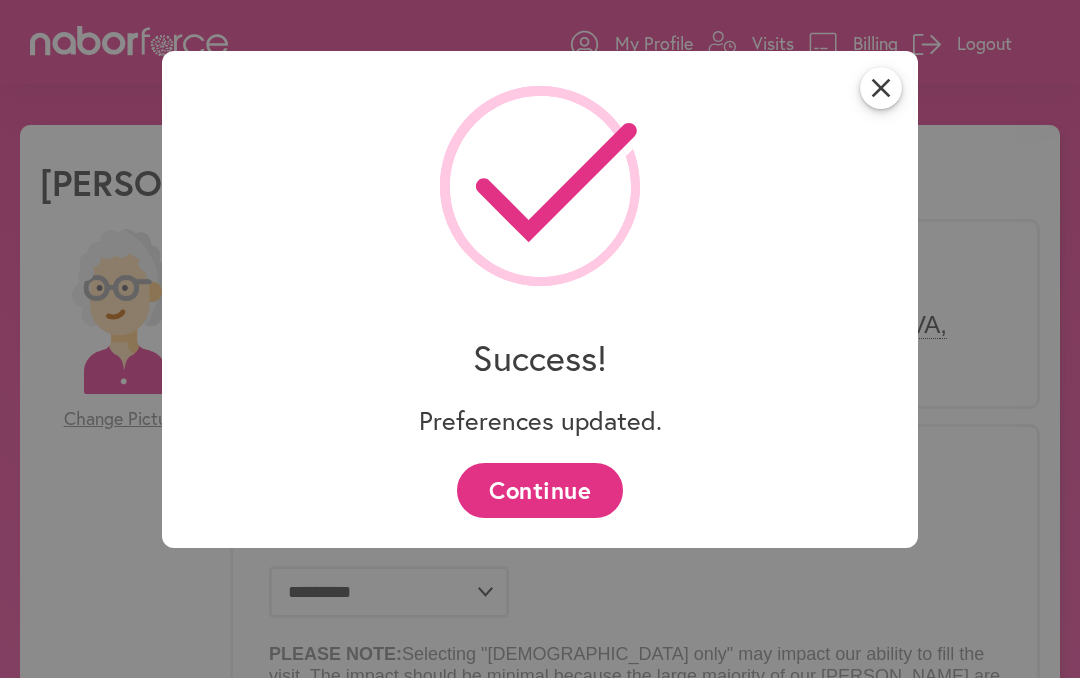 click on "Continue" at bounding box center [539, 490] 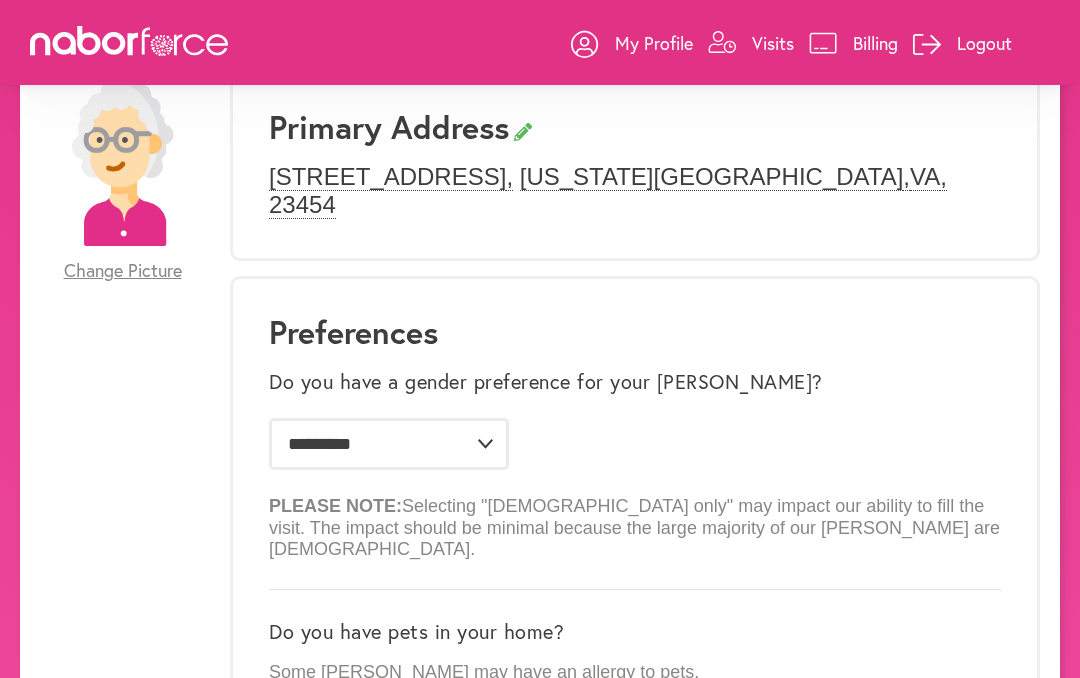 scroll, scrollTop: 0, scrollLeft: 0, axis: both 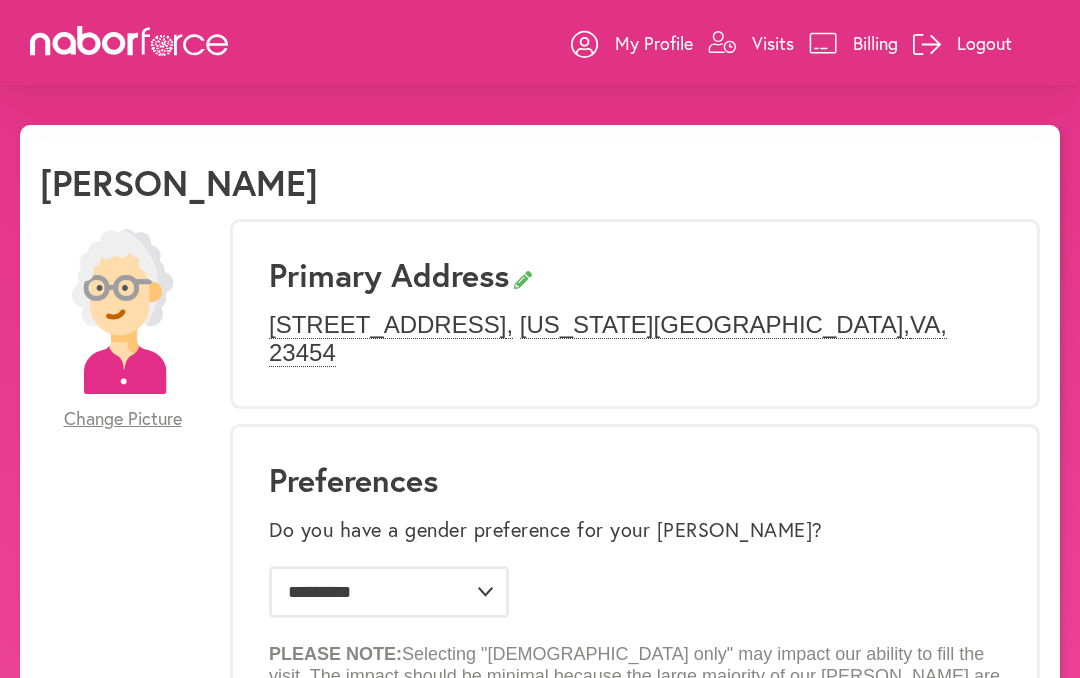 click on "Logout" at bounding box center (984, 43) 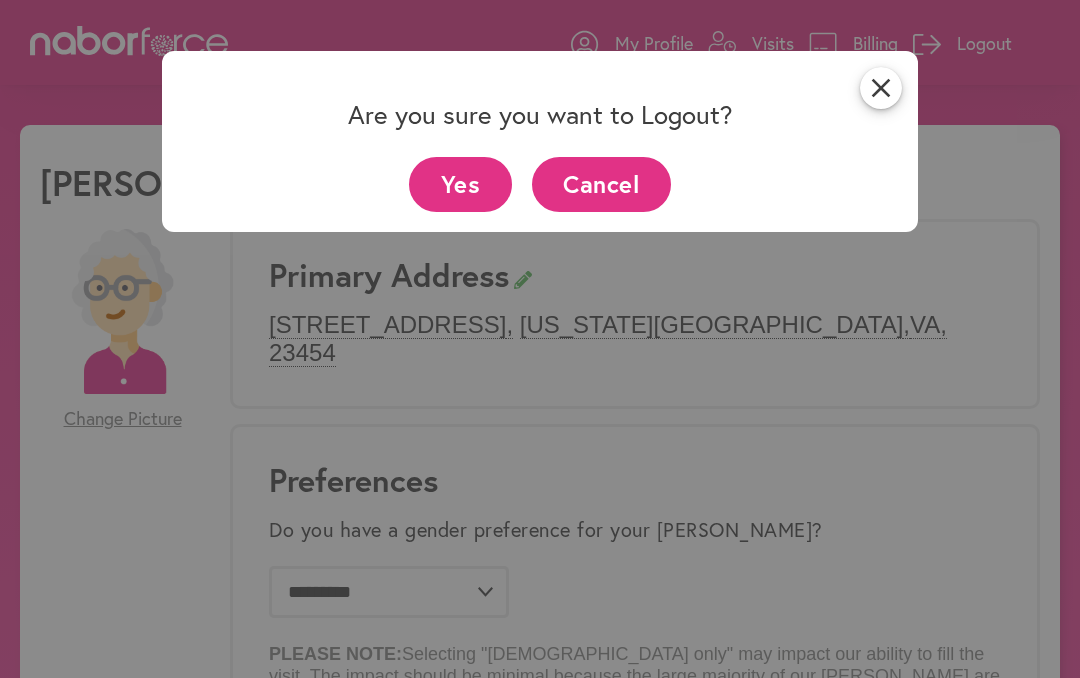 click on "Cancel" at bounding box center [601, 184] 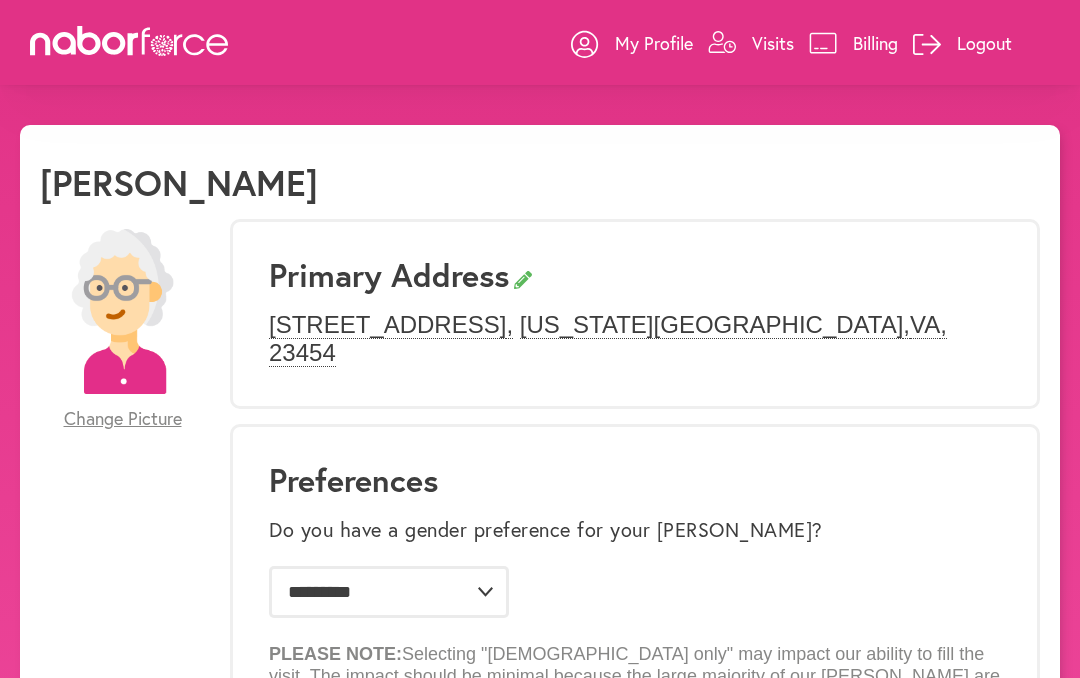 click on "Visits" at bounding box center [773, 43] 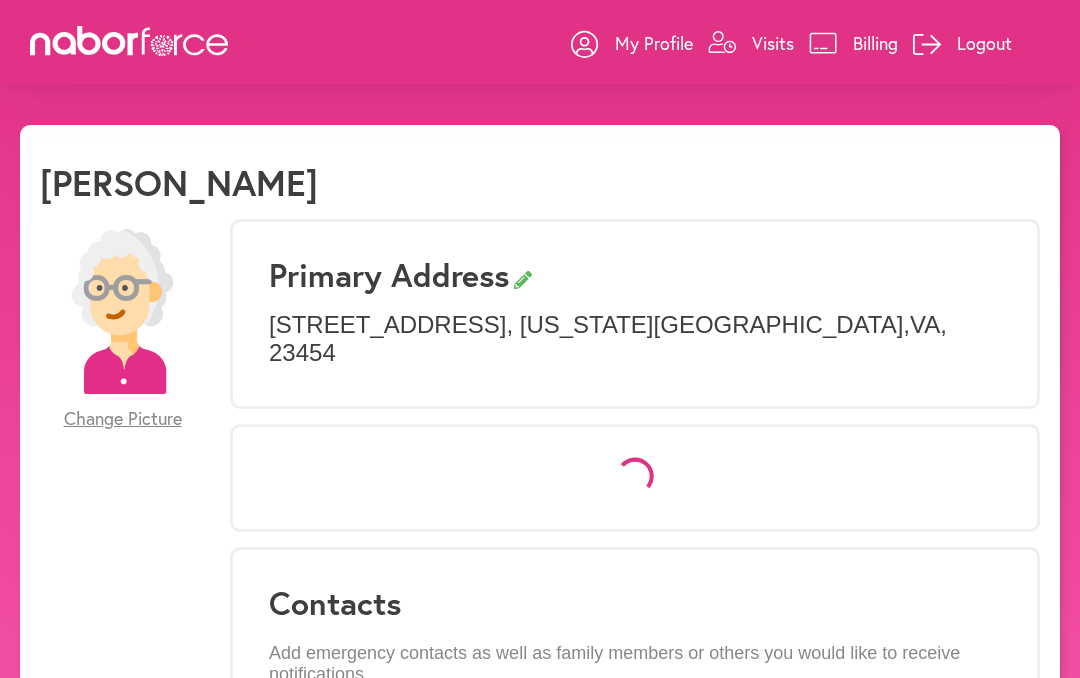 select on "*" 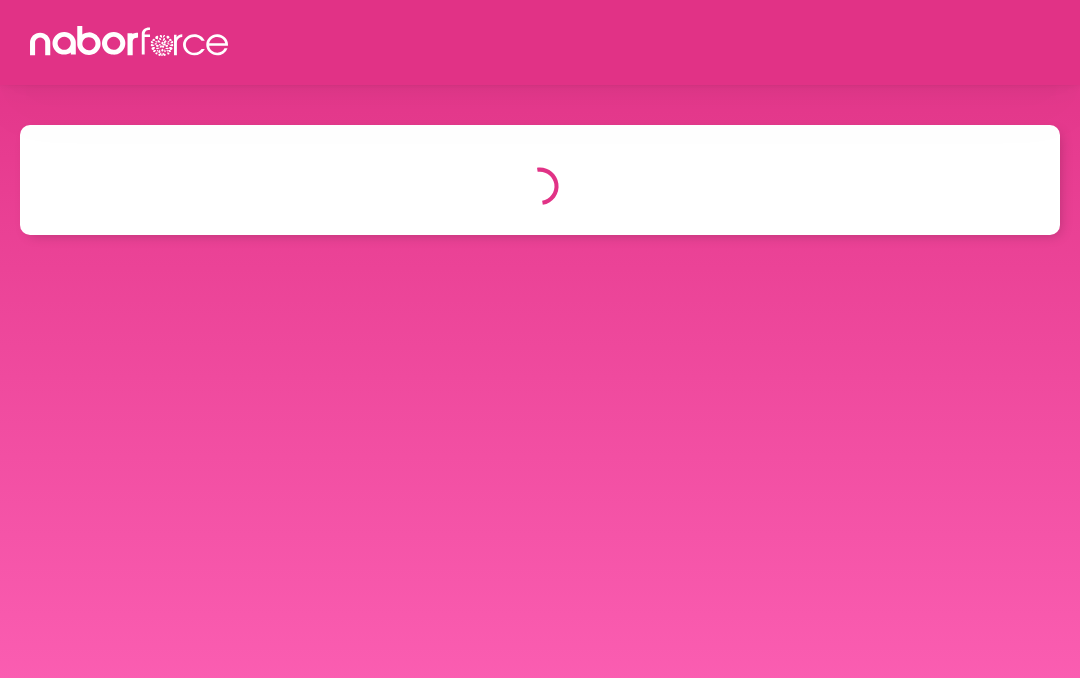scroll, scrollTop: 0, scrollLeft: 0, axis: both 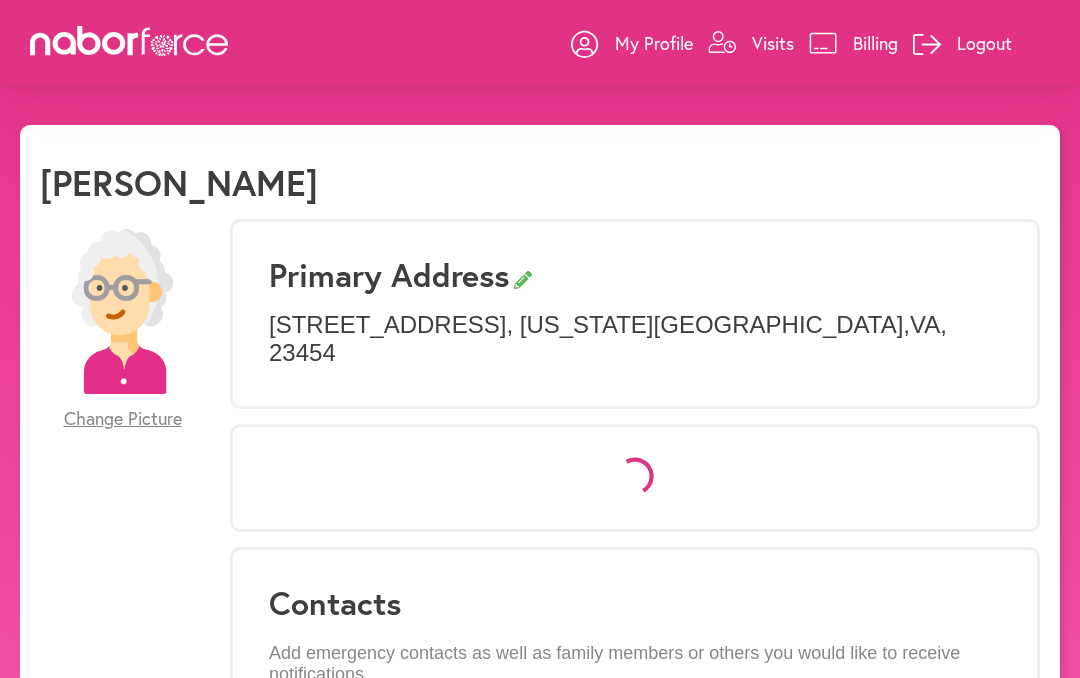 select on "*" 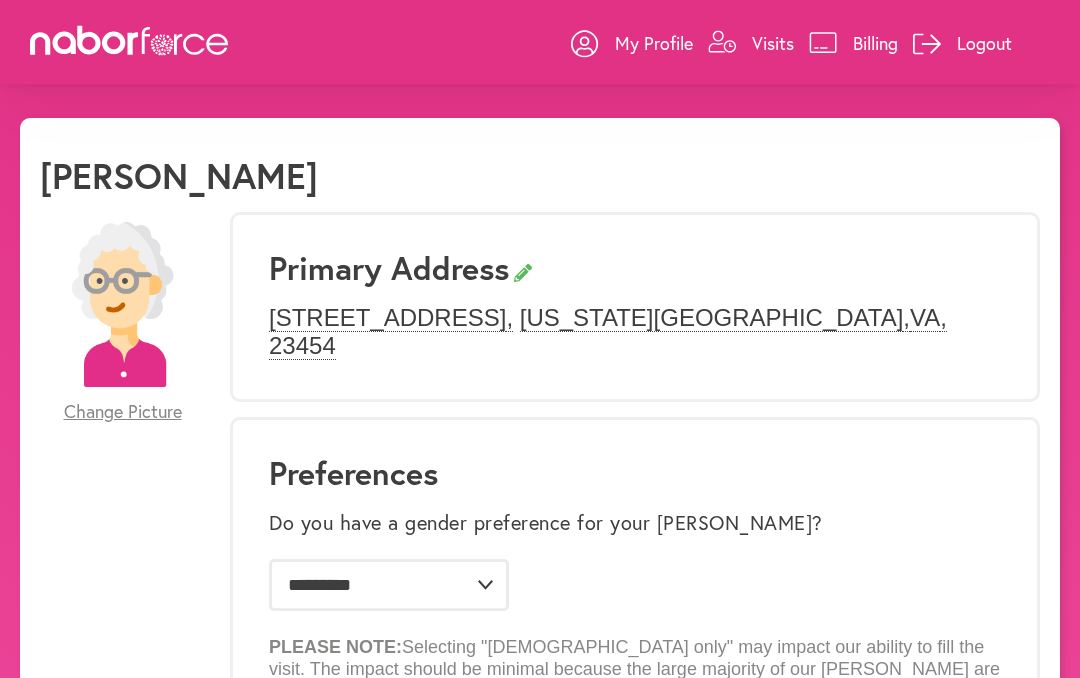 scroll, scrollTop: 0, scrollLeft: 0, axis: both 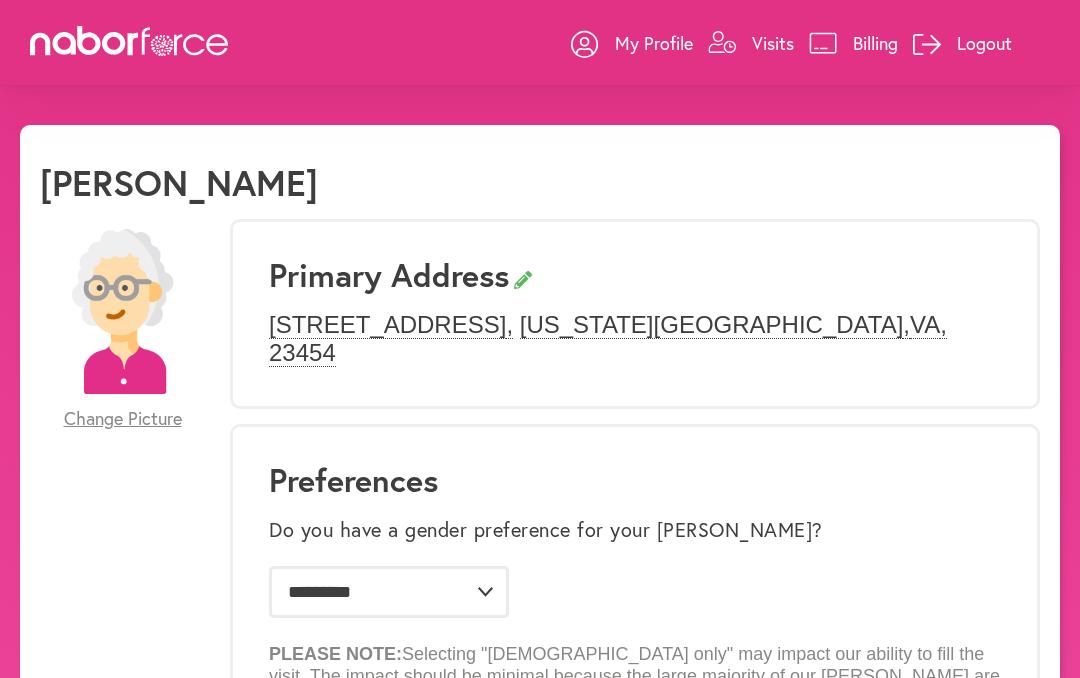 click on "Visits" at bounding box center [773, 43] 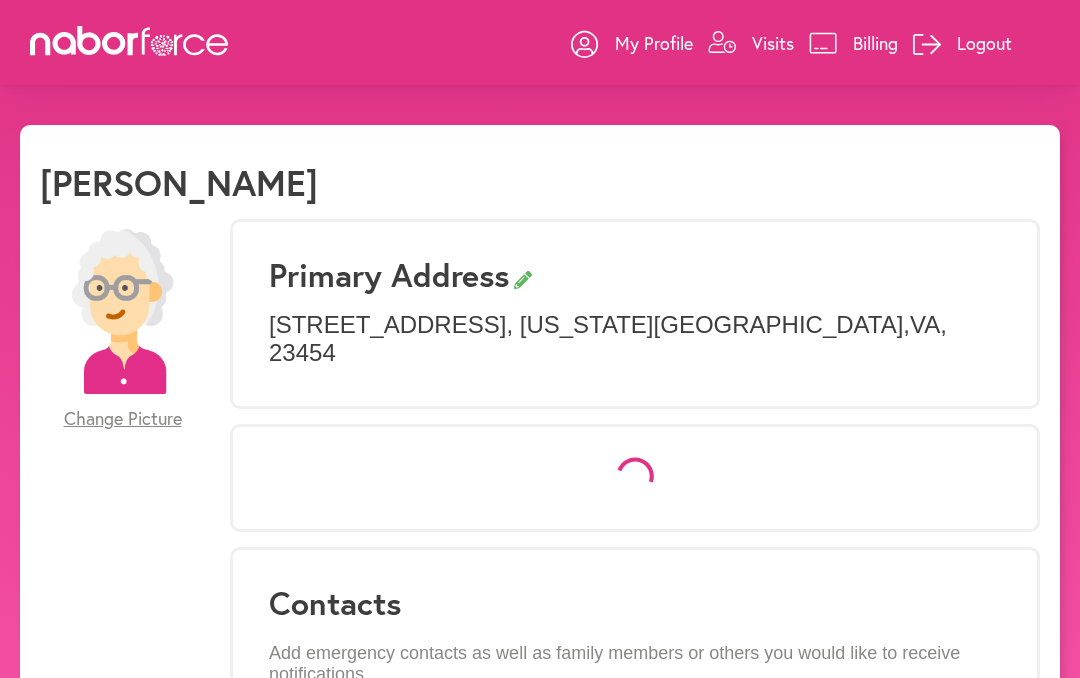 select on "*" 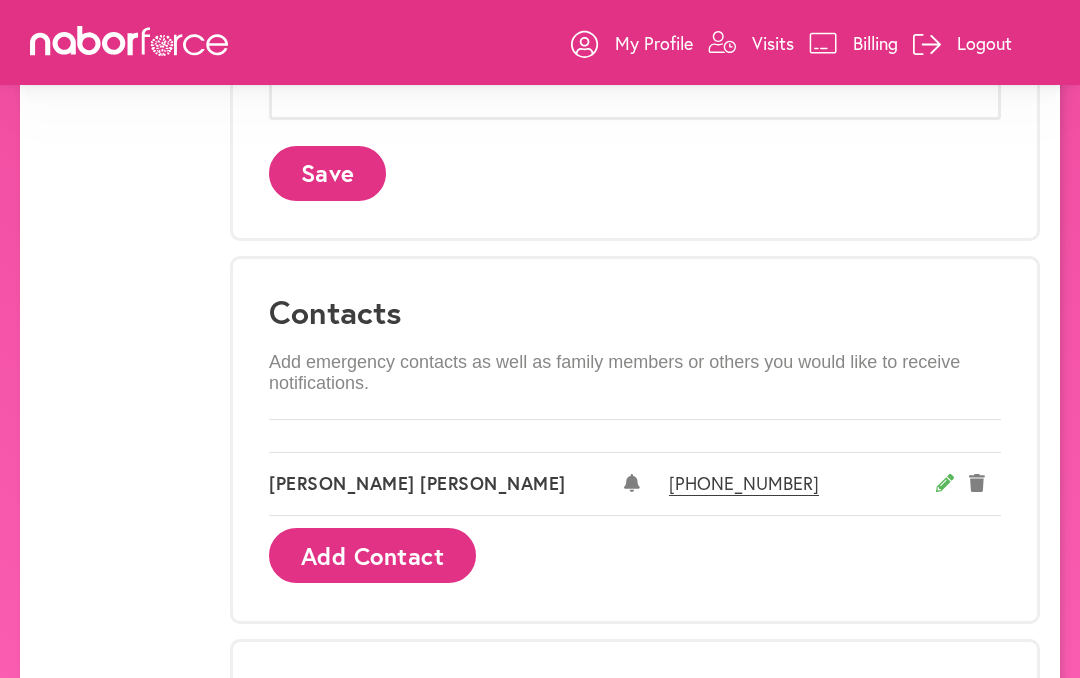 scroll, scrollTop: 1091, scrollLeft: 0, axis: vertical 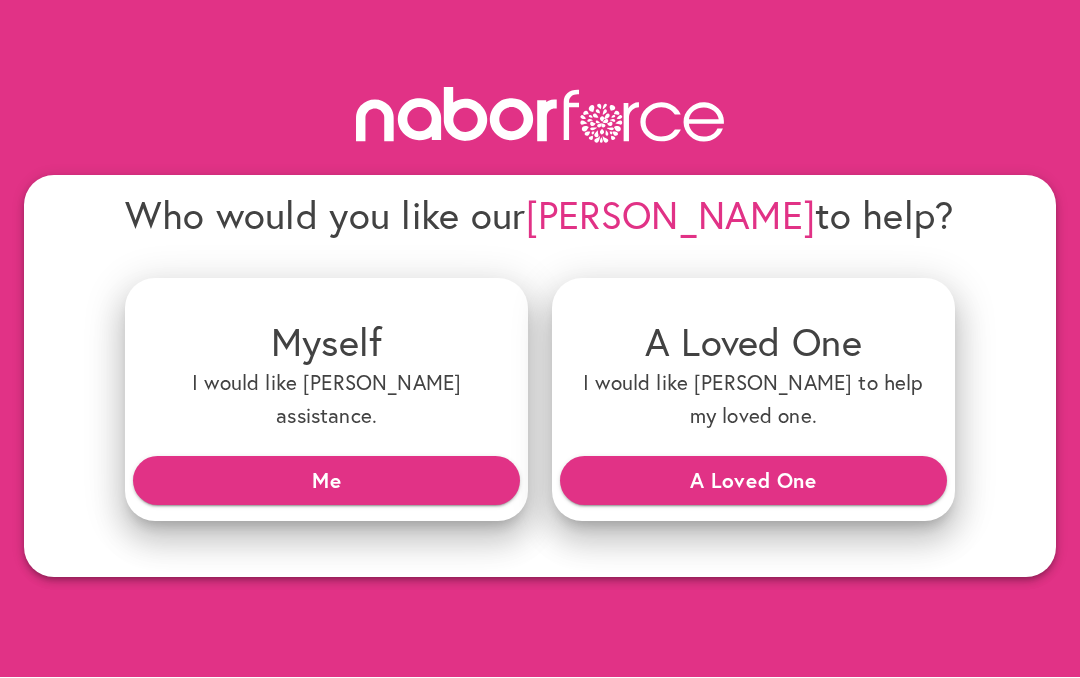 click on "Me" at bounding box center (326, 481) 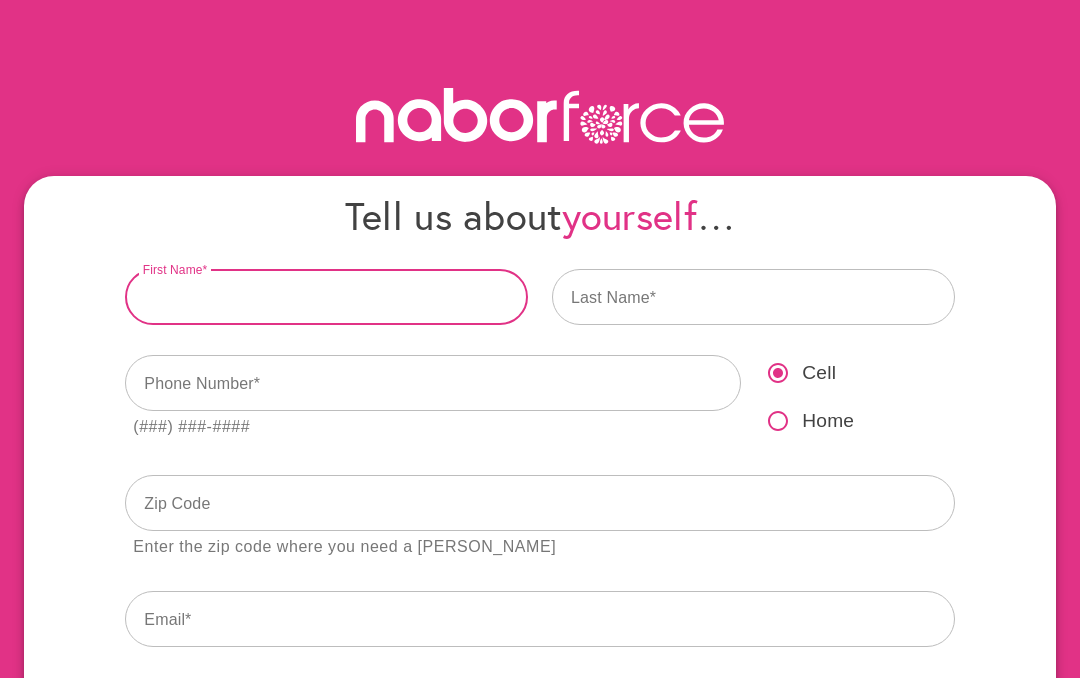 click at bounding box center (326, 297) 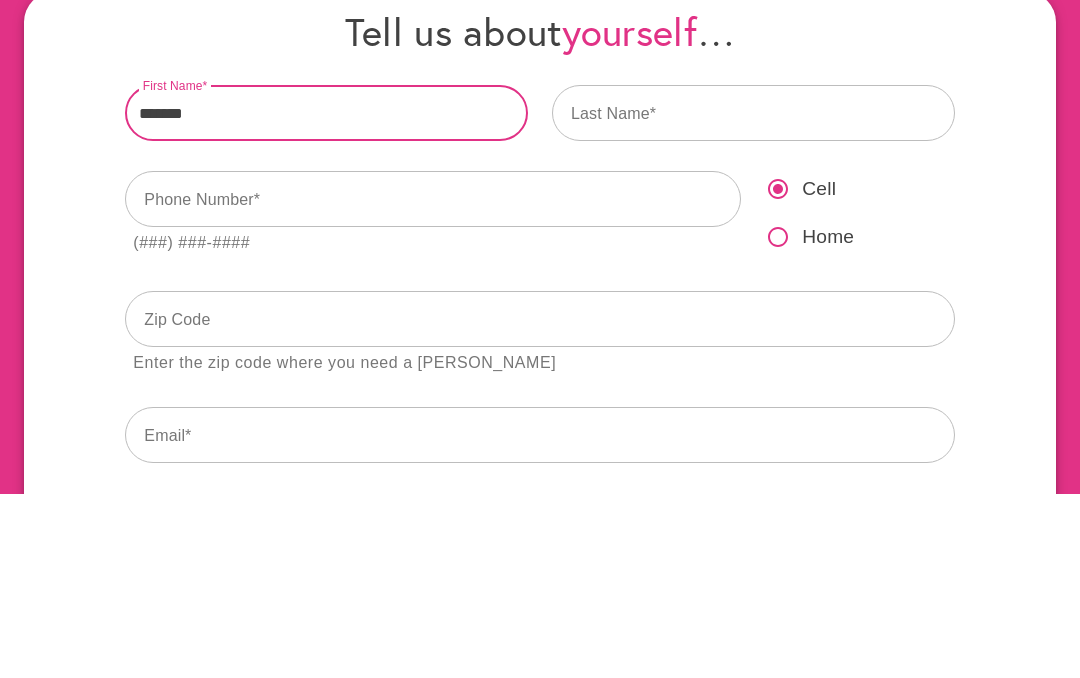 type on "******" 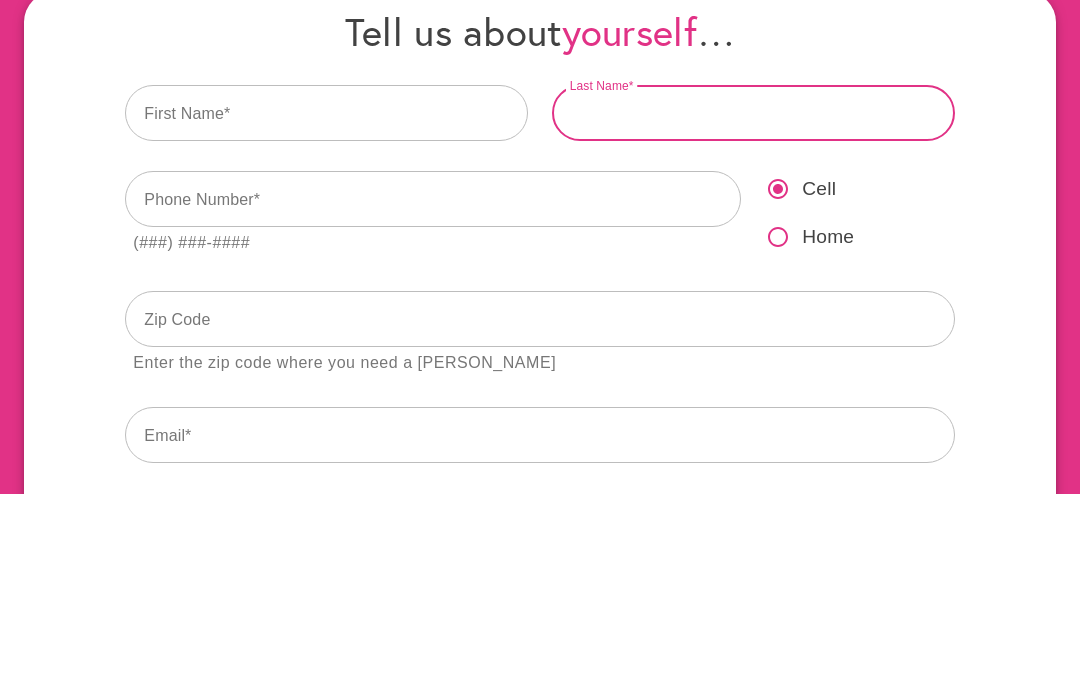 click at bounding box center [753, 297] 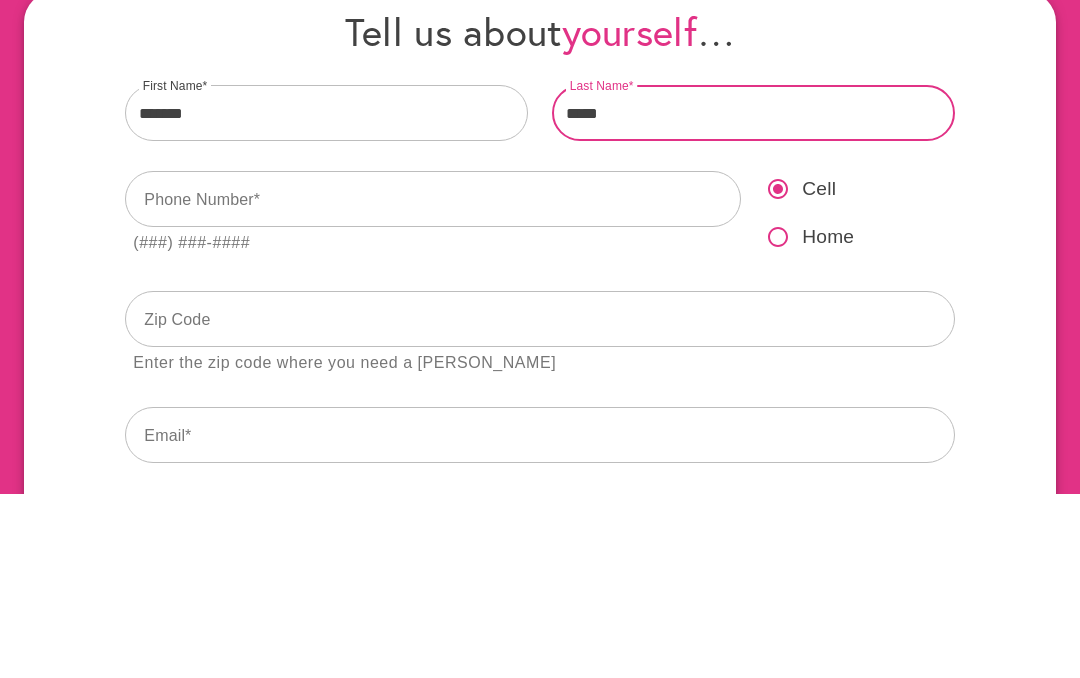 type on "*****" 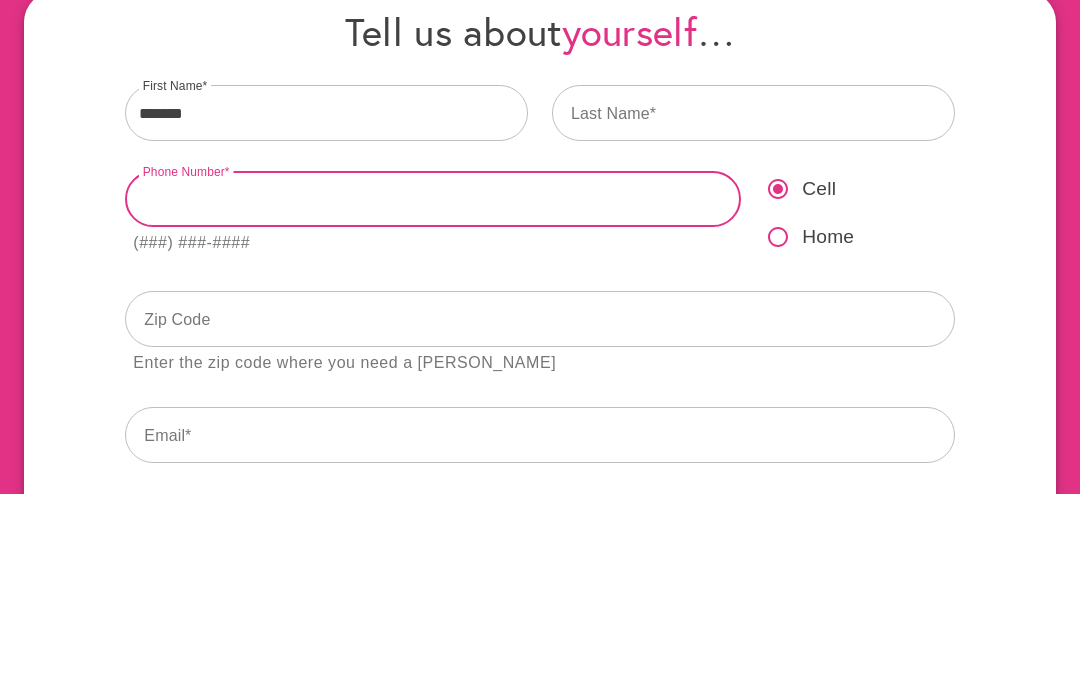 click at bounding box center (433, 383) 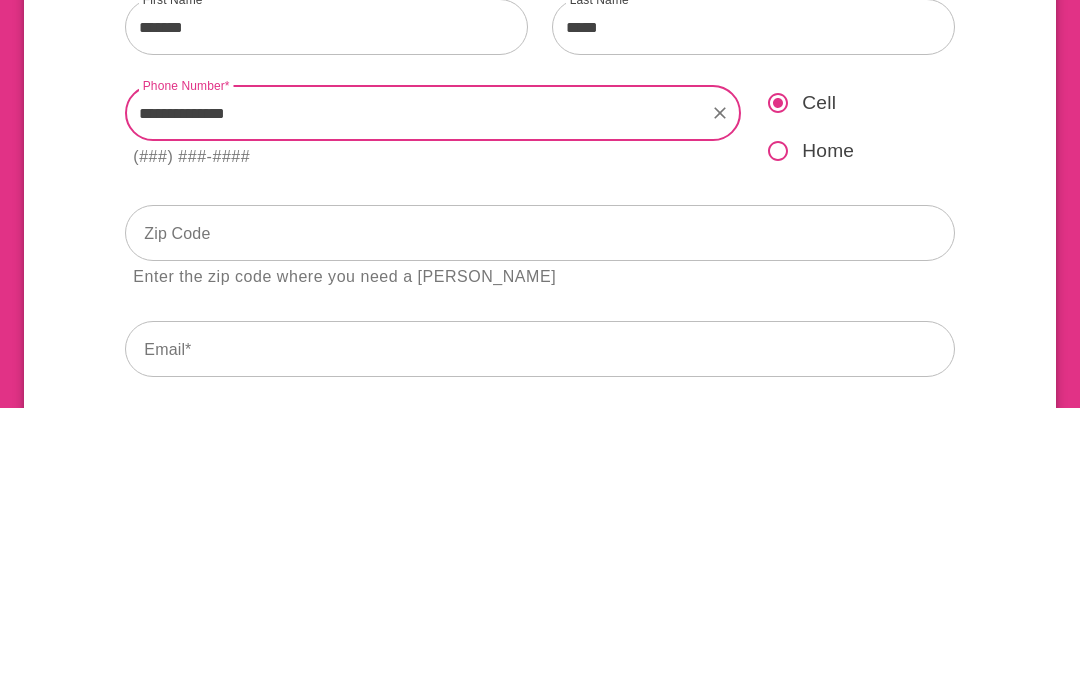 type on "**********" 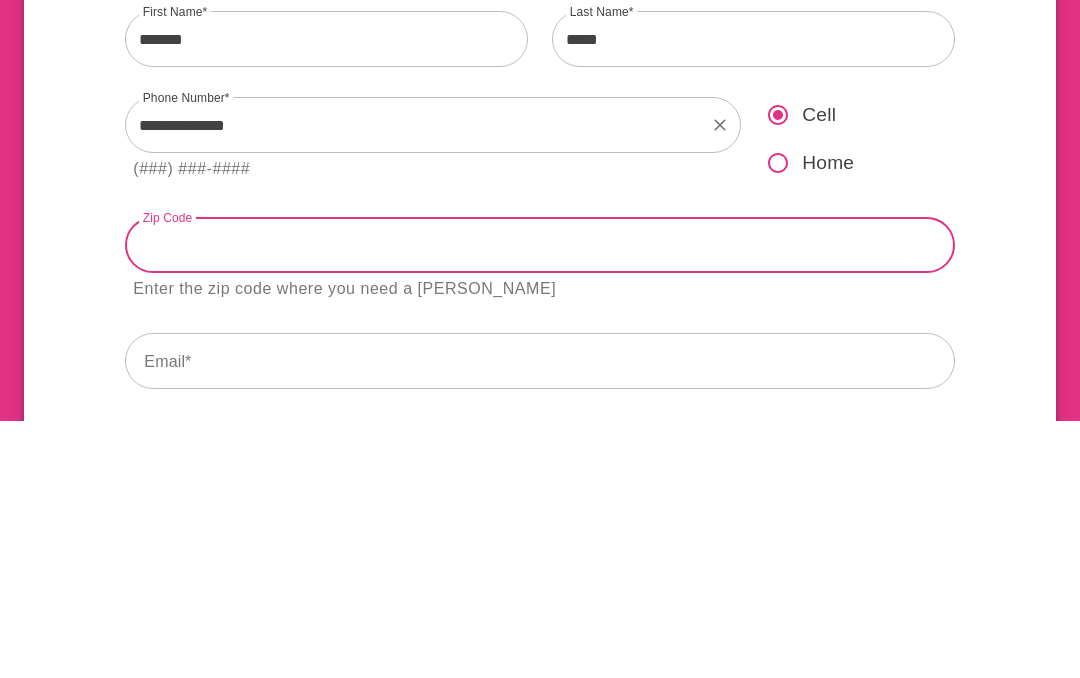 click at bounding box center [539, 503] 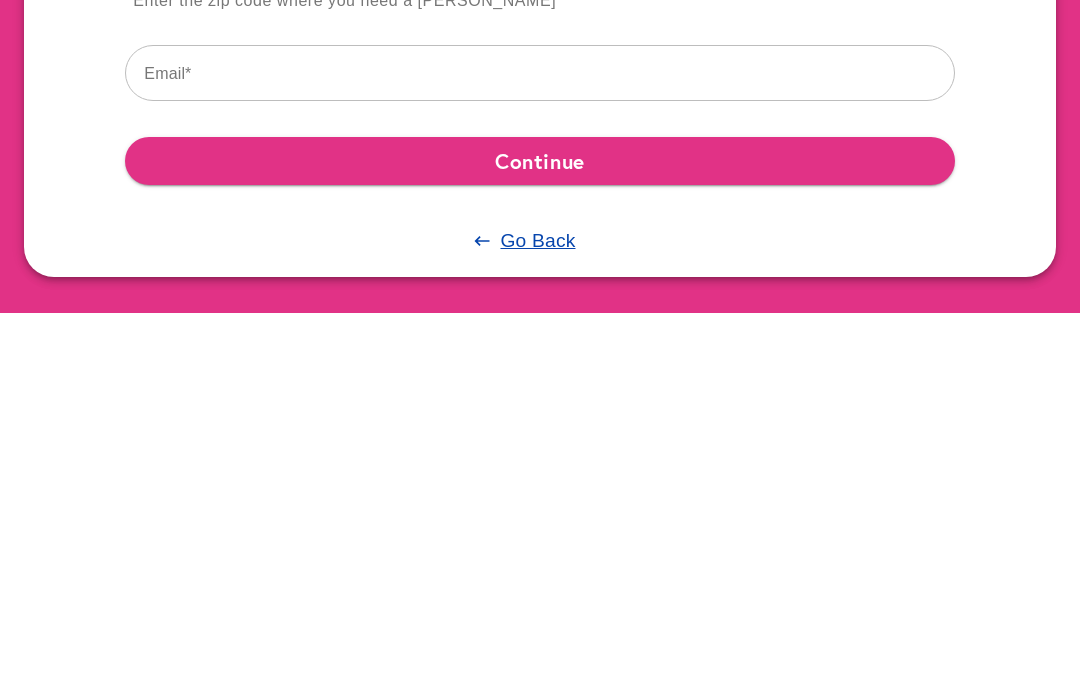 scroll, scrollTop: 183, scrollLeft: 0, axis: vertical 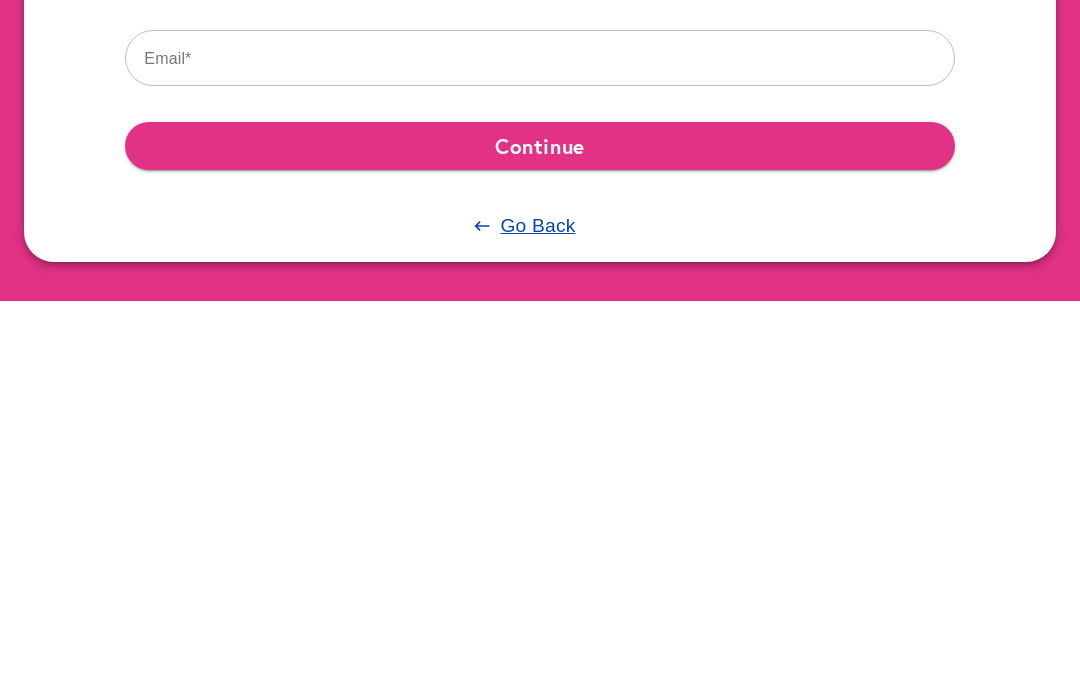 type on "*****" 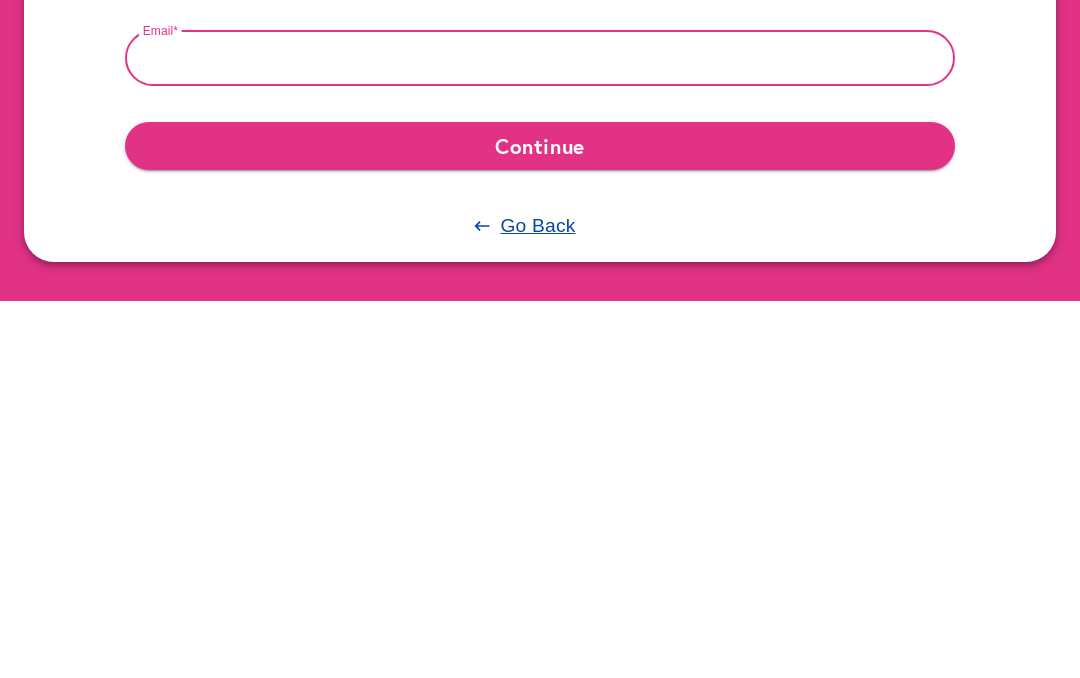 click at bounding box center (539, 436) 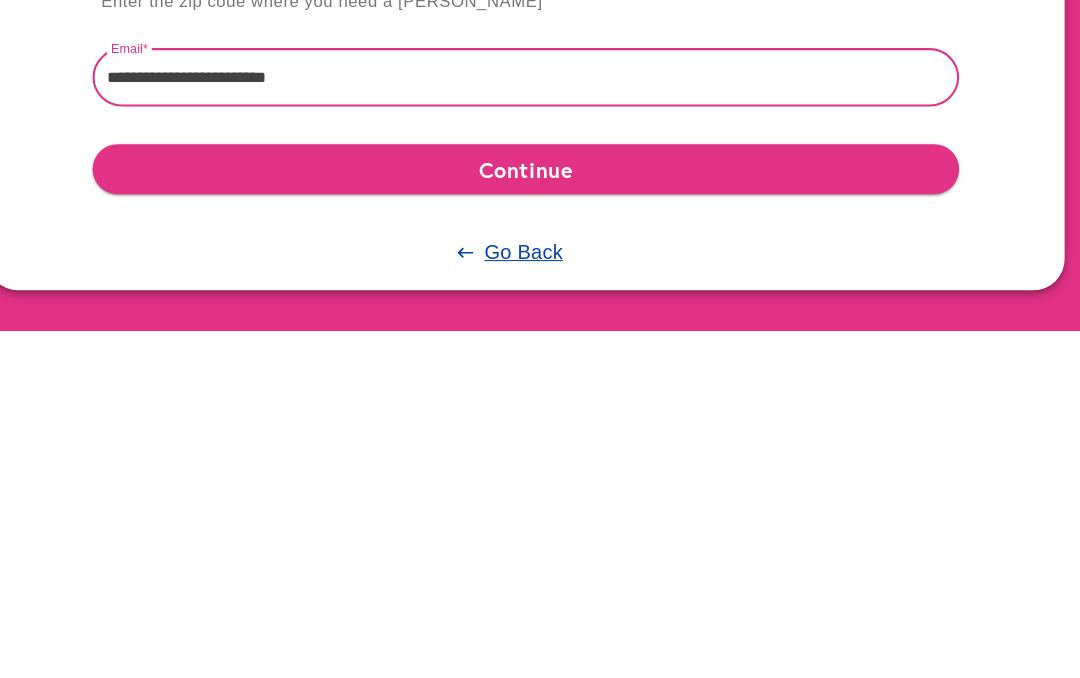 type on "**********" 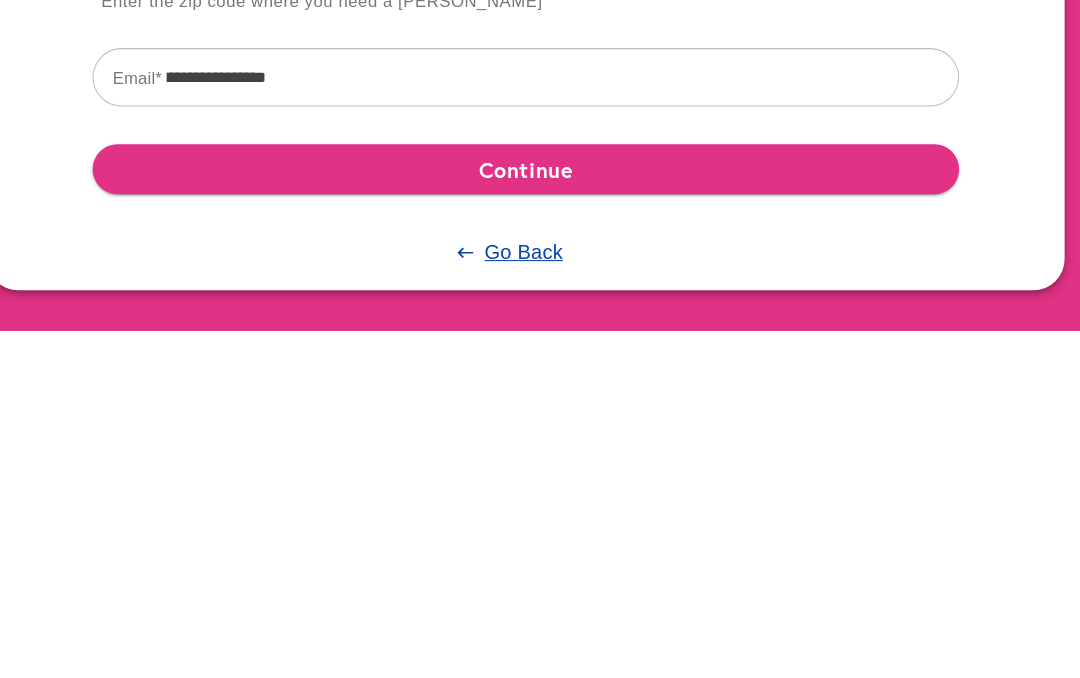 click on "Continue" at bounding box center (539, 524) 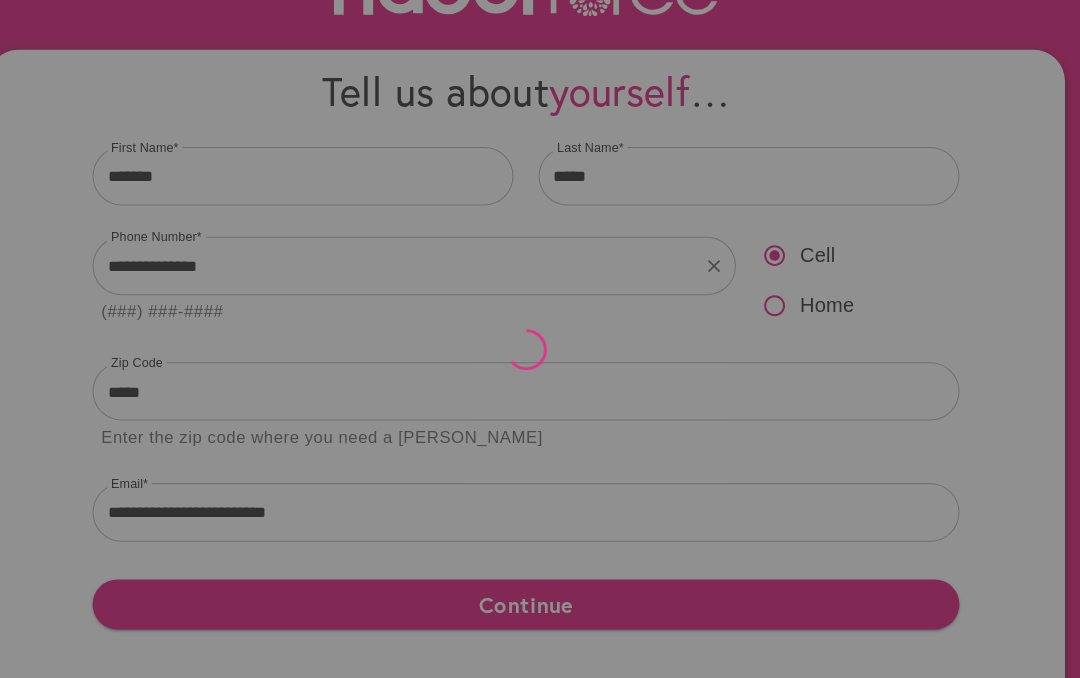 scroll, scrollTop: 0, scrollLeft: 0, axis: both 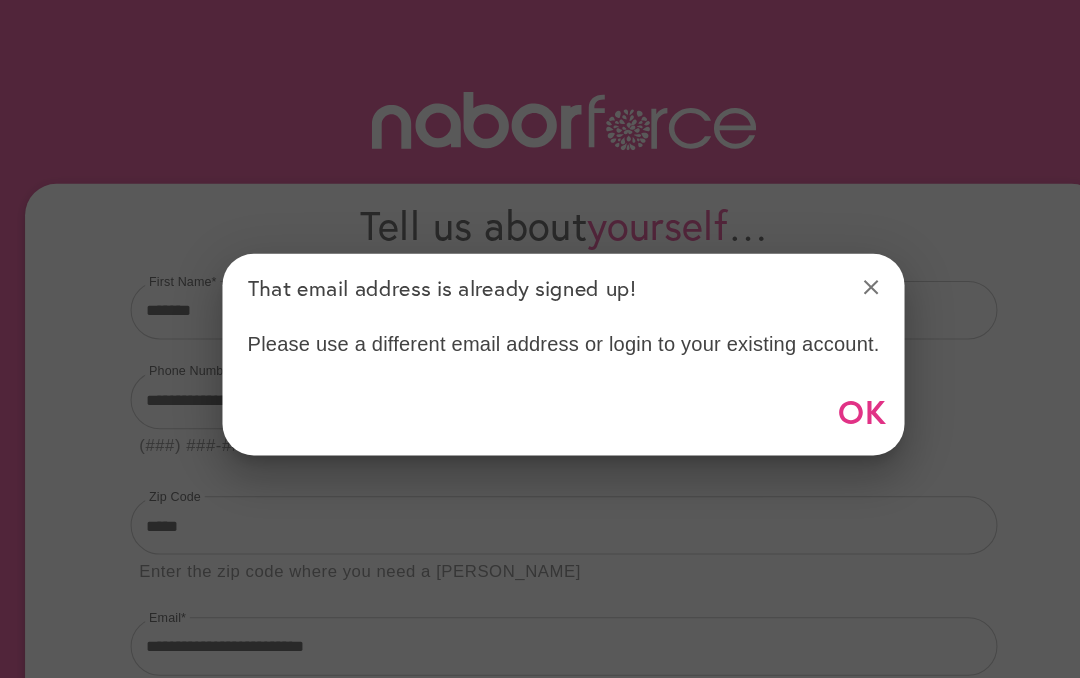 click 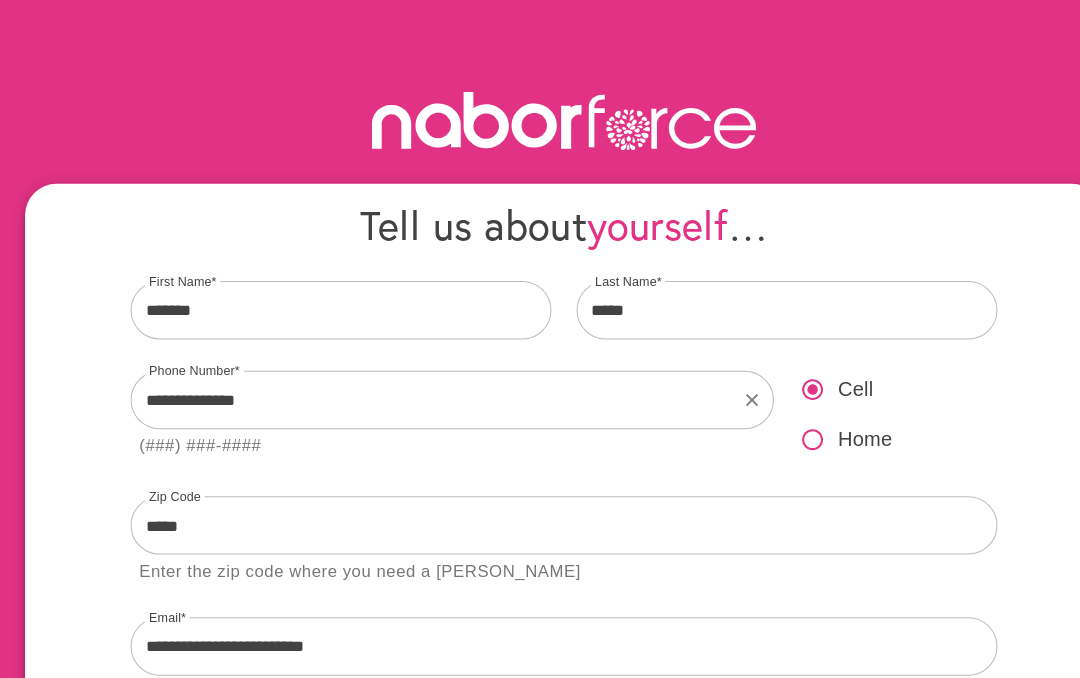 click on "Home" at bounding box center (804, 421) 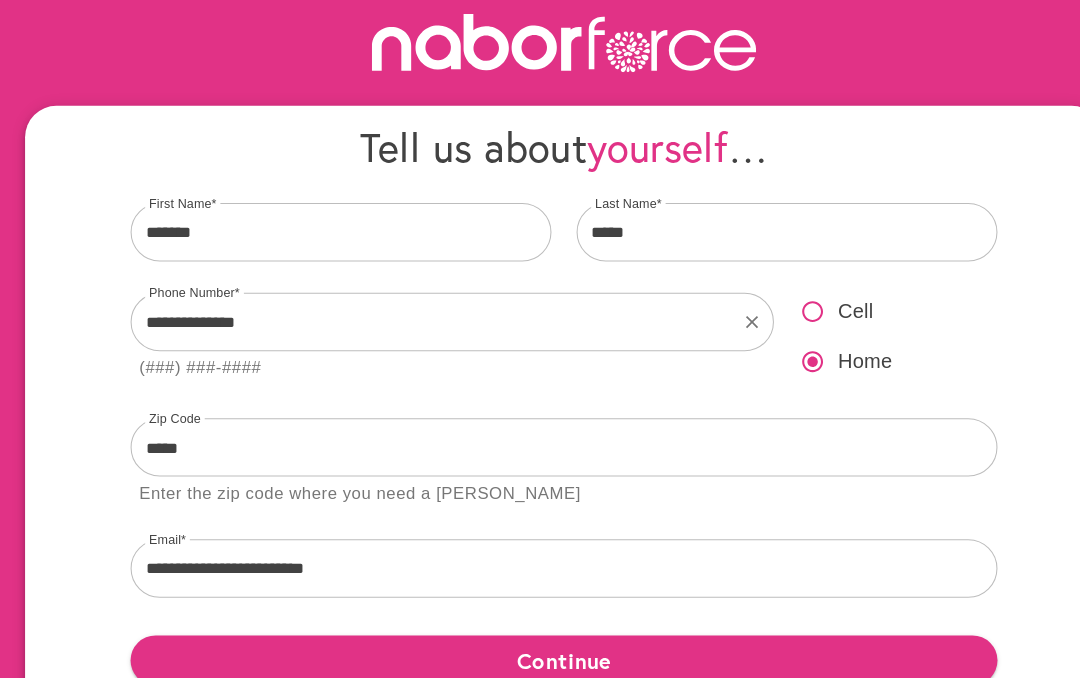 scroll, scrollTop: 73, scrollLeft: 0, axis: vertical 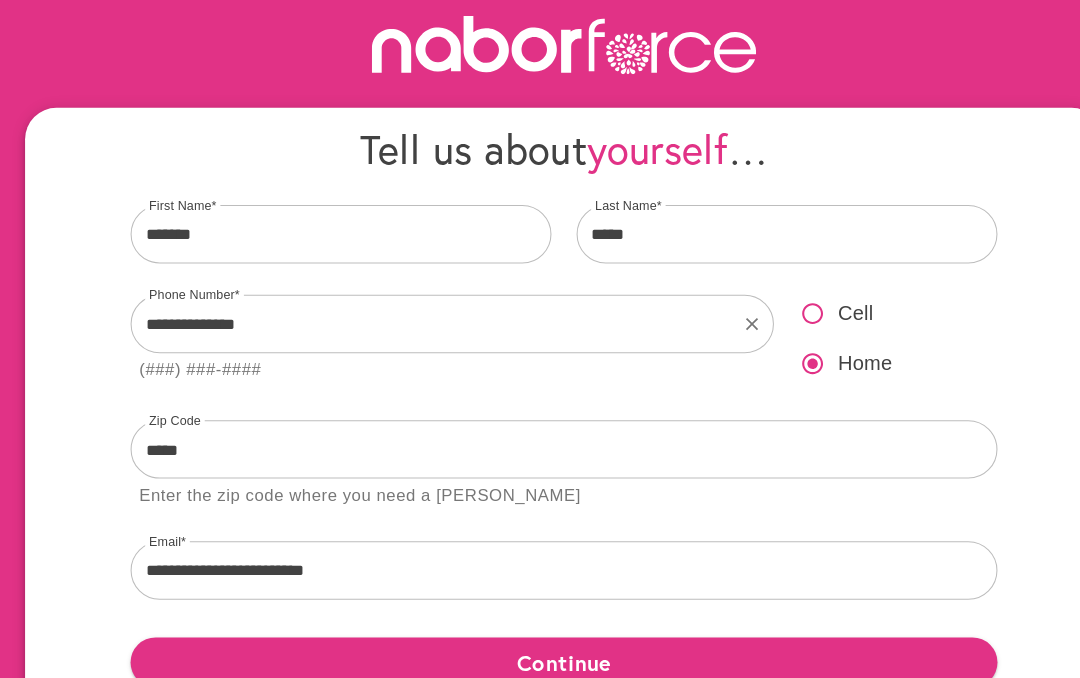 click on "Go Back" at bounding box center (537, 713) 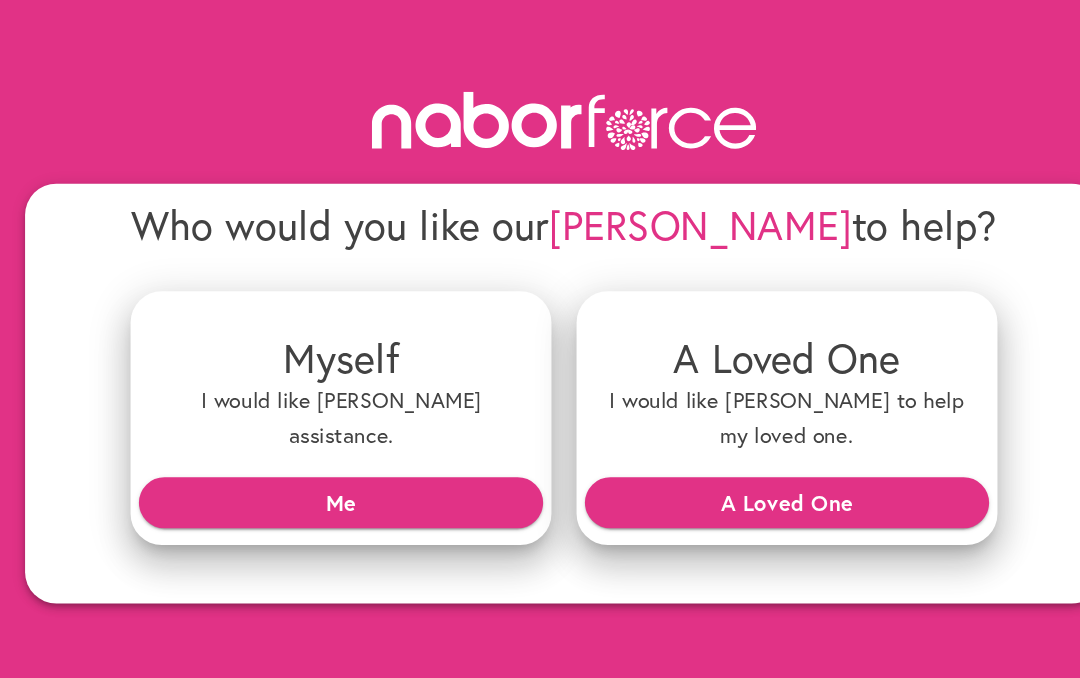 scroll, scrollTop: 0, scrollLeft: 0, axis: both 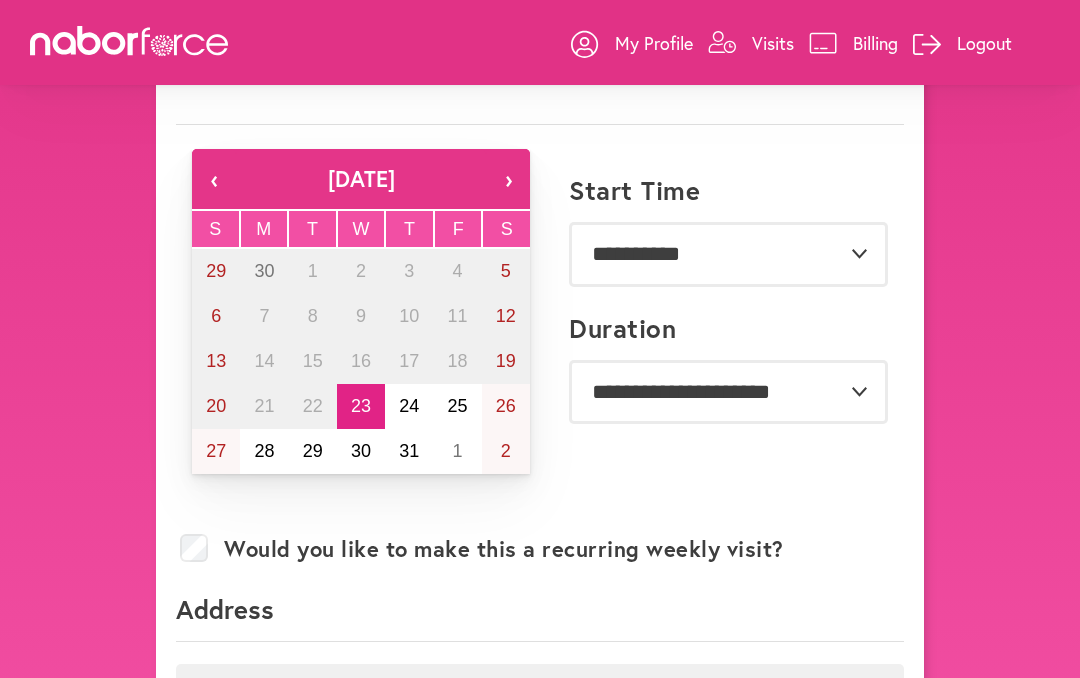 click on "24" at bounding box center [409, 406] 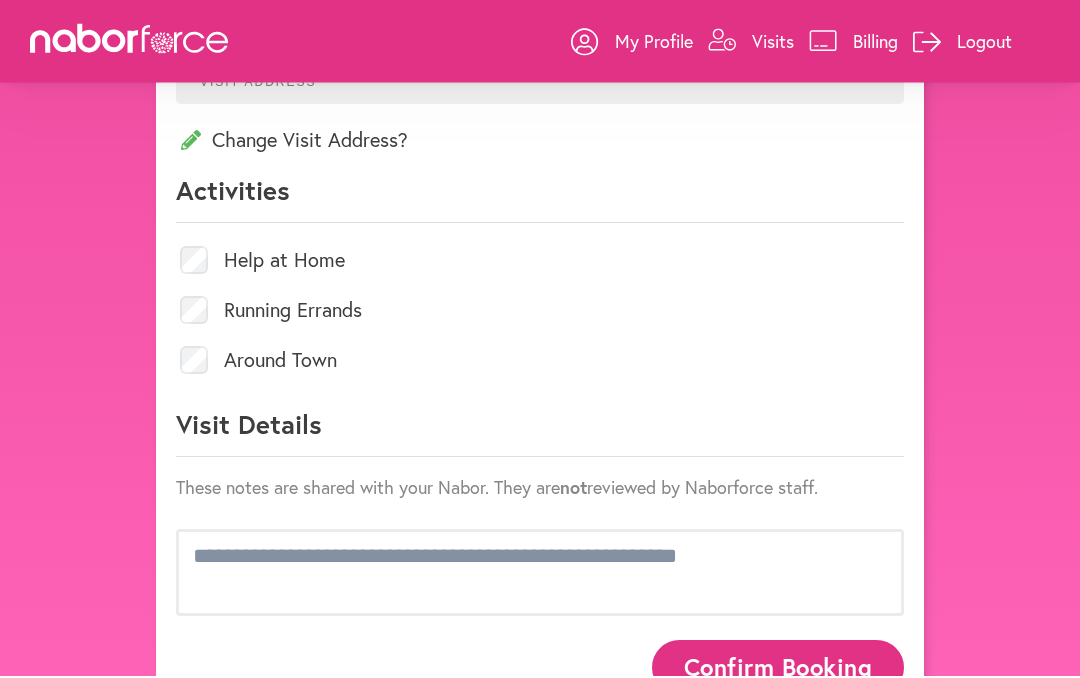 scroll, scrollTop: 812, scrollLeft: 0, axis: vertical 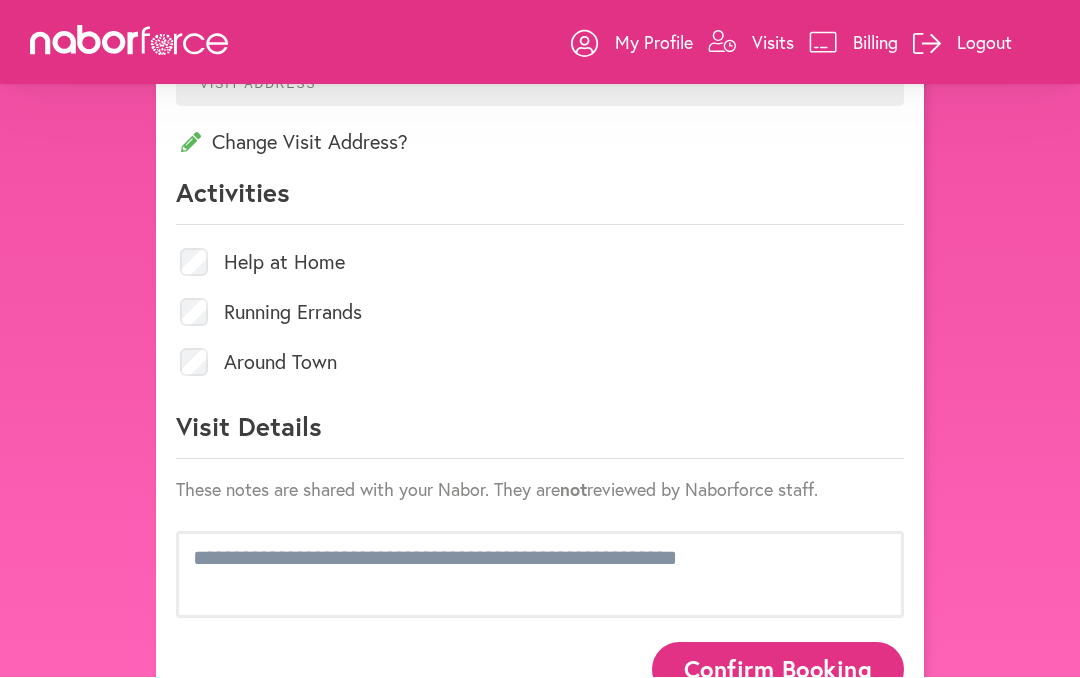 click on "Confirm Booking" at bounding box center (778, 670) 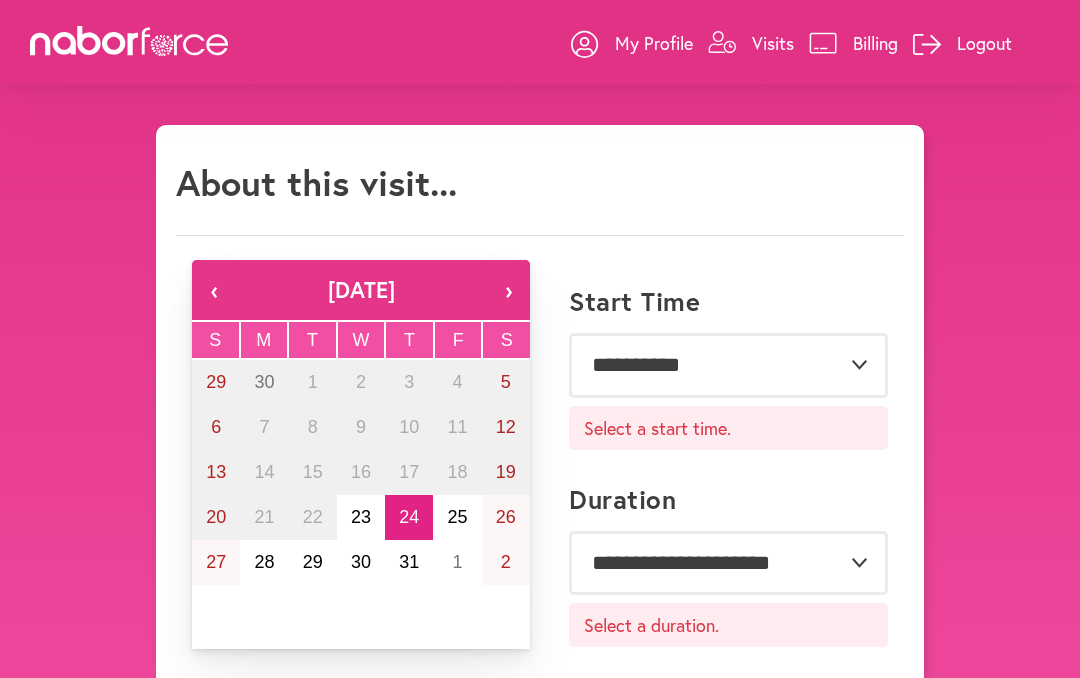 click on "23" at bounding box center [361, 517] 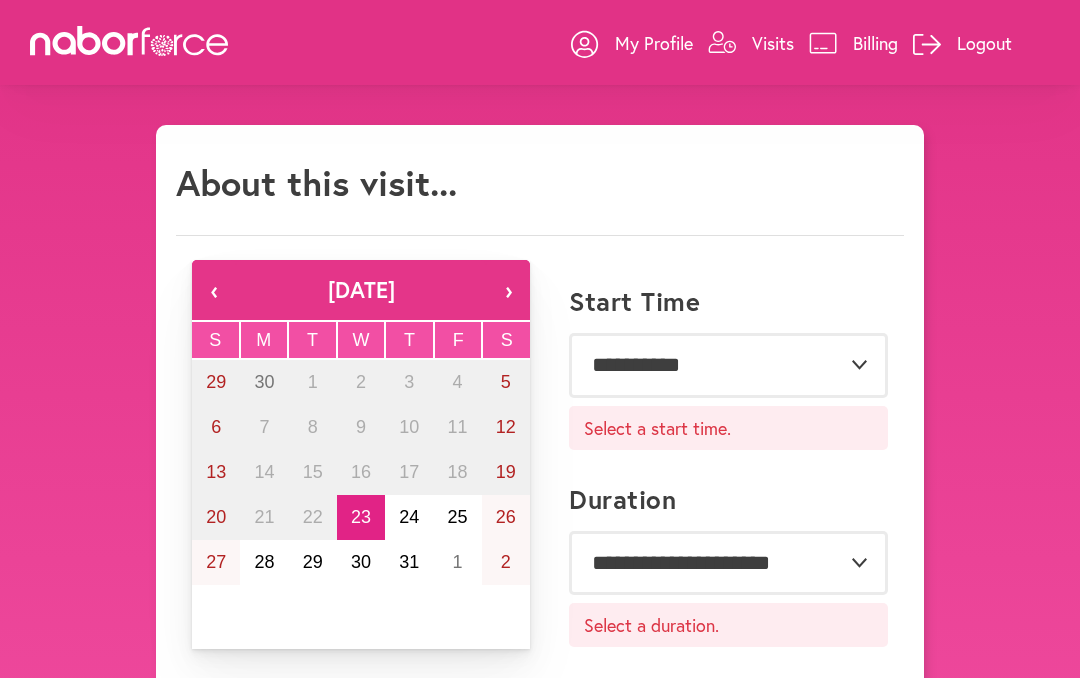 click on "24" at bounding box center [409, 517] 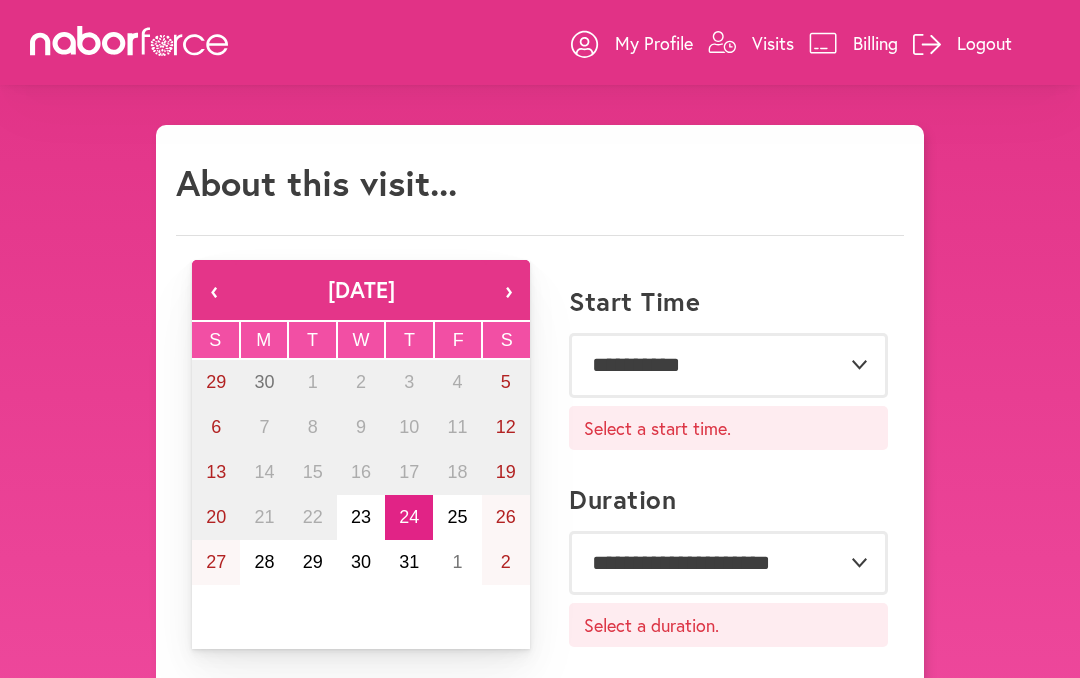 click on "**********" at bounding box center [540, 891] 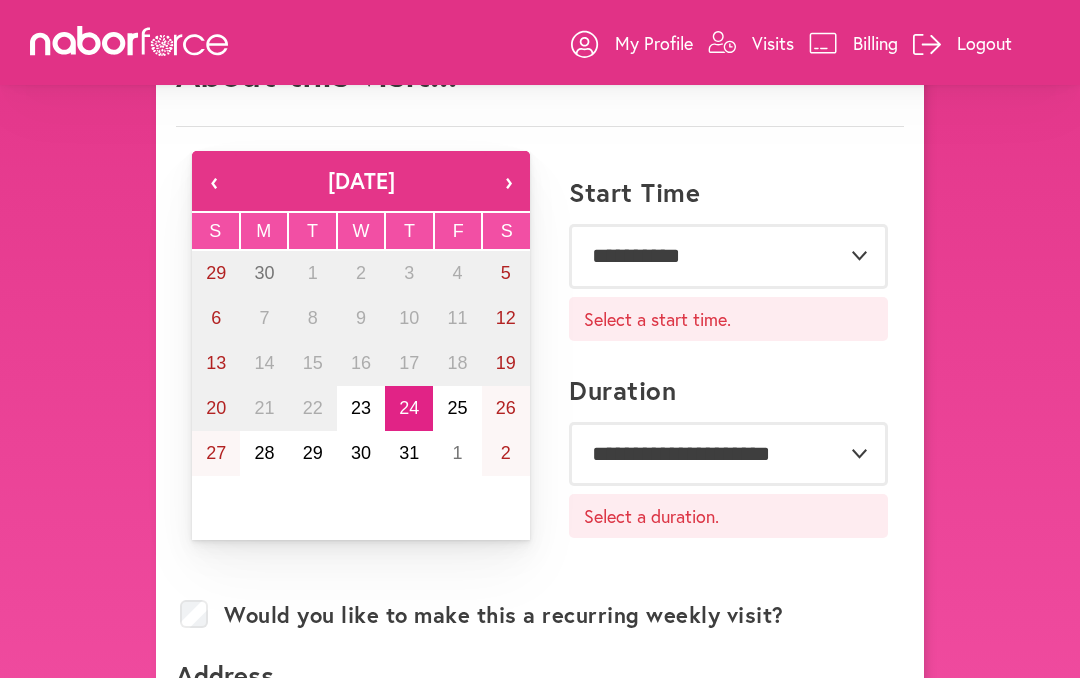 scroll, scrollTop: 106, scrollLeft: 0, axis: vertical 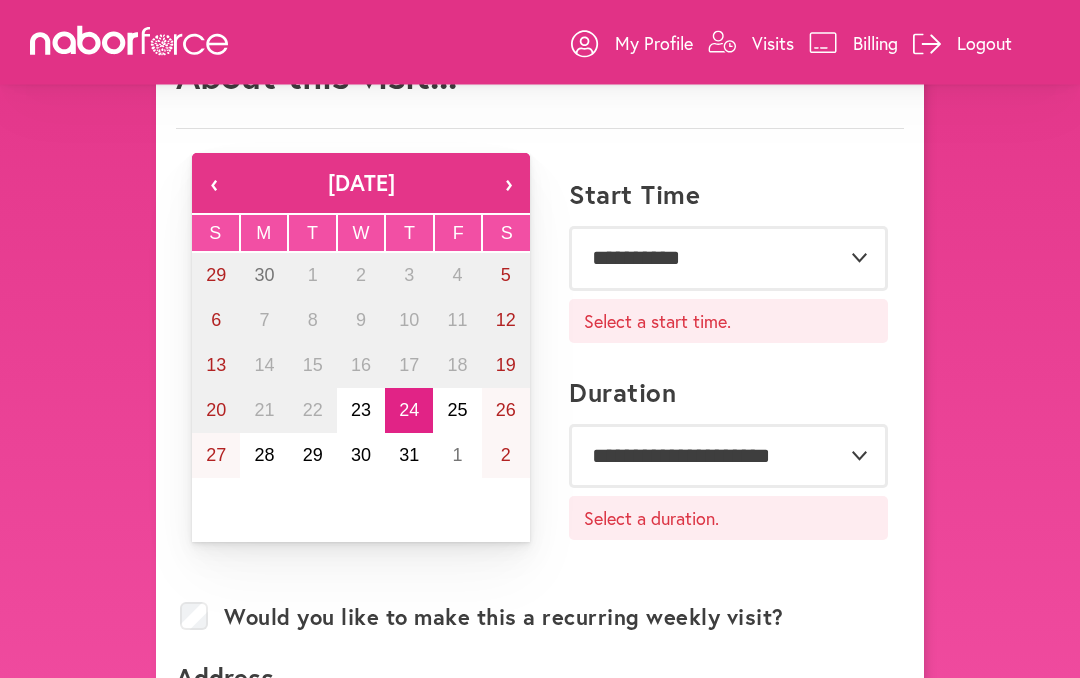click on "**********" at bounding box center (540, 785) 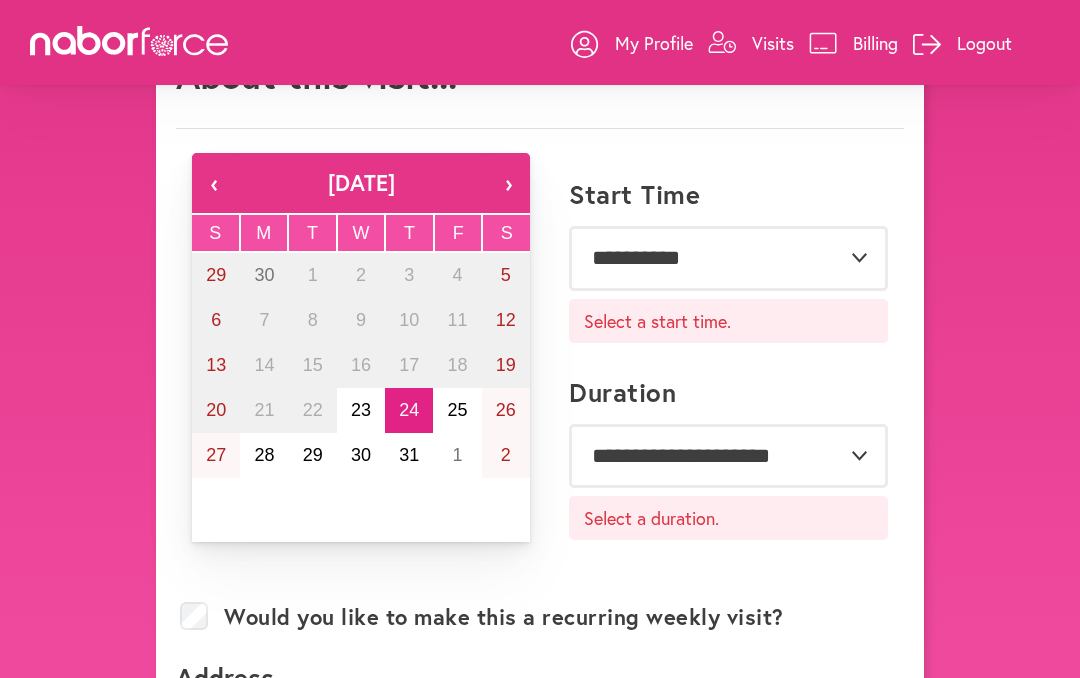 click on "Select a start time." at bounding box center [728, 321] 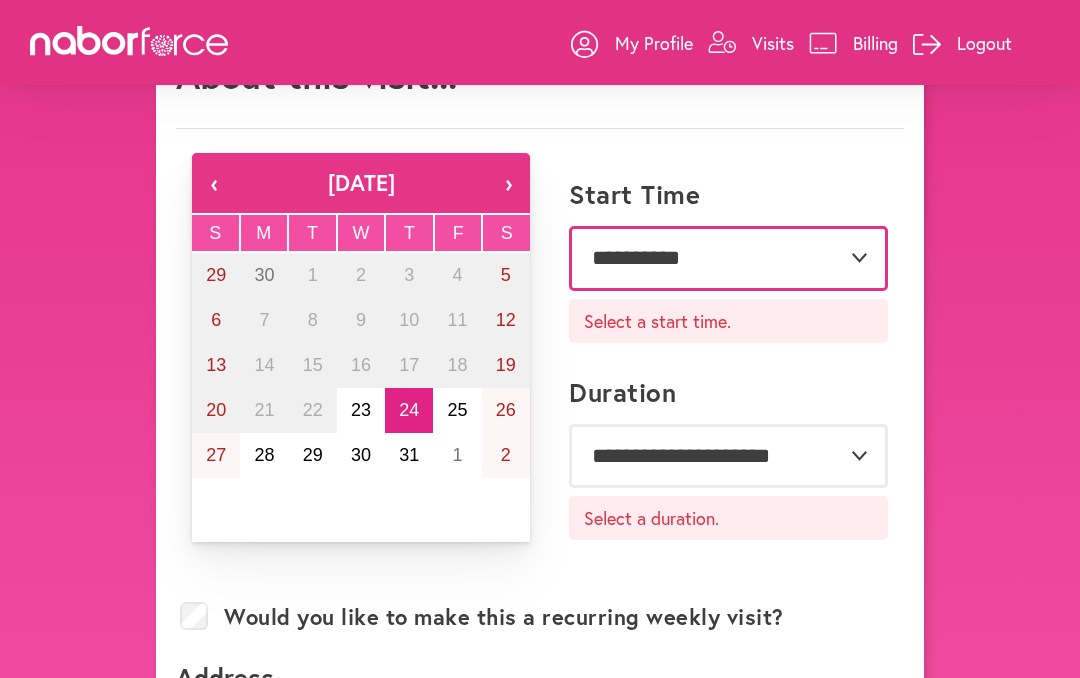 click on "**********" at bounding box center (728, 258) 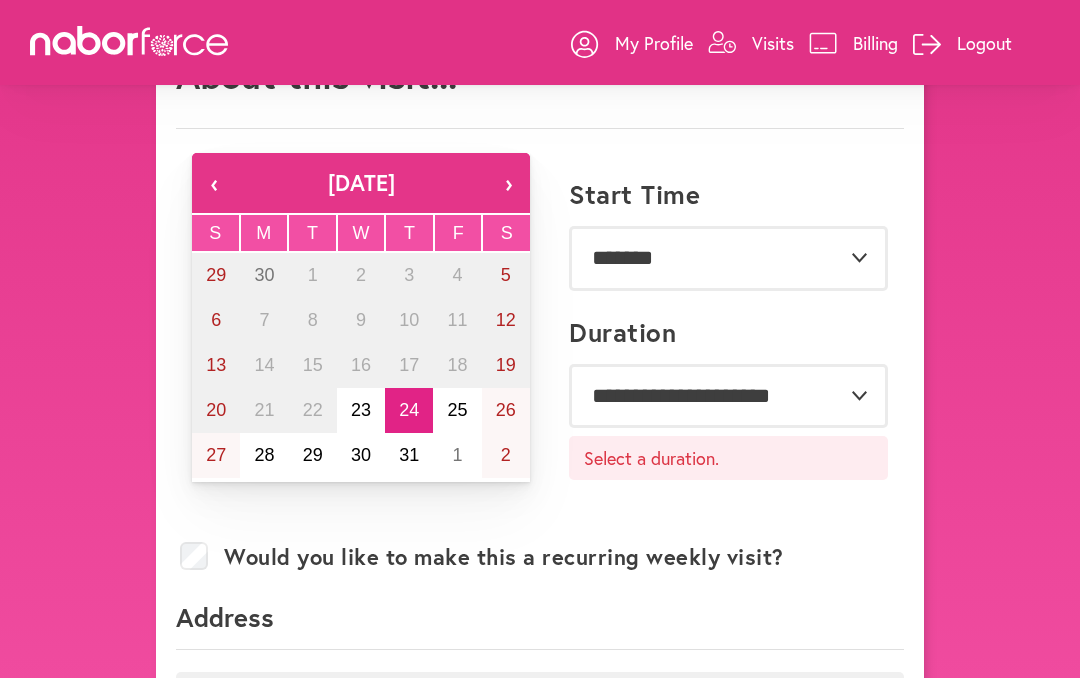click on "Select a duration." at bounding box center [728, 458] 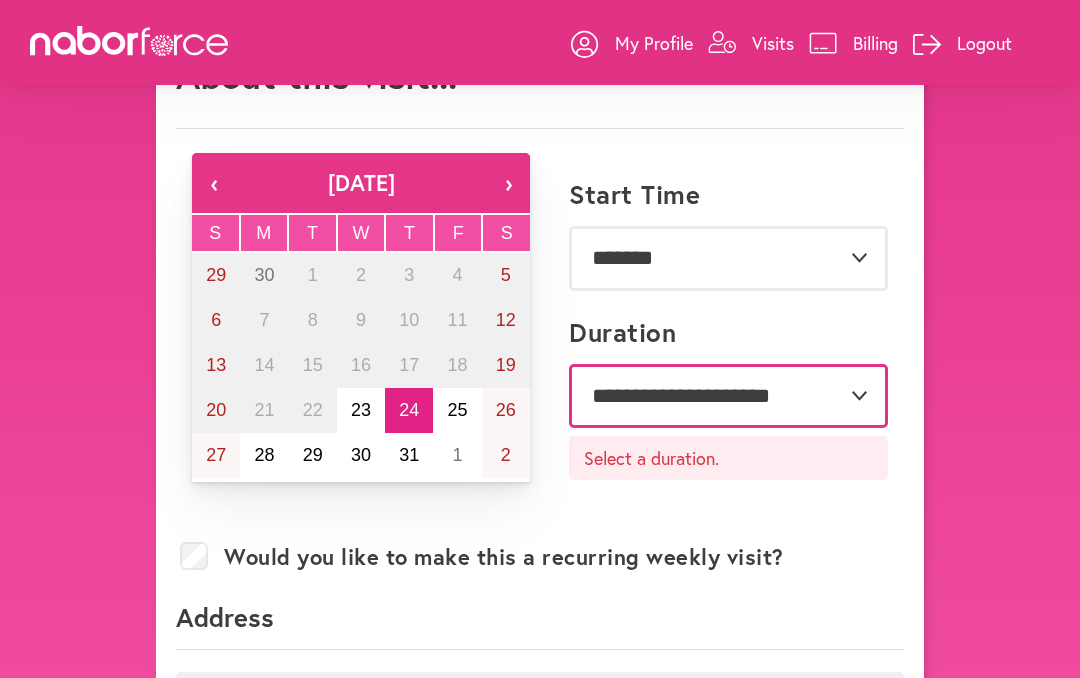 click on "**********" at bounding box center [728, 396] 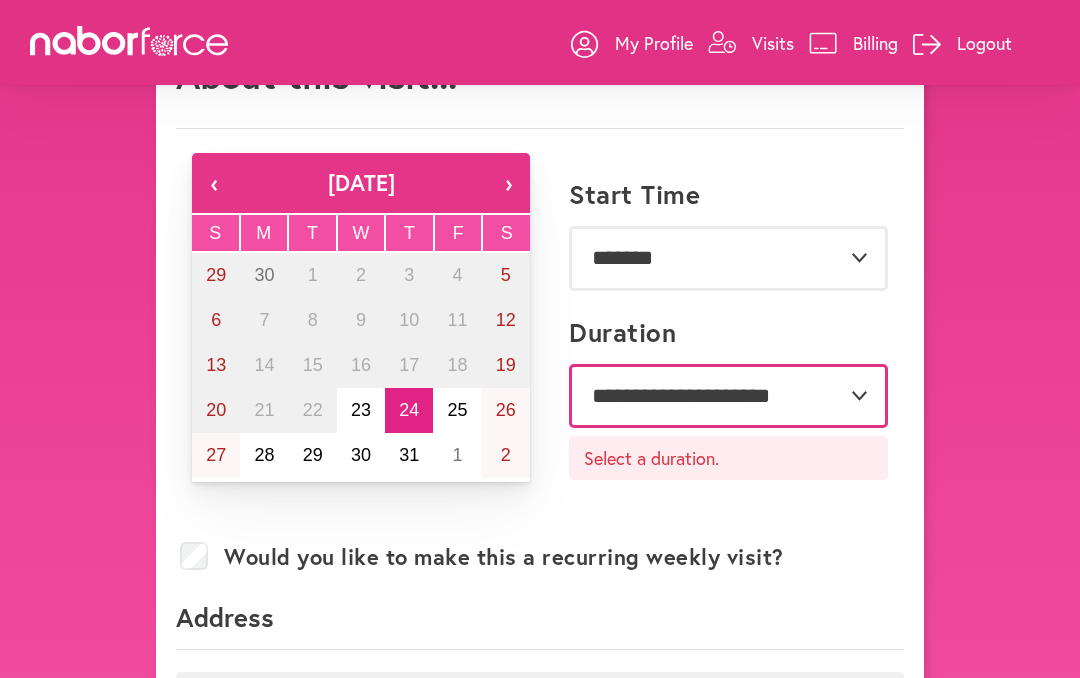 select on "**" 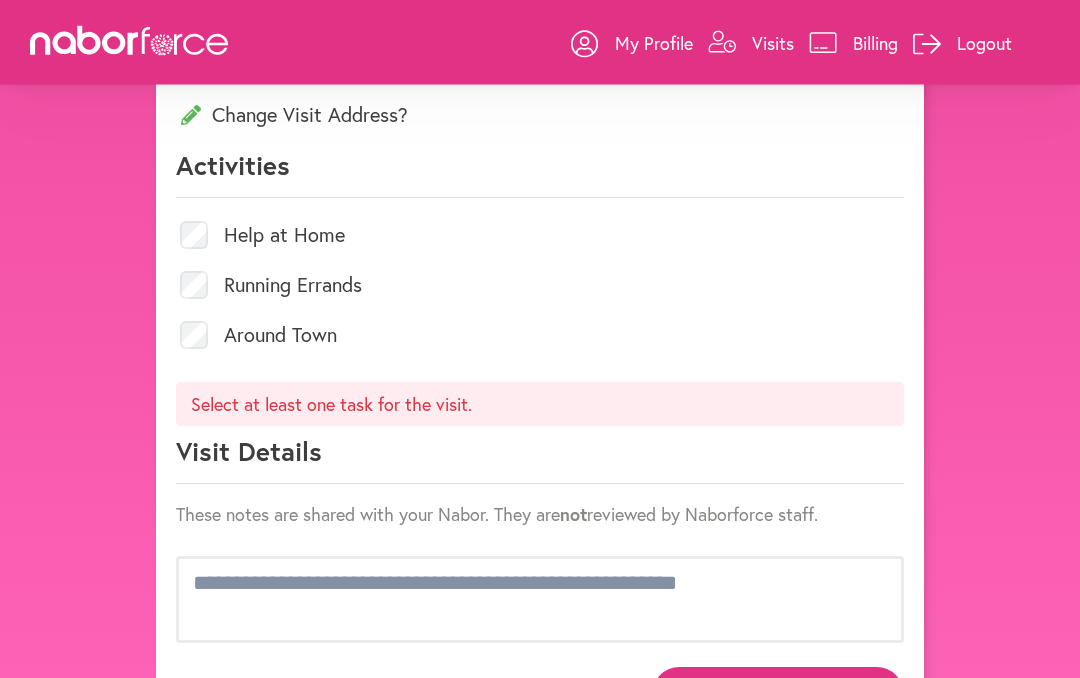 scroll, scrollTop: 841, scrollLeft: 0, axis: vertical 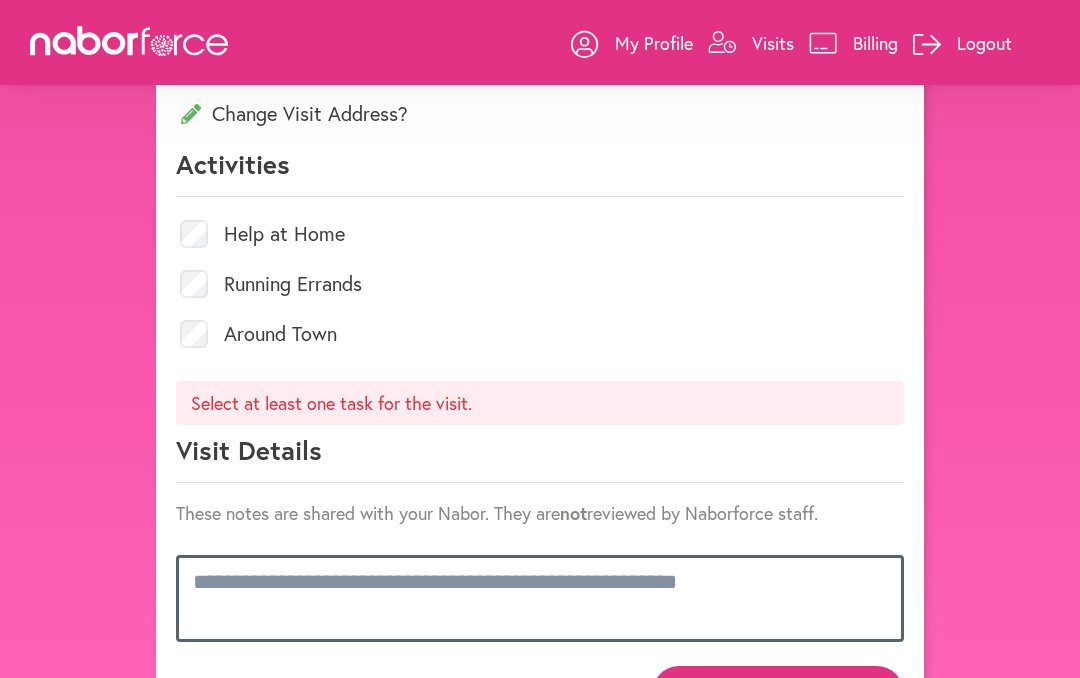 click at bounding box center [540, 598] 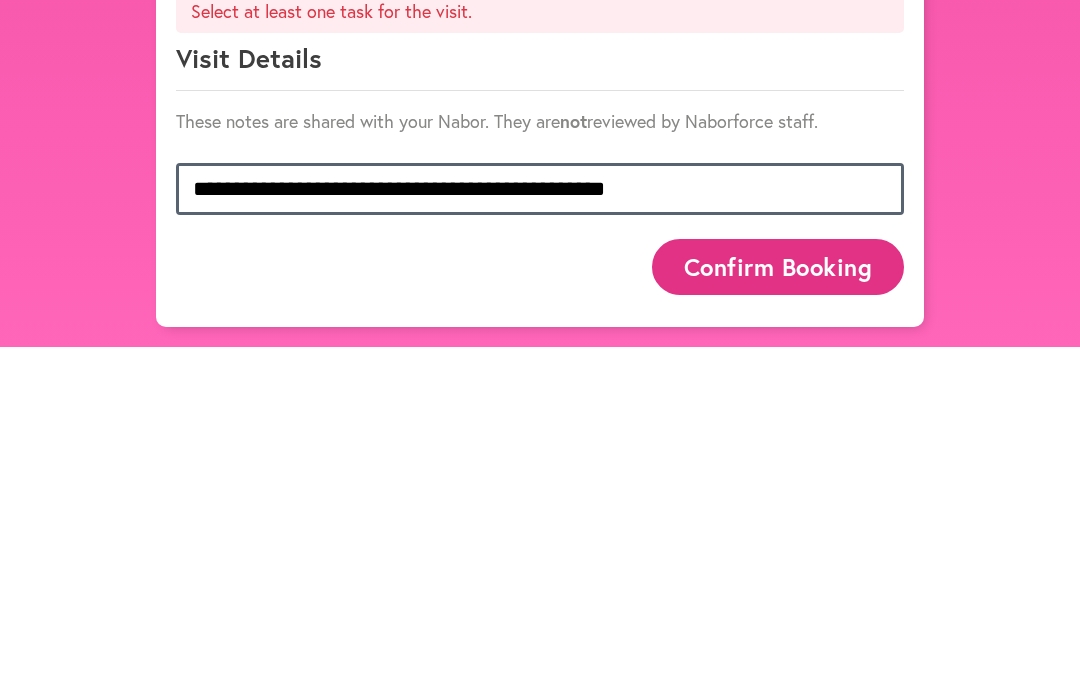 scroll, scrollTop: 1, scrollLeft: 0, axis: vertical 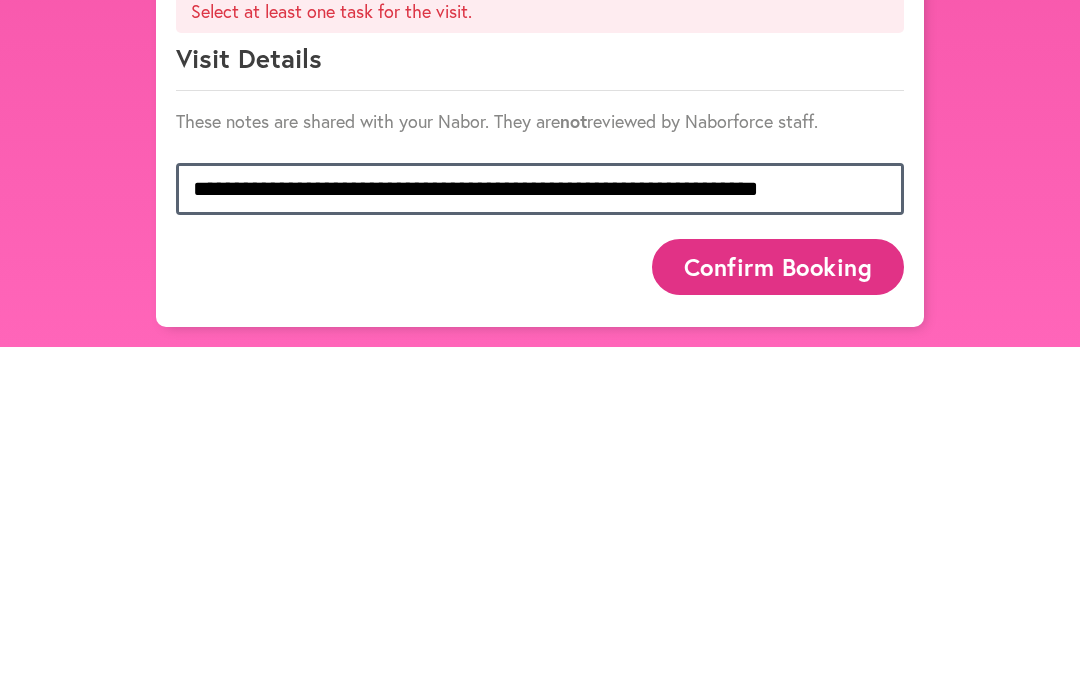 type on "**********" 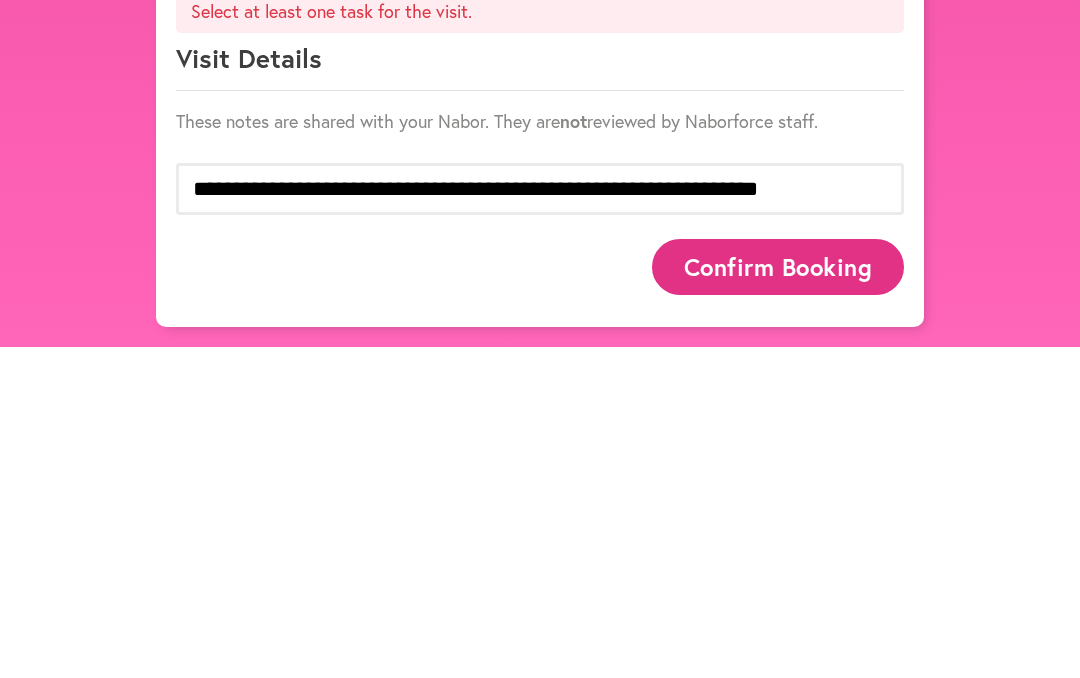 click on "Confirm Booking" at bounding box center (778, 597) 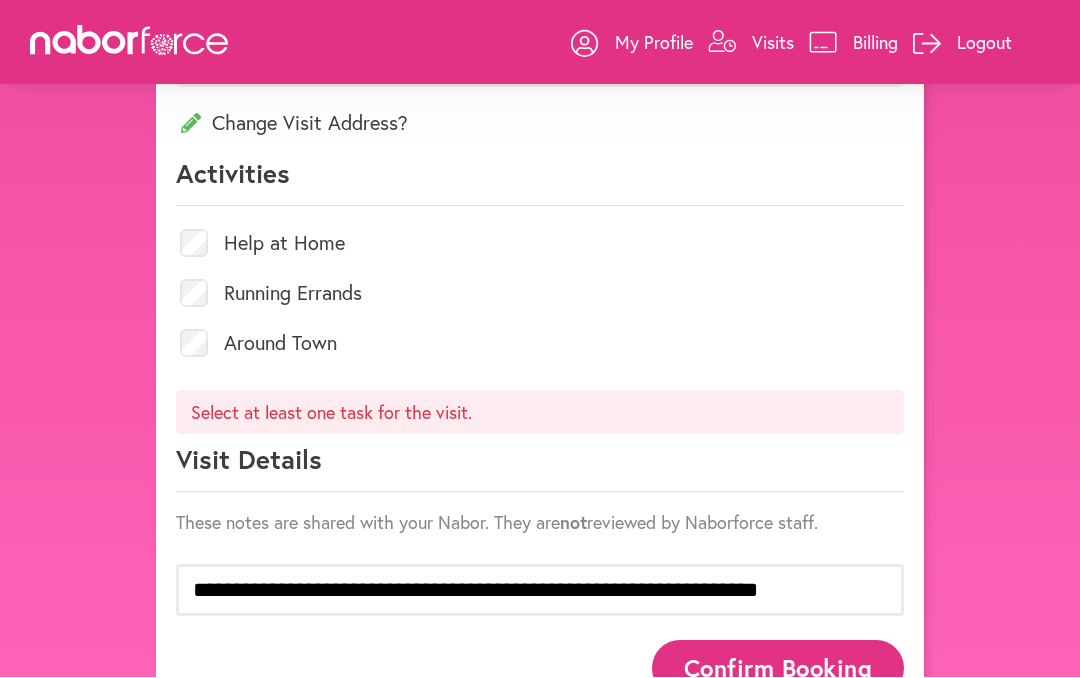 scroll, scrollTop: 830, scrollLeft: 0, axis: vertical 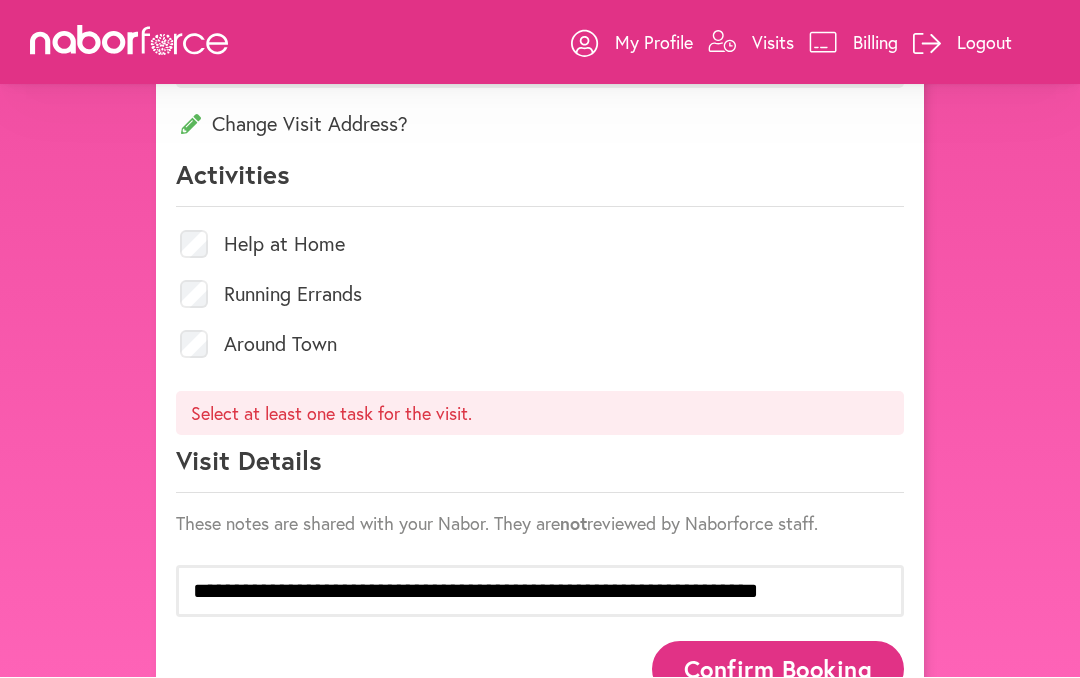 click on "Confirm Booking" at bounding box center (778, 669) 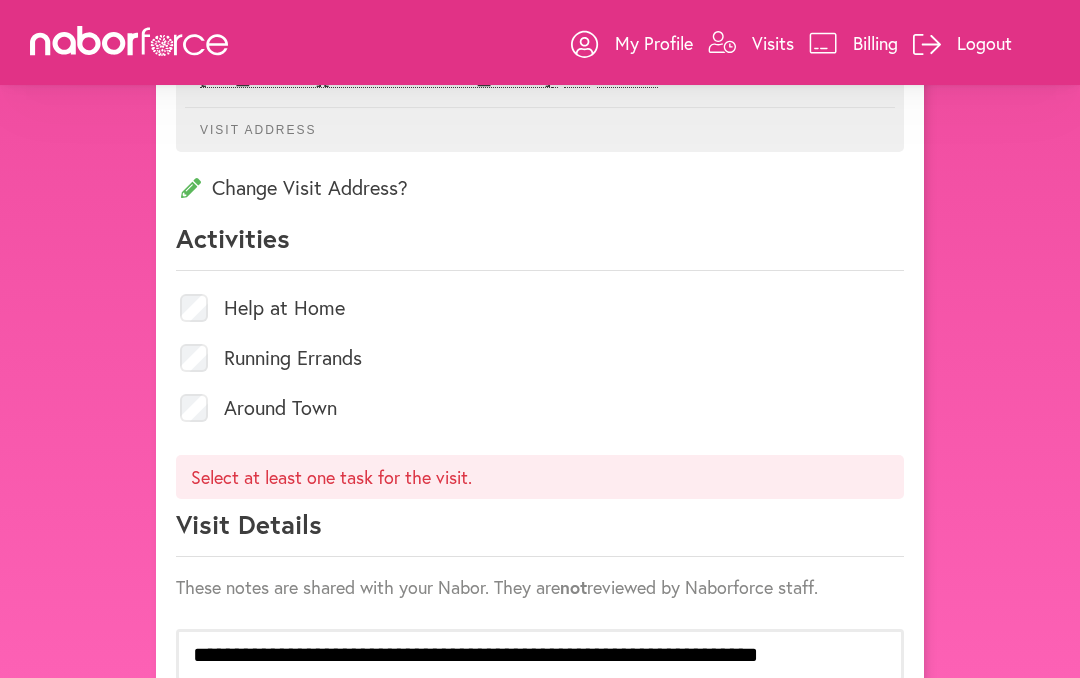 scroll, scrollTop: 830, scrollLeft: 0, axis: vertical 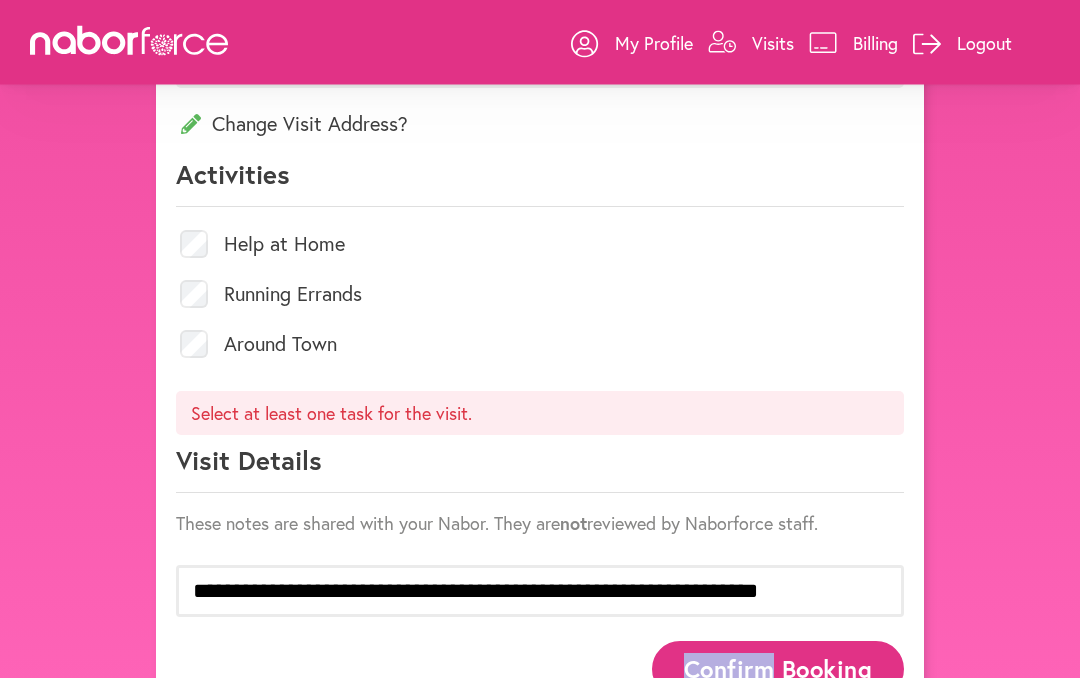click on "Confirm Booking" at bounding box center [778, 669] 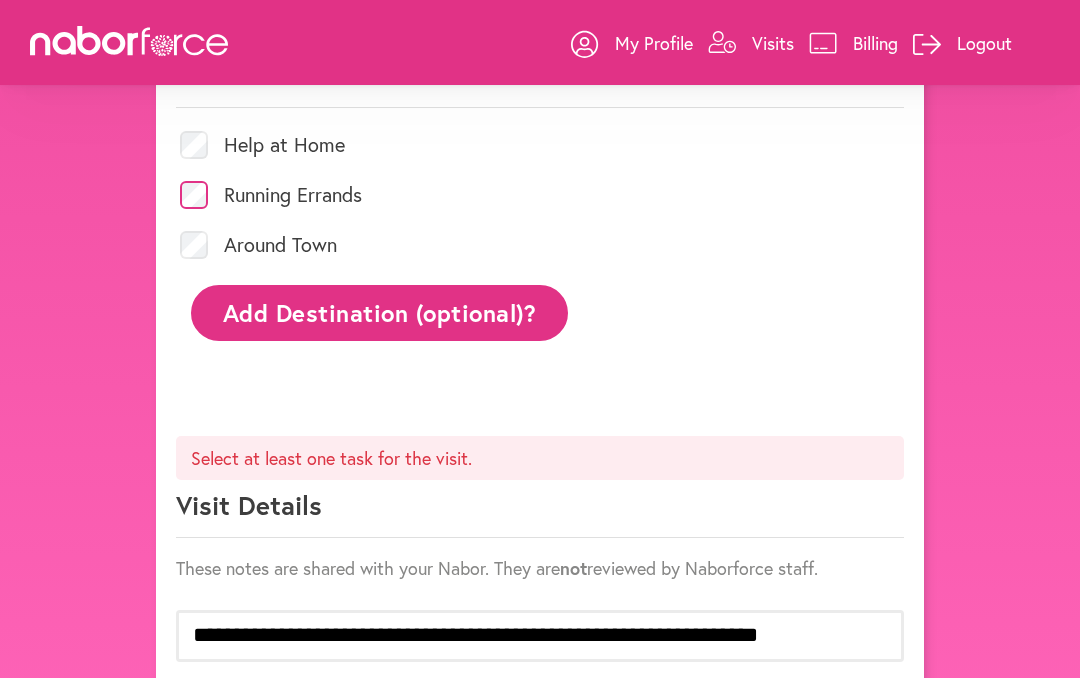 scroll, scrollTop: 973, scrollLeft: 0, axis: vertical 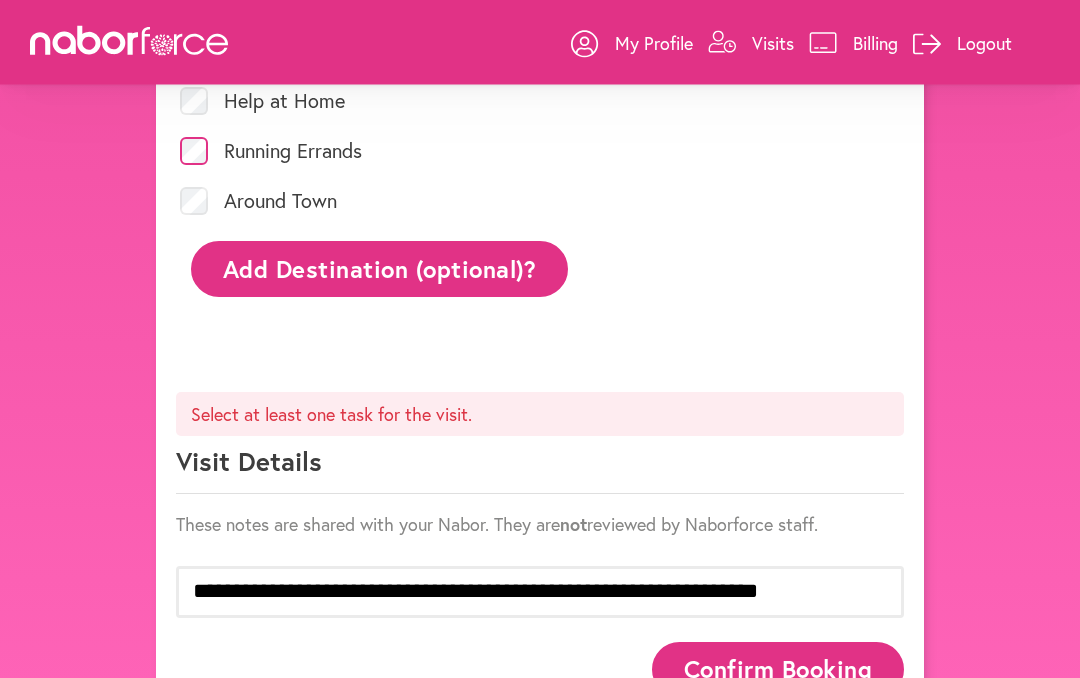 click on "Confirm Booking" at bounding box center (778, 670) 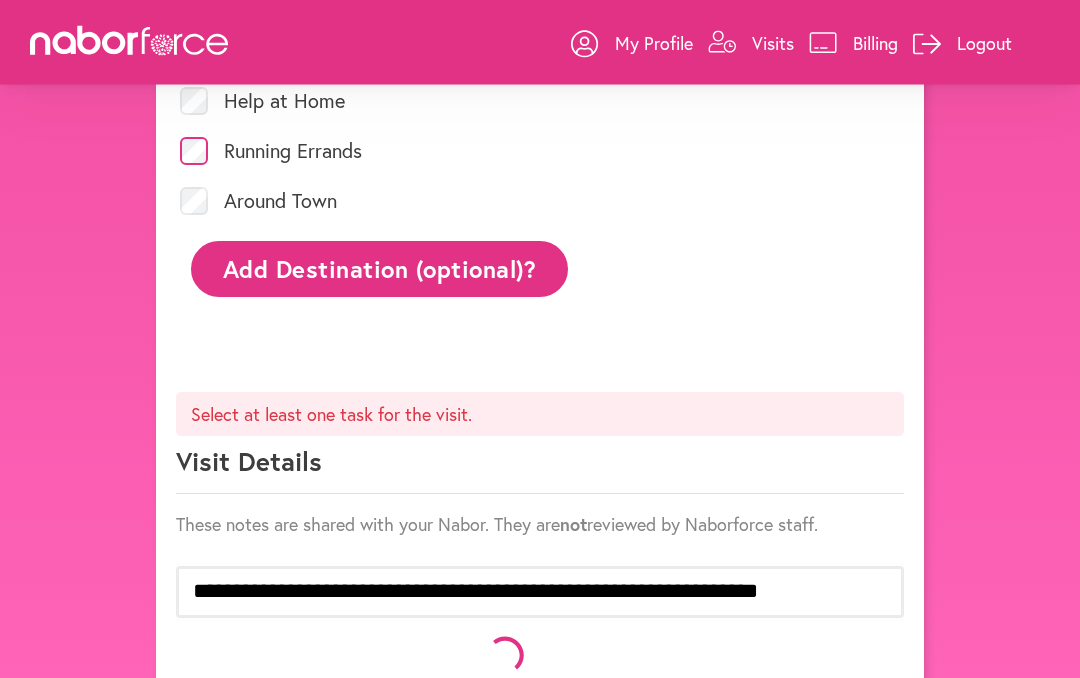 scroll, scrollTop: 948, scrollLeft: 0, axis: vertical 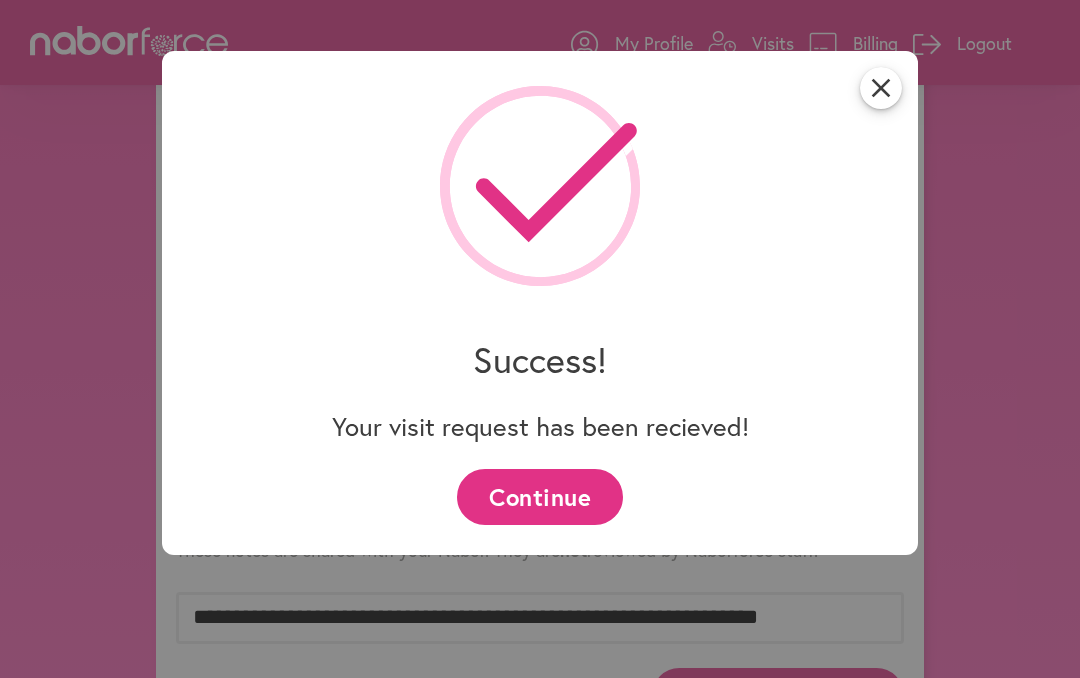 click on "close" at bounding box center (881, 88) 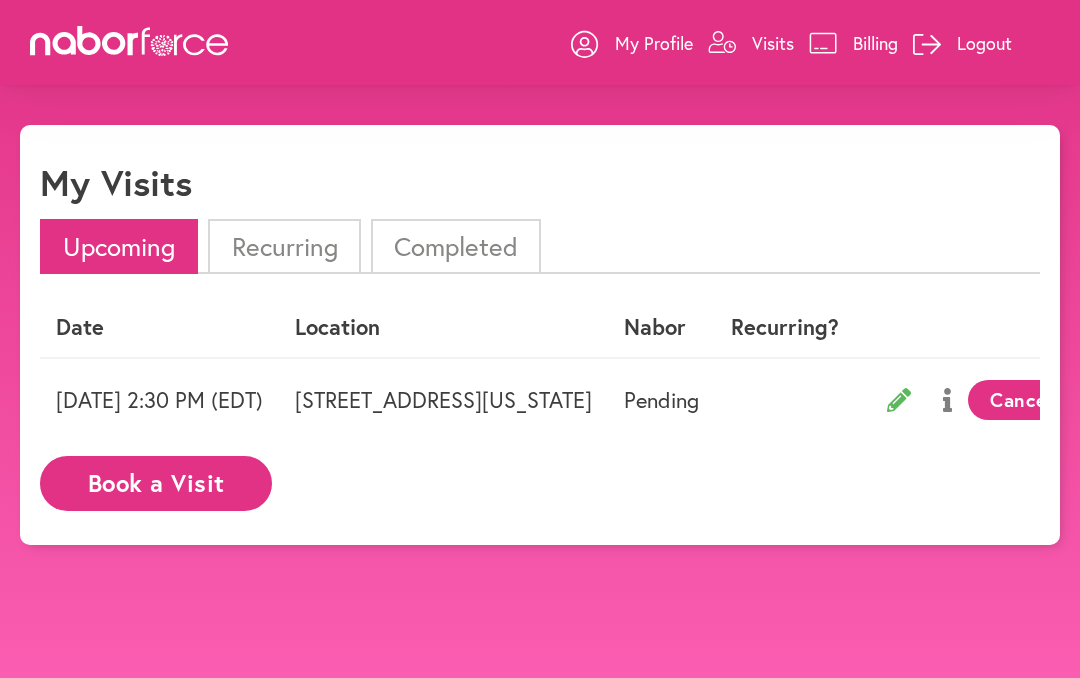scroll, scrollTop: 0, scrollLeft: 0, axis: both 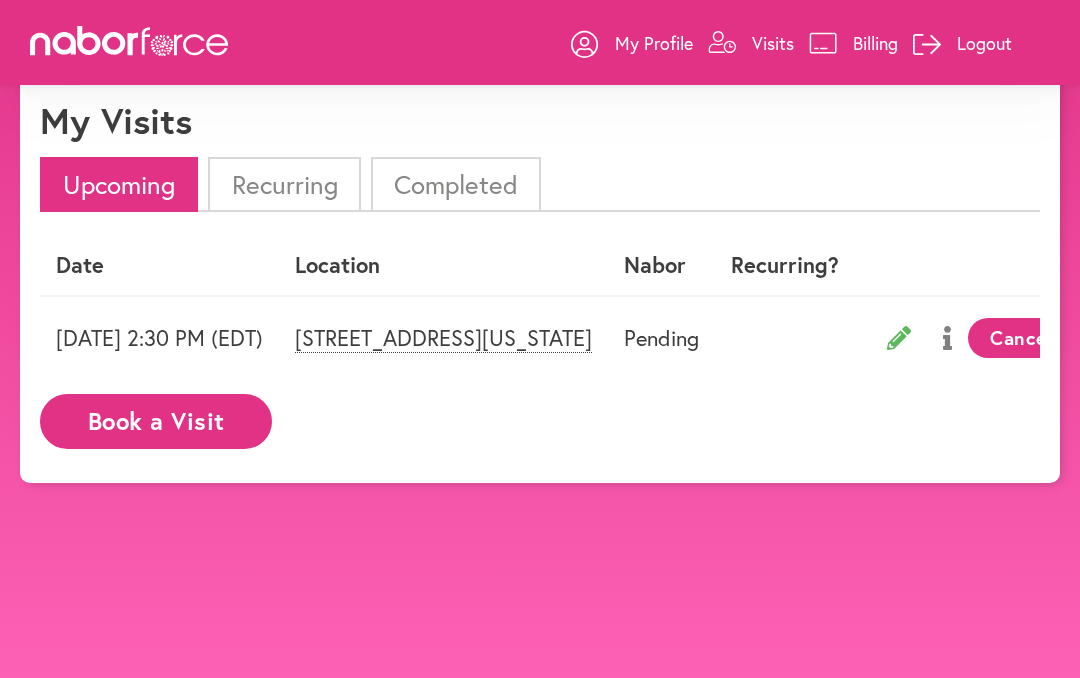 click on "close My Profile Visits Billing Logout close My Visits Upcoming Recurring Completed Date Location [PERSON_NAME] Recurring? [DATE] 2:30 PM (EDT) [STREET_ADDRESS][US_STATE] Pending Cancel Visit Book a Visit" at bounding box center [540, 402] 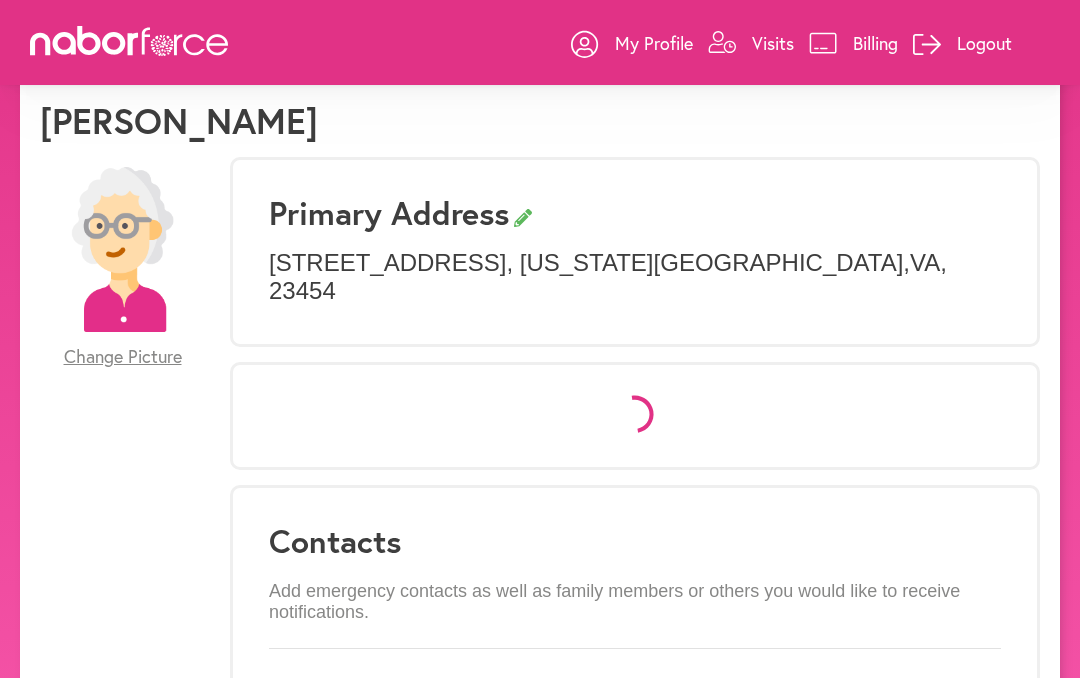 scroll, scrollTop: 0, scrollLeft: 0, axis: both 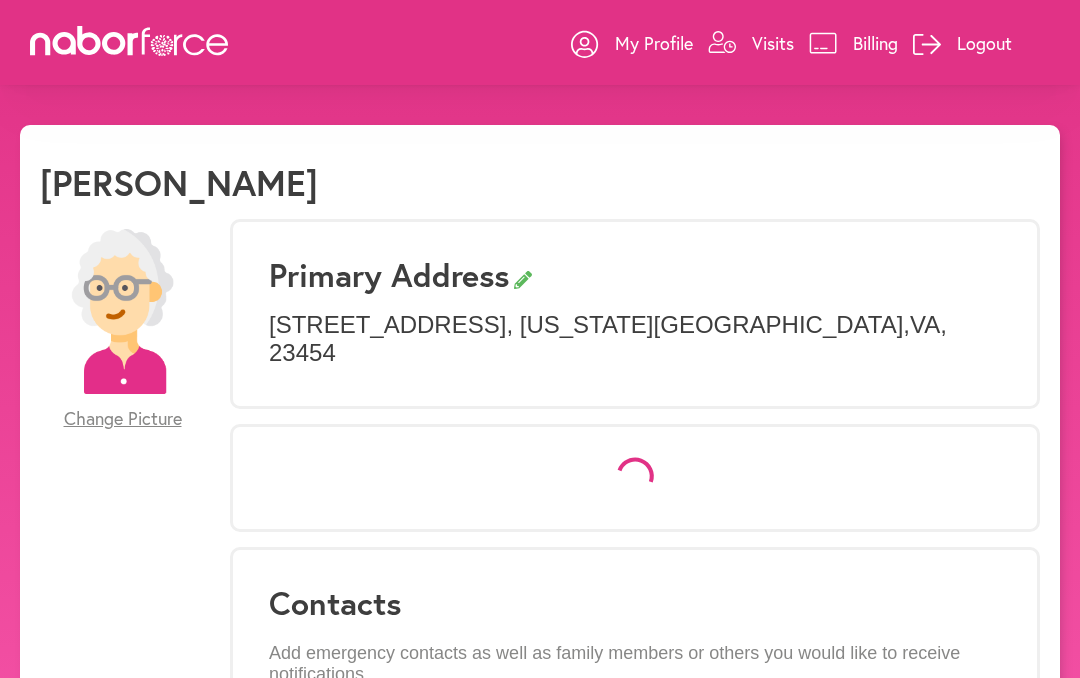 select on "*" 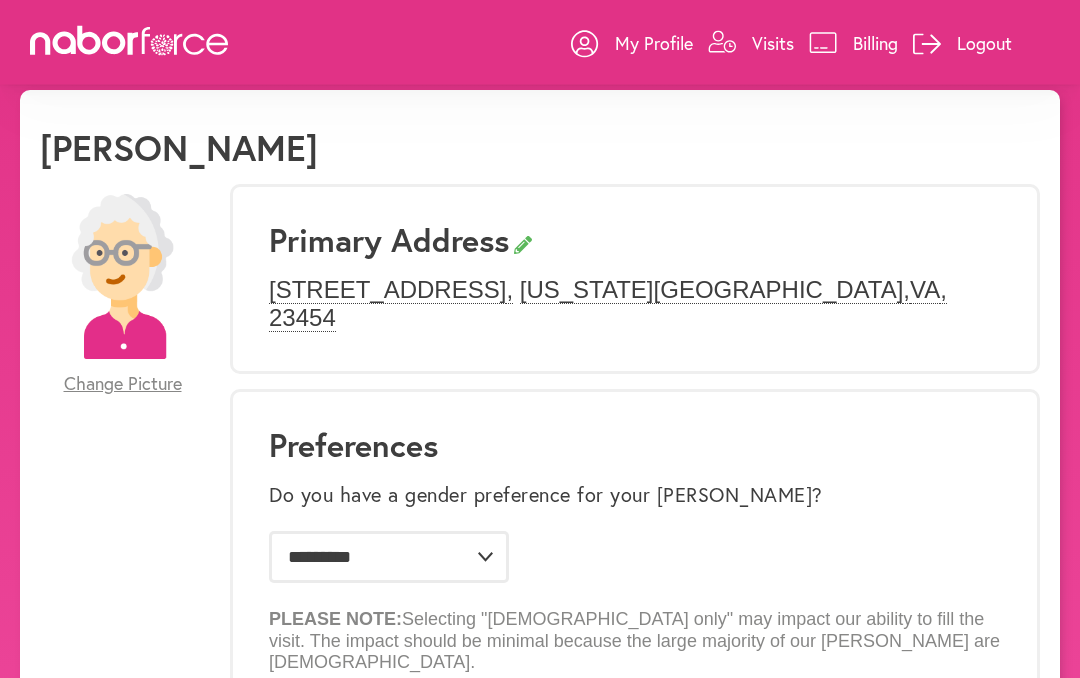 scroll, scrollTop: 0, scrollLeft: 0, axis: both 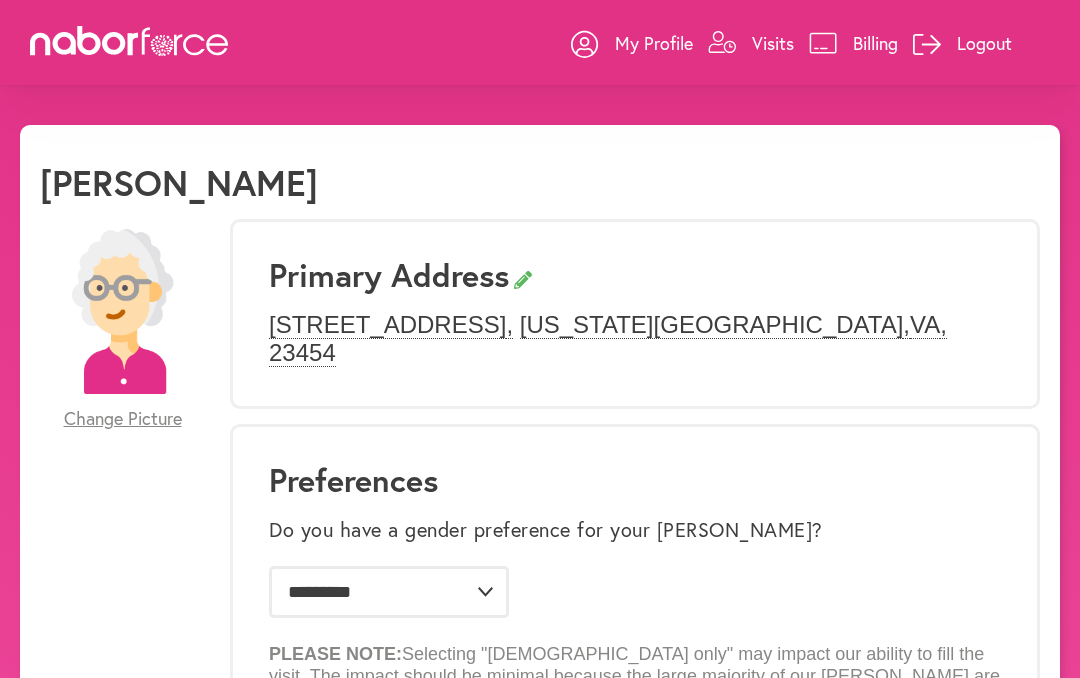 click at bounding box center [122, 311] 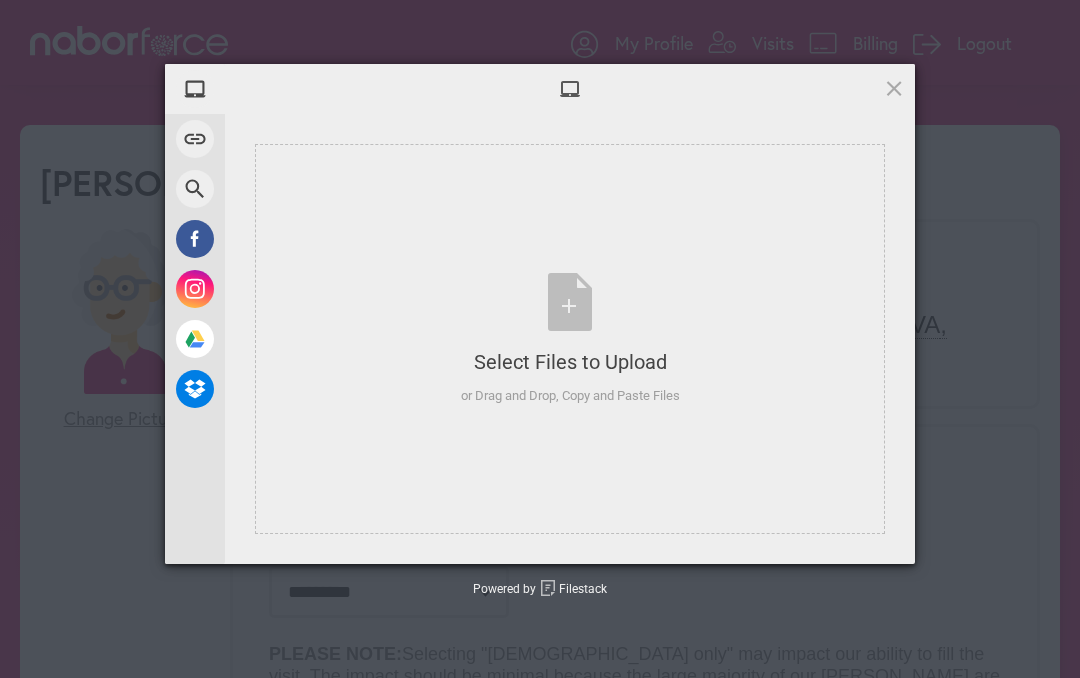click at bounding box center [894, 88] 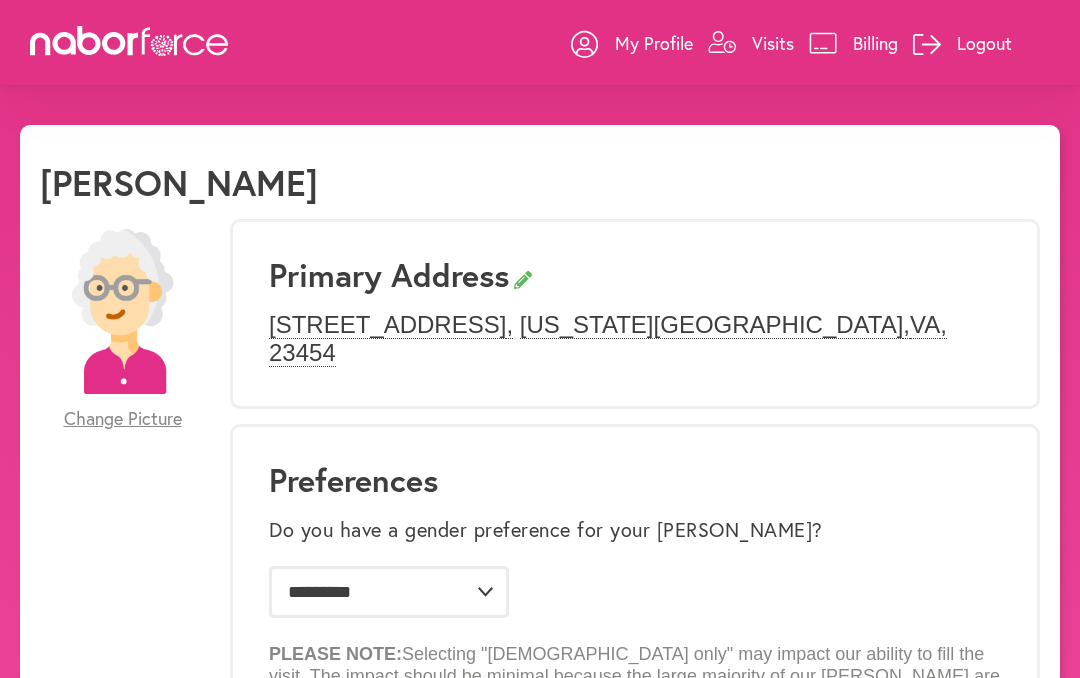 click on "PLEASE NOTE:  Selecting "[DEMOGRAPHIC_DATA] only" may impact our ability to fill the visit. The impact should be minimal because the large majority of our [PERSON_NAME] are [DEMOGRAPHIC_DATA]." at bounding box center (635, 668) 